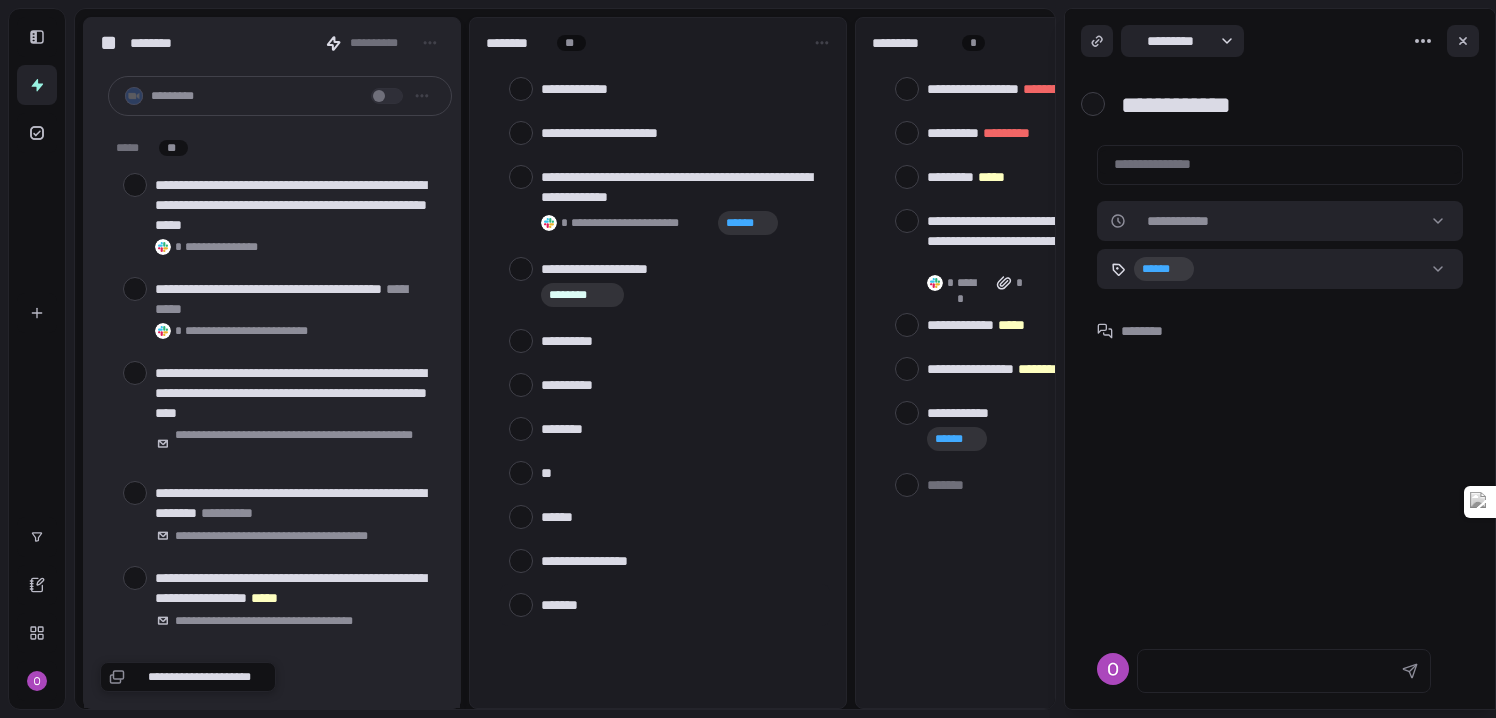 scroll, scrollTop: 0, scrollLeft: 0, axis: both 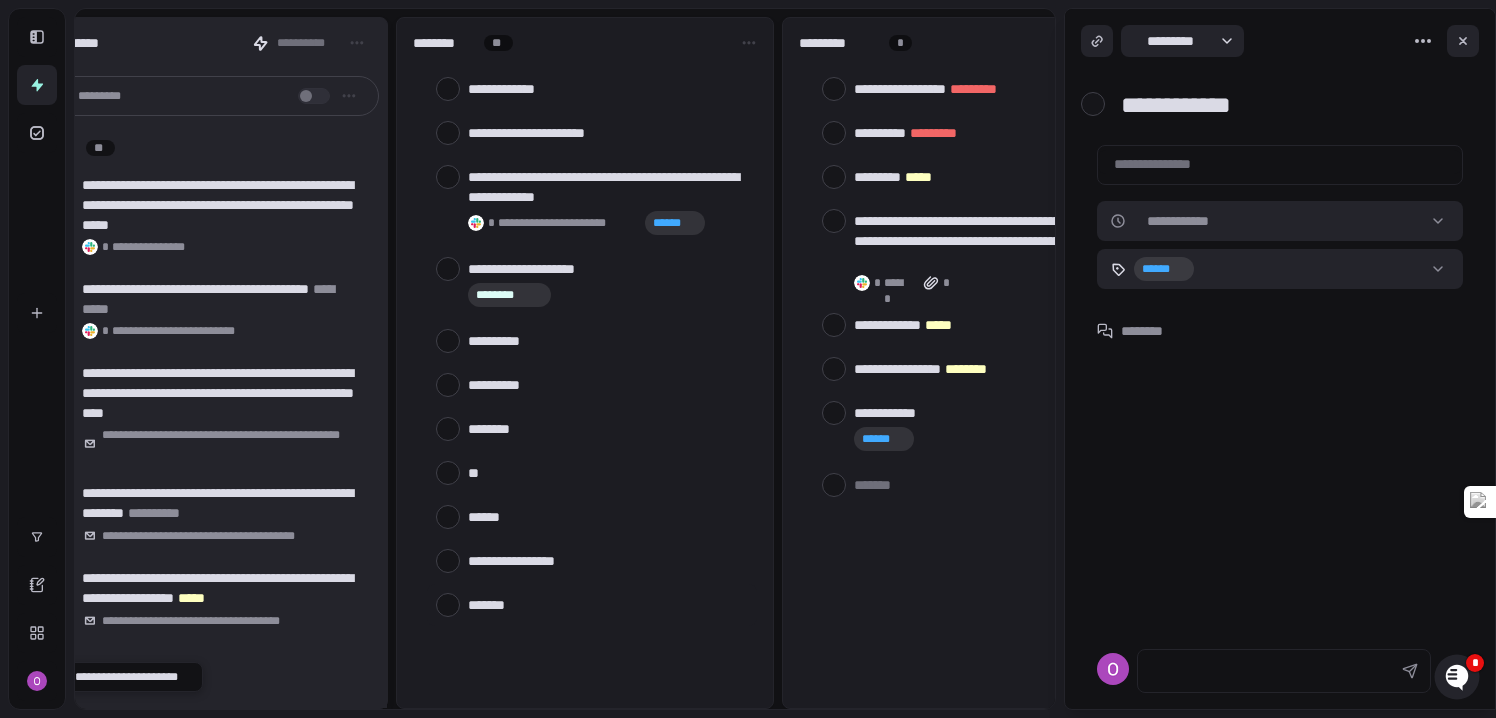 click at bounding box center [608, 604] 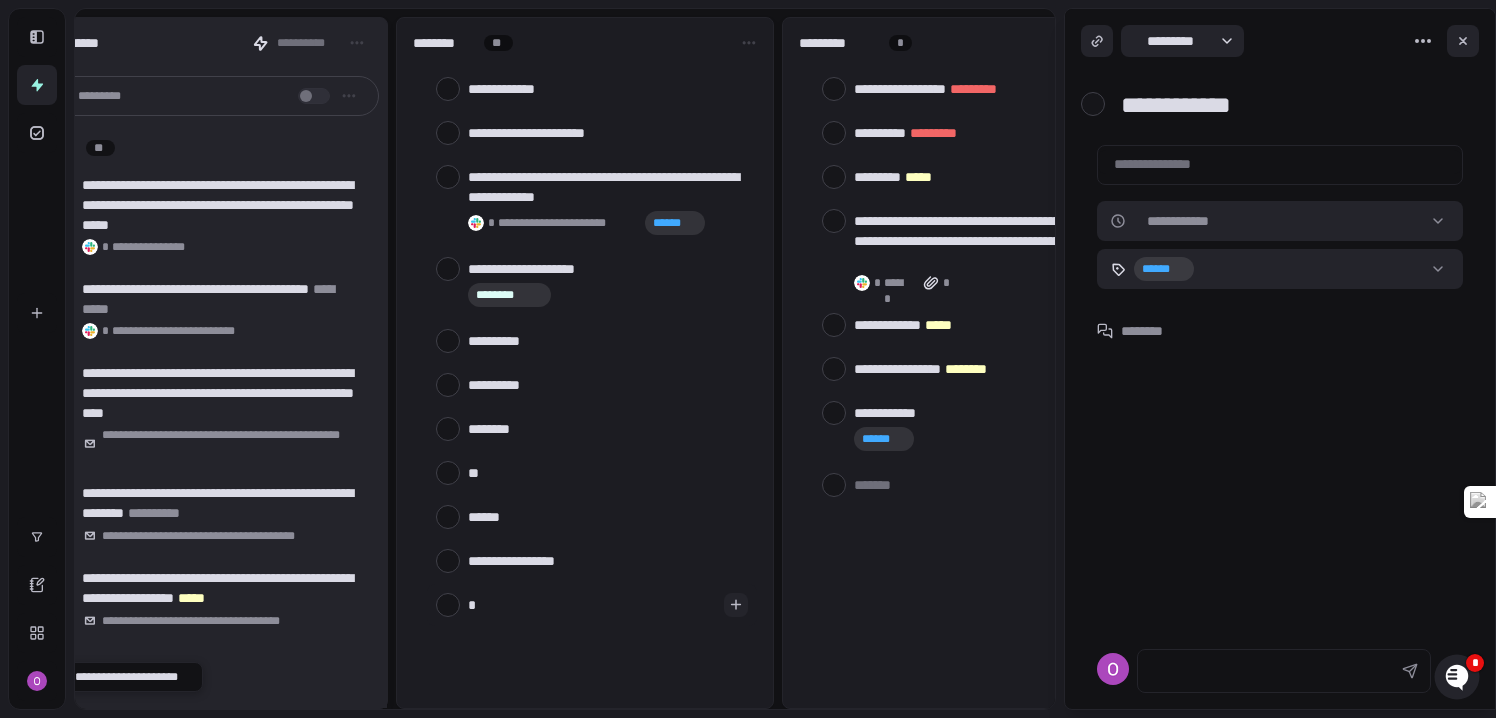 type on "**" 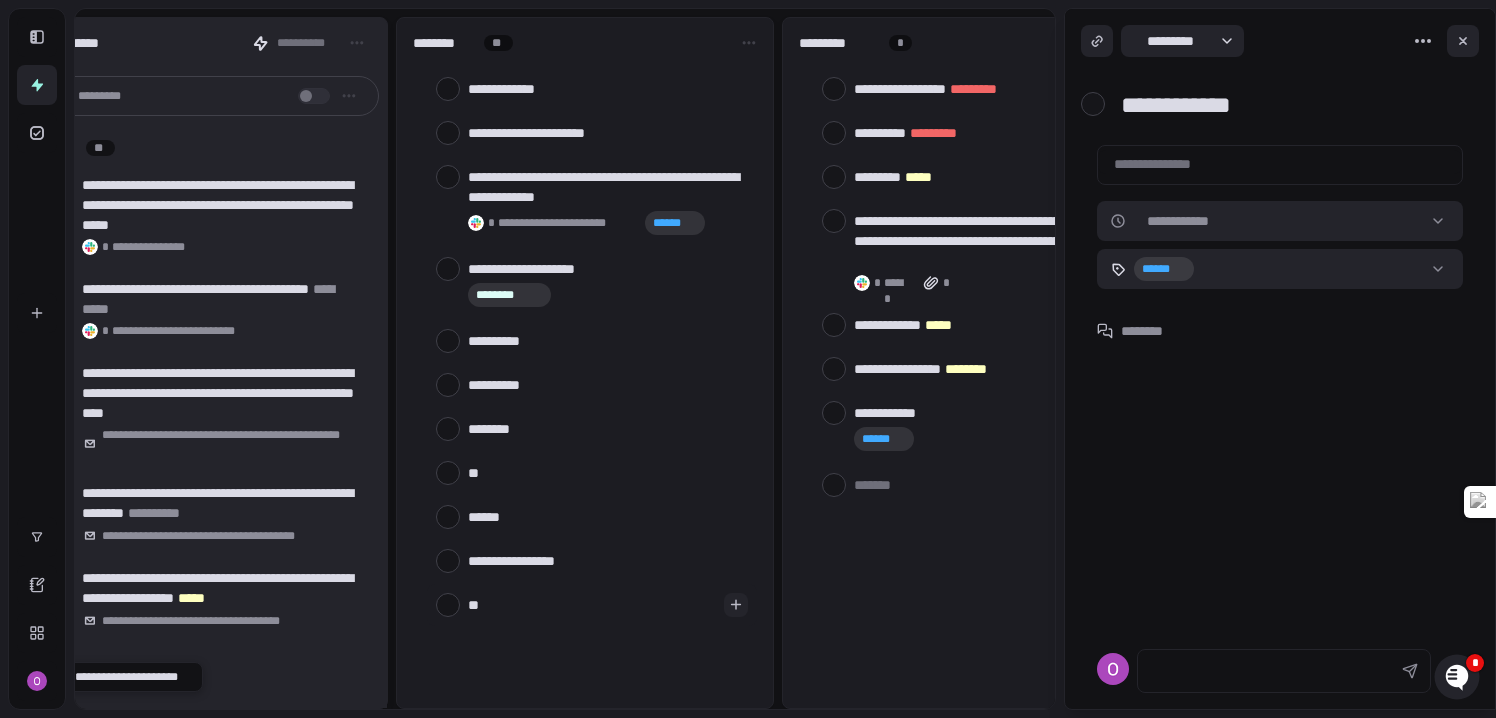 type on "***" 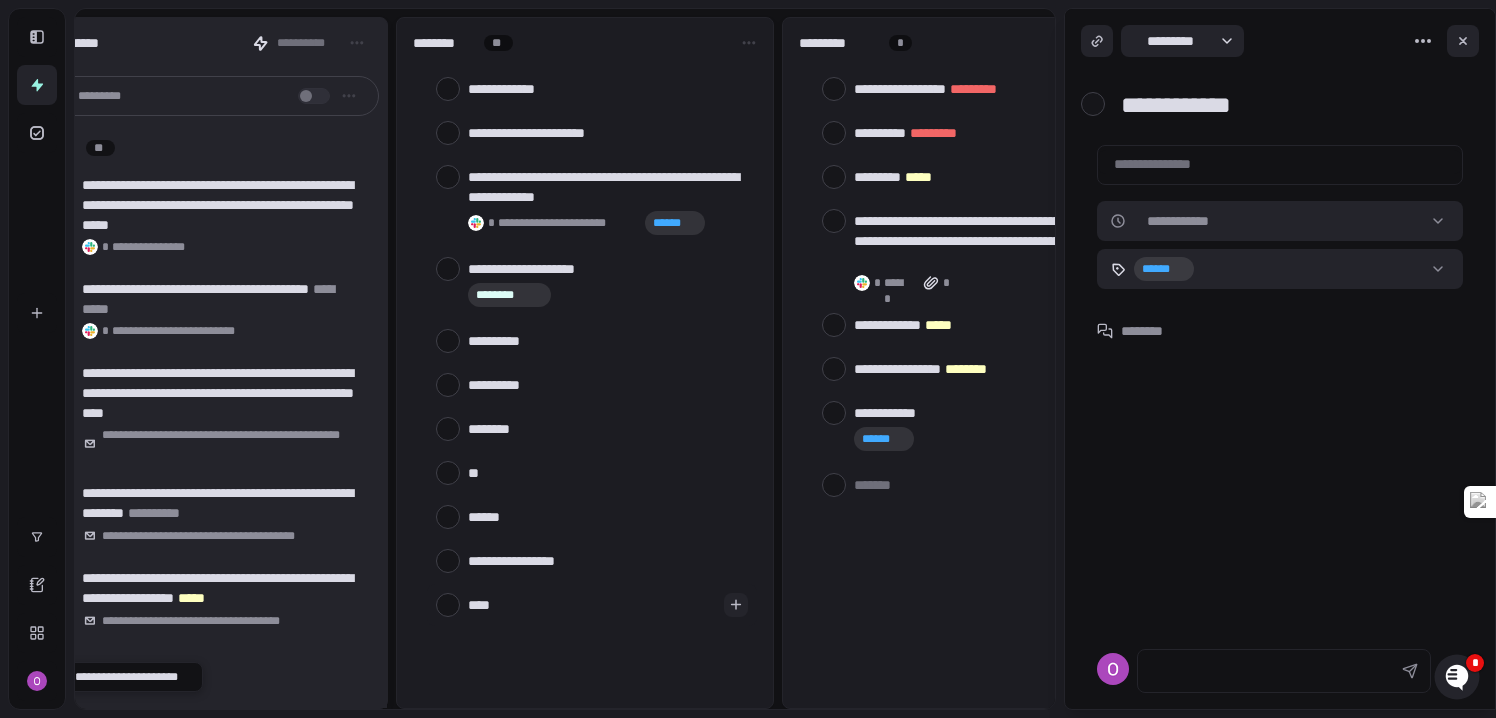 type on "****" 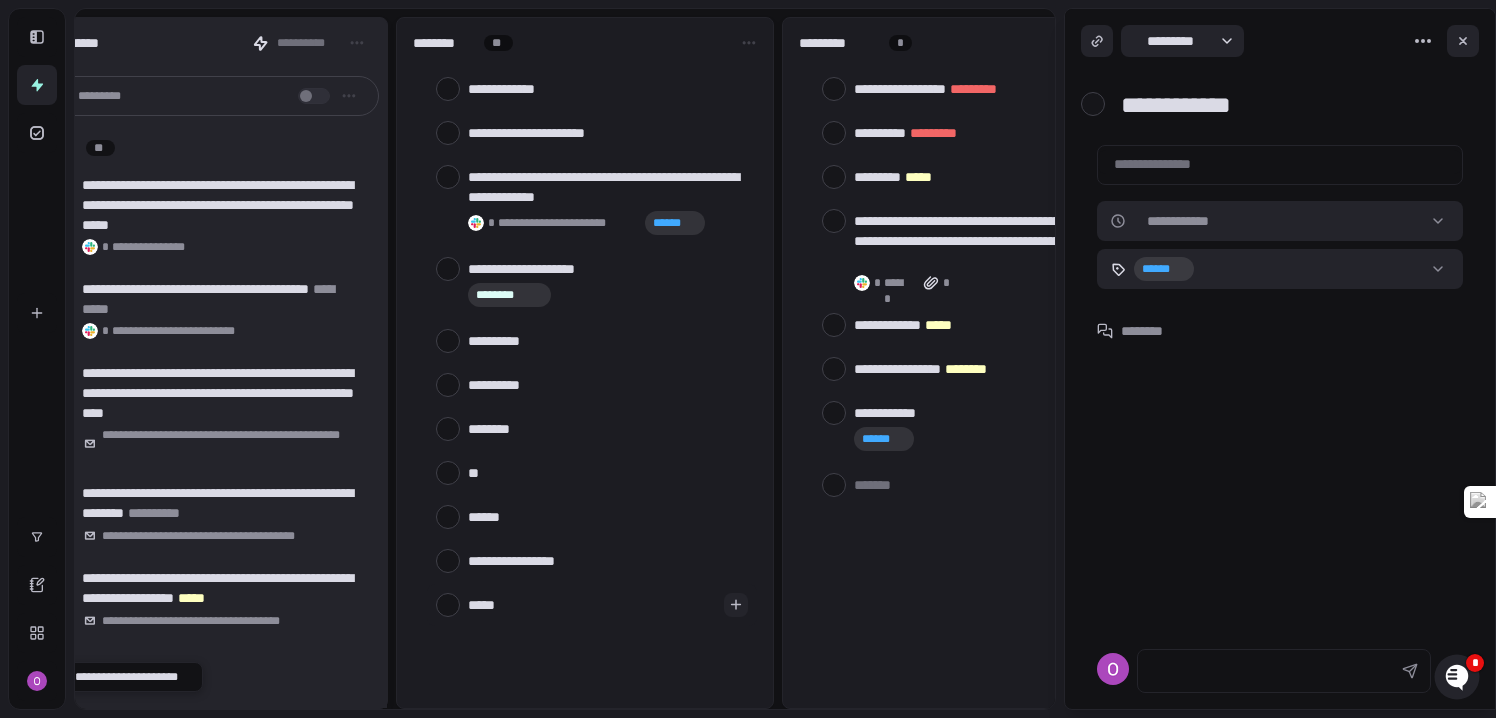 type on "******" 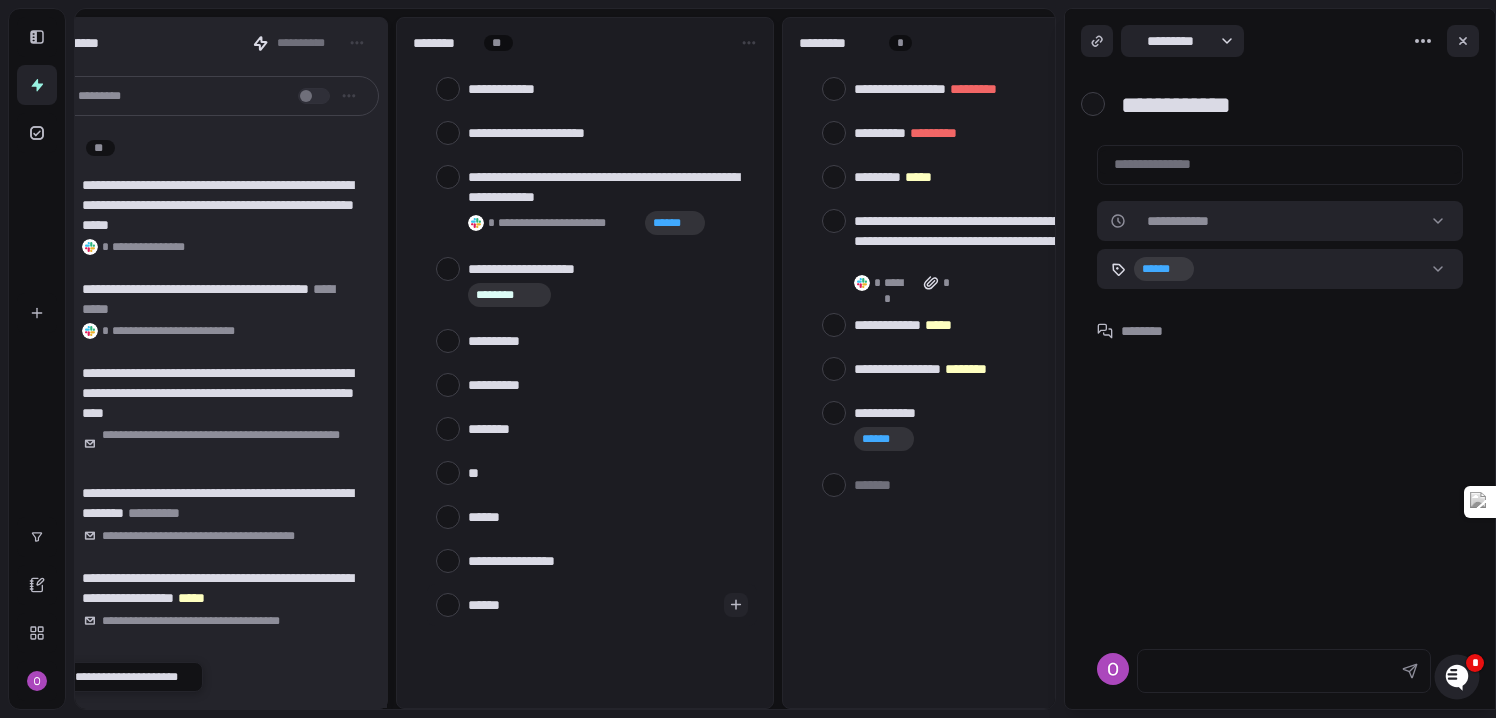 type on "*******" 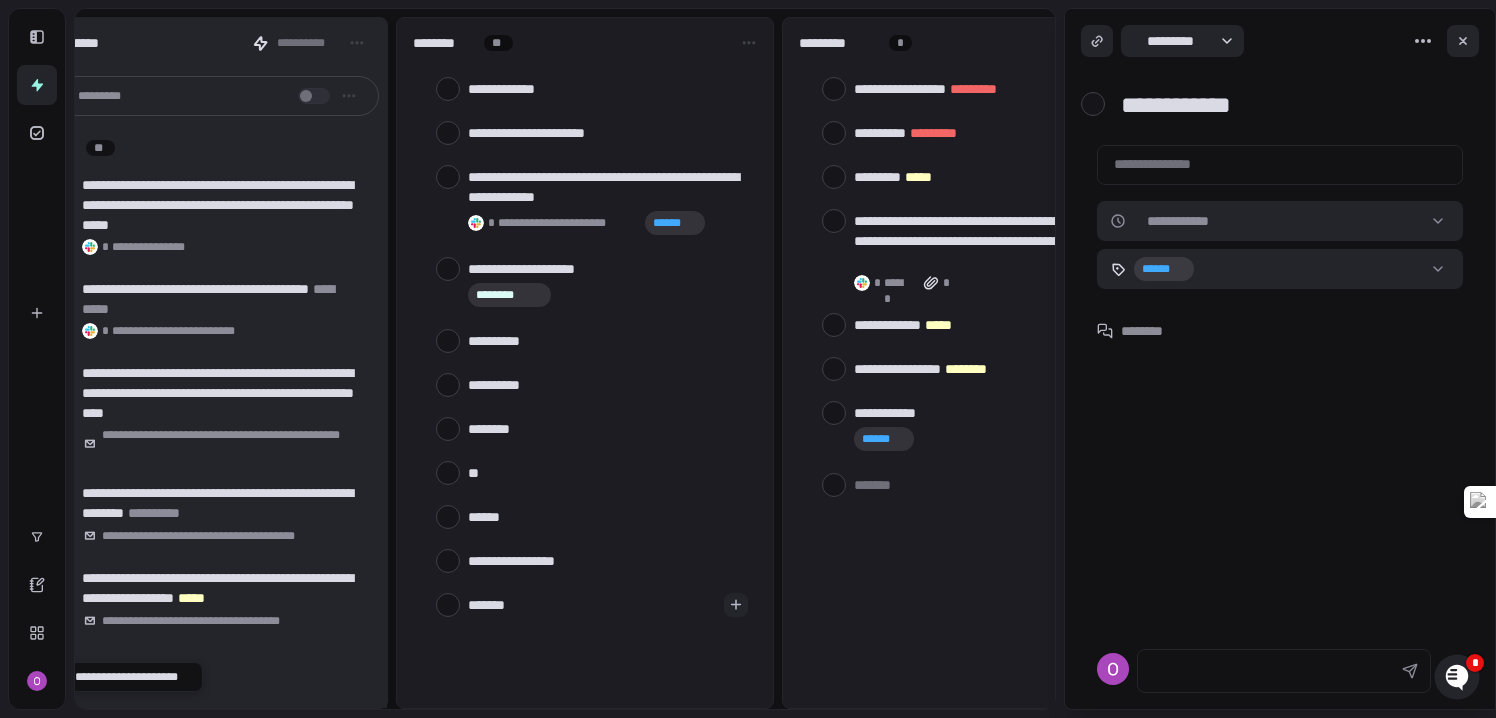 type on "********" 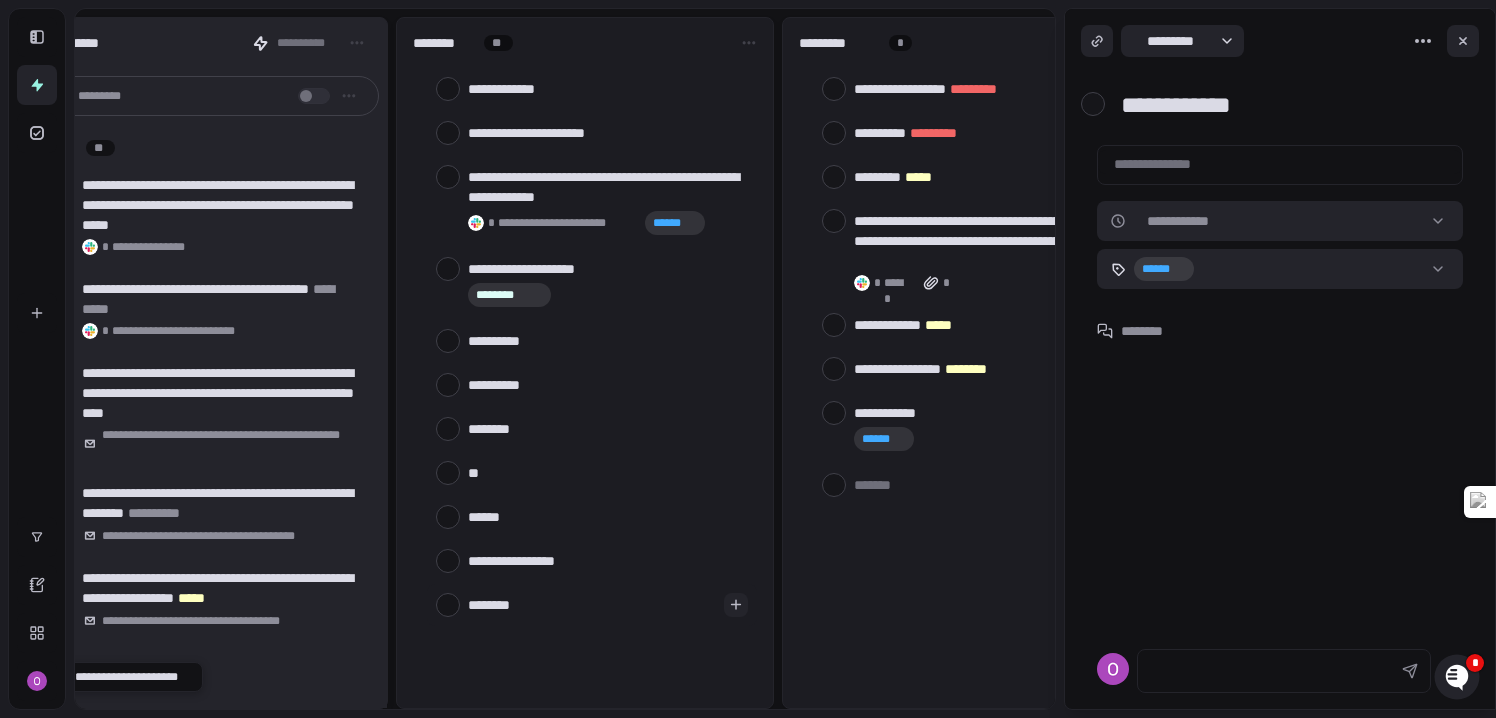 type on "*********" 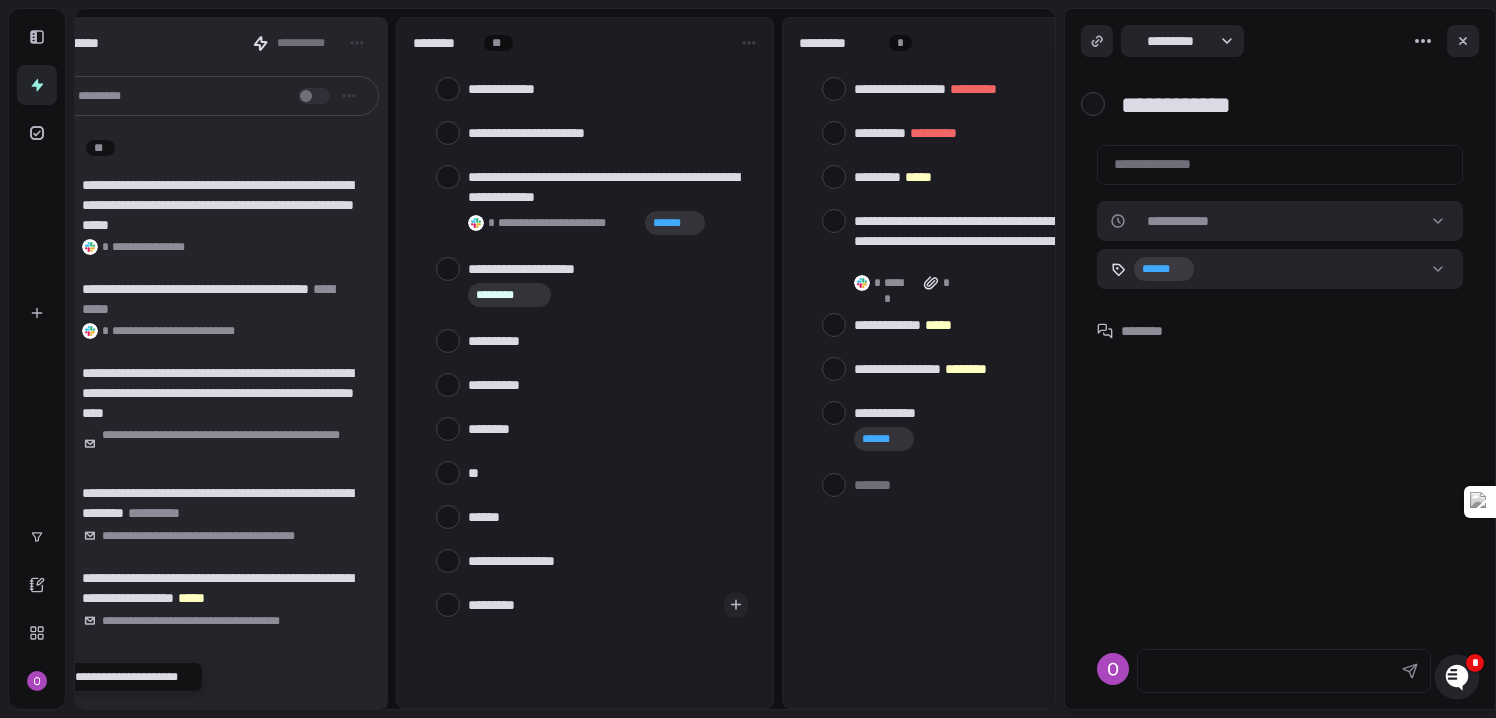 type on "**********" 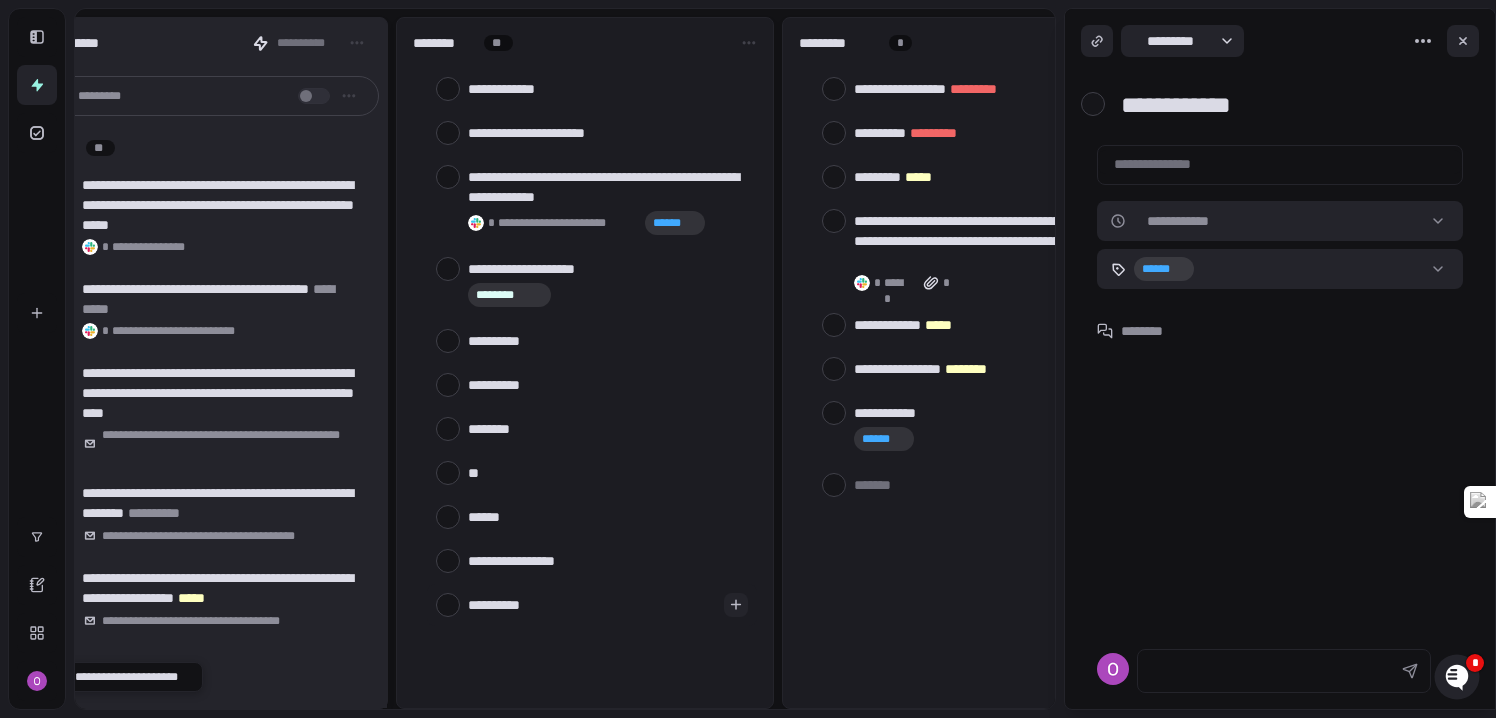 type 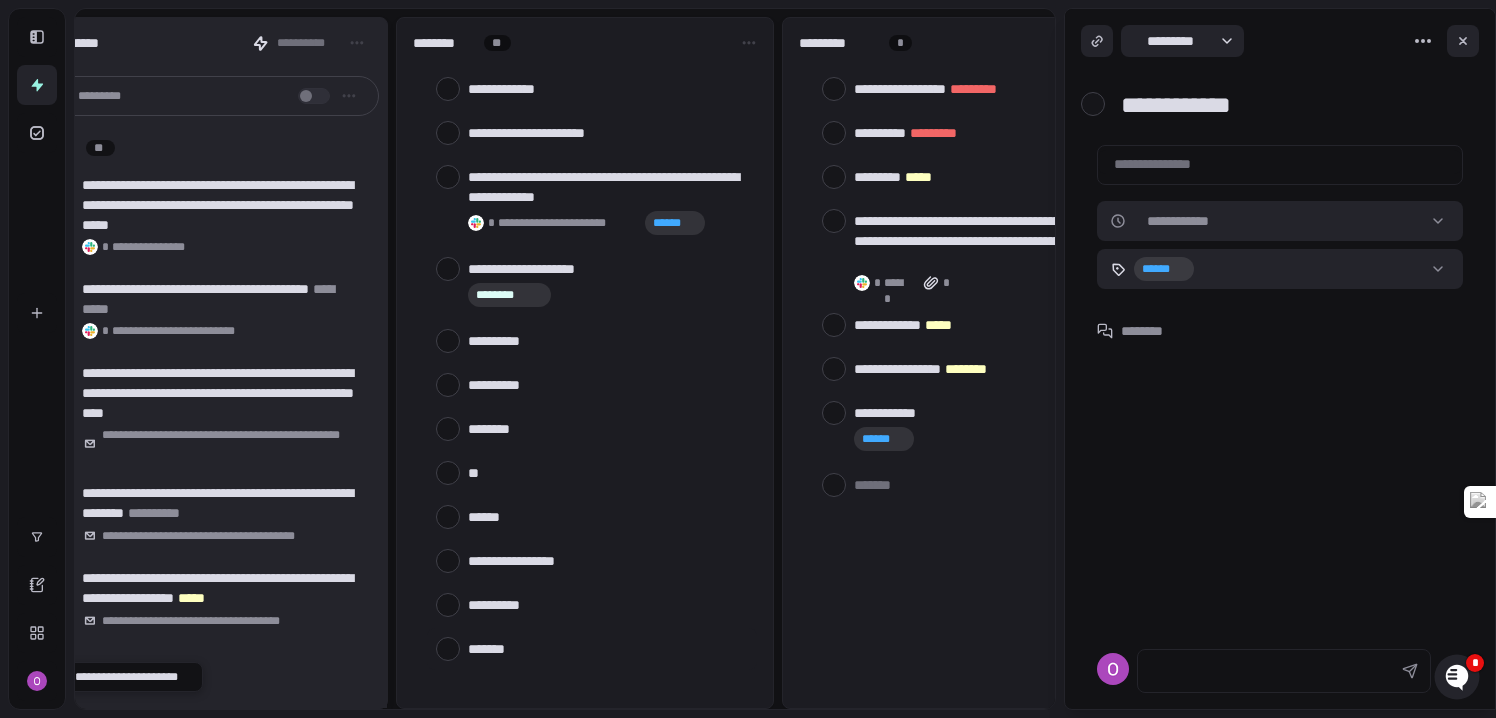 type on "*" 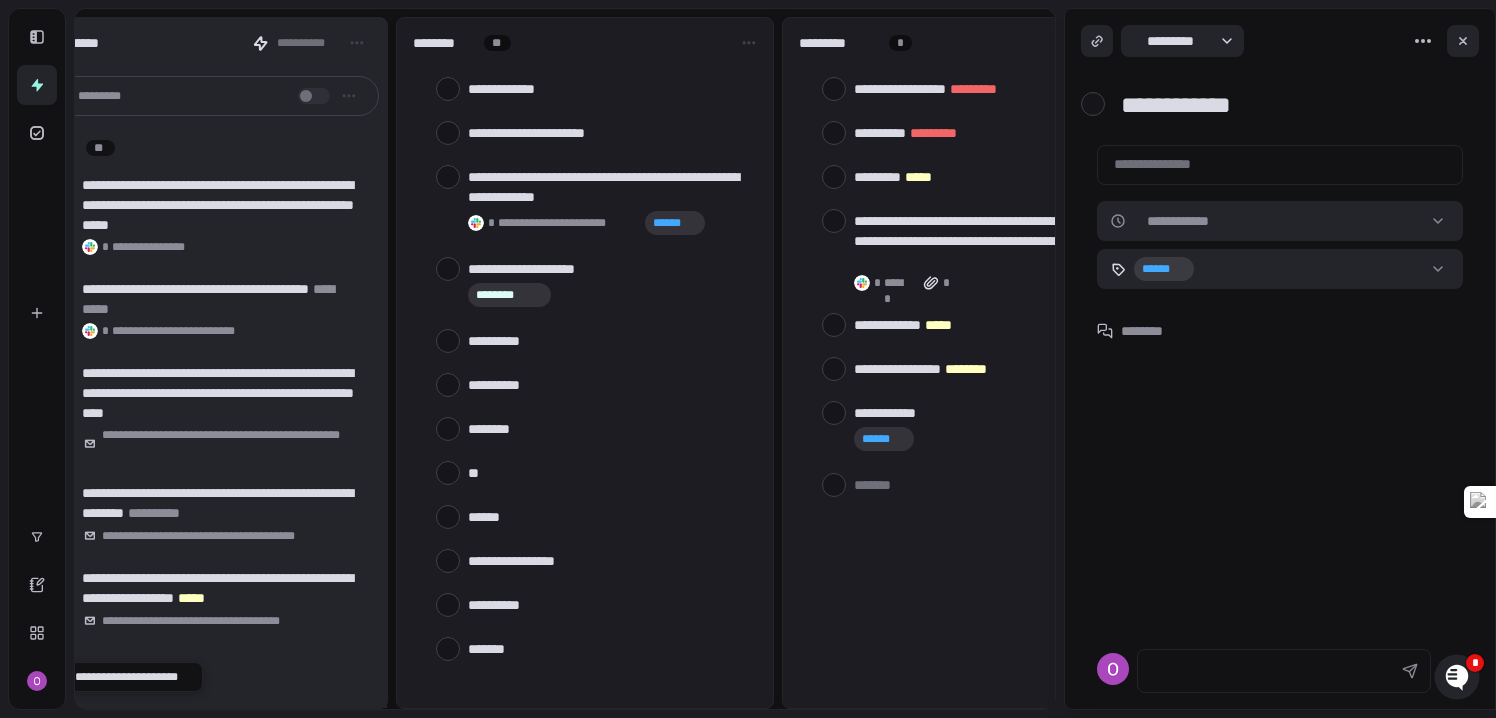 type on "*" 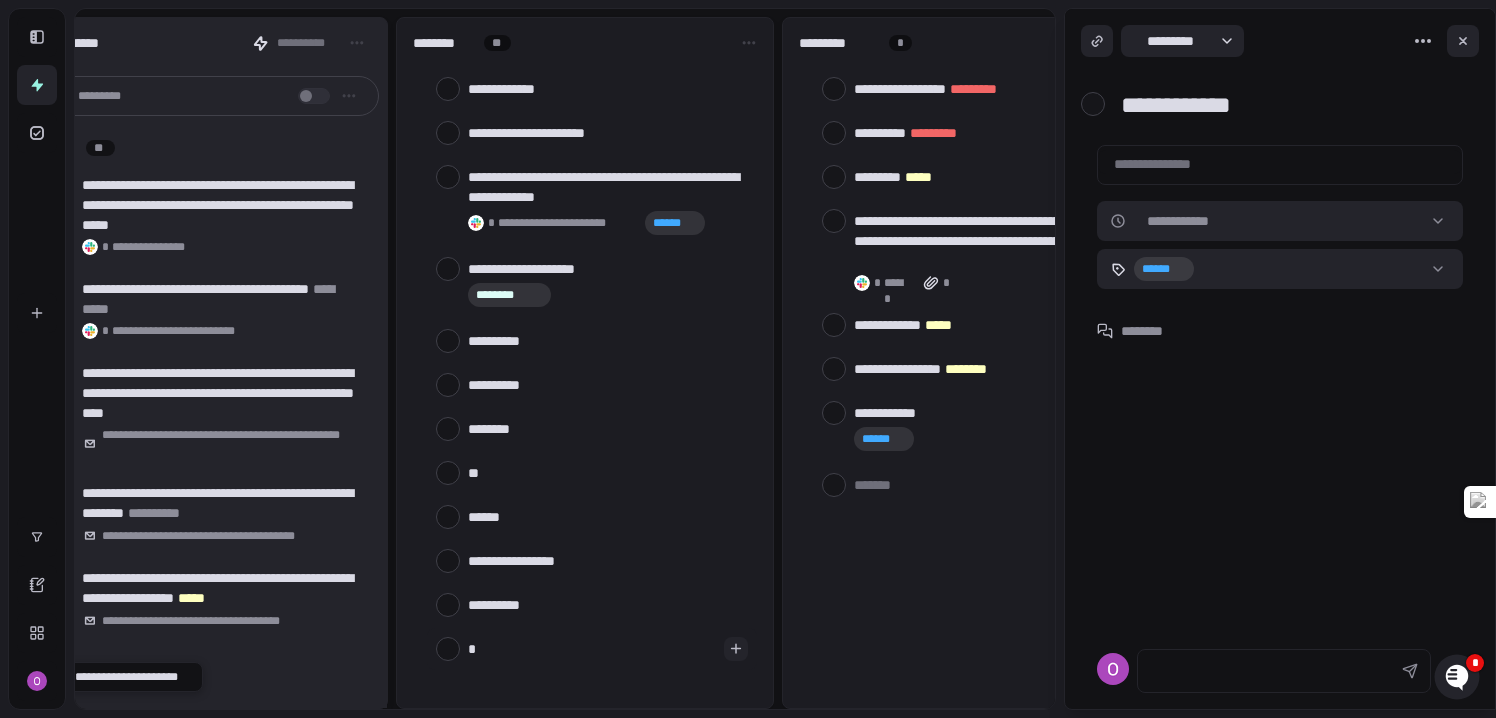 type on "**" 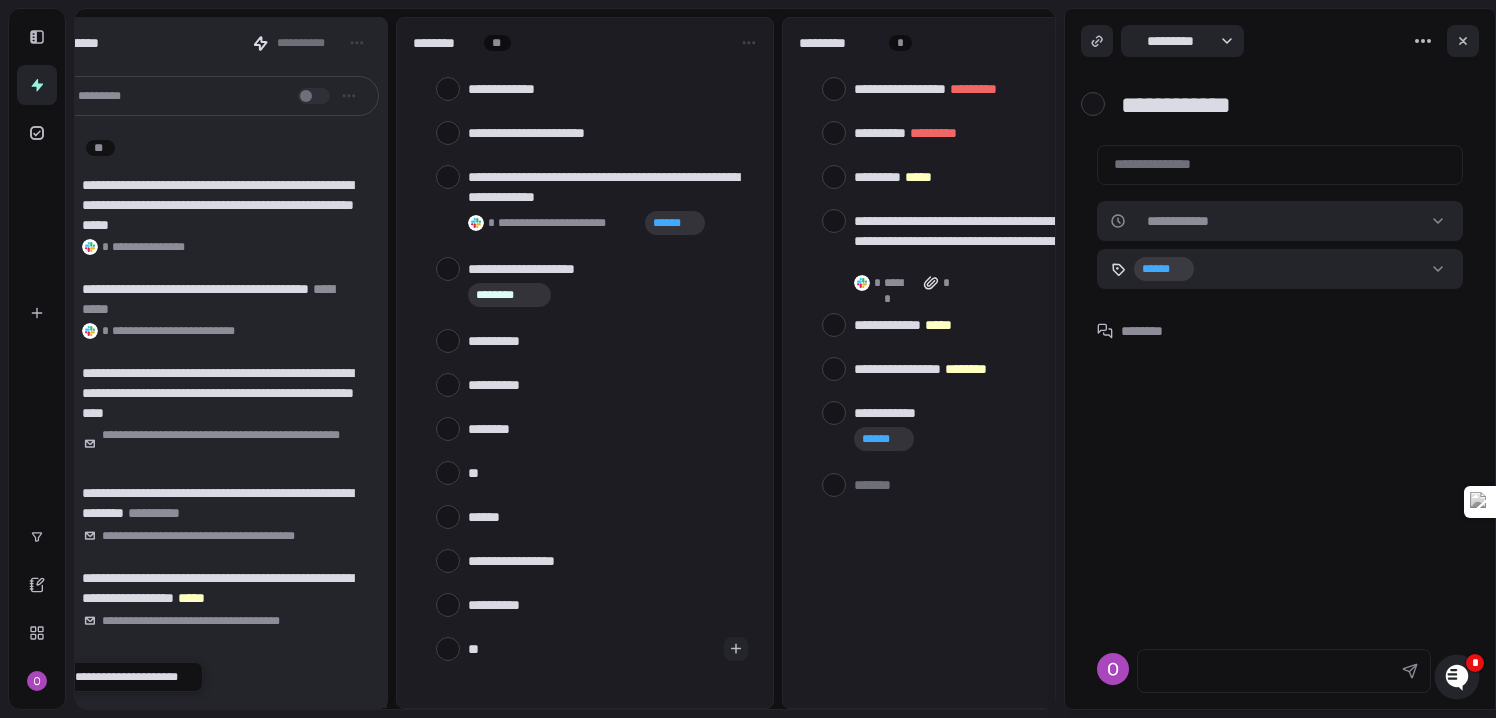 type on "***" 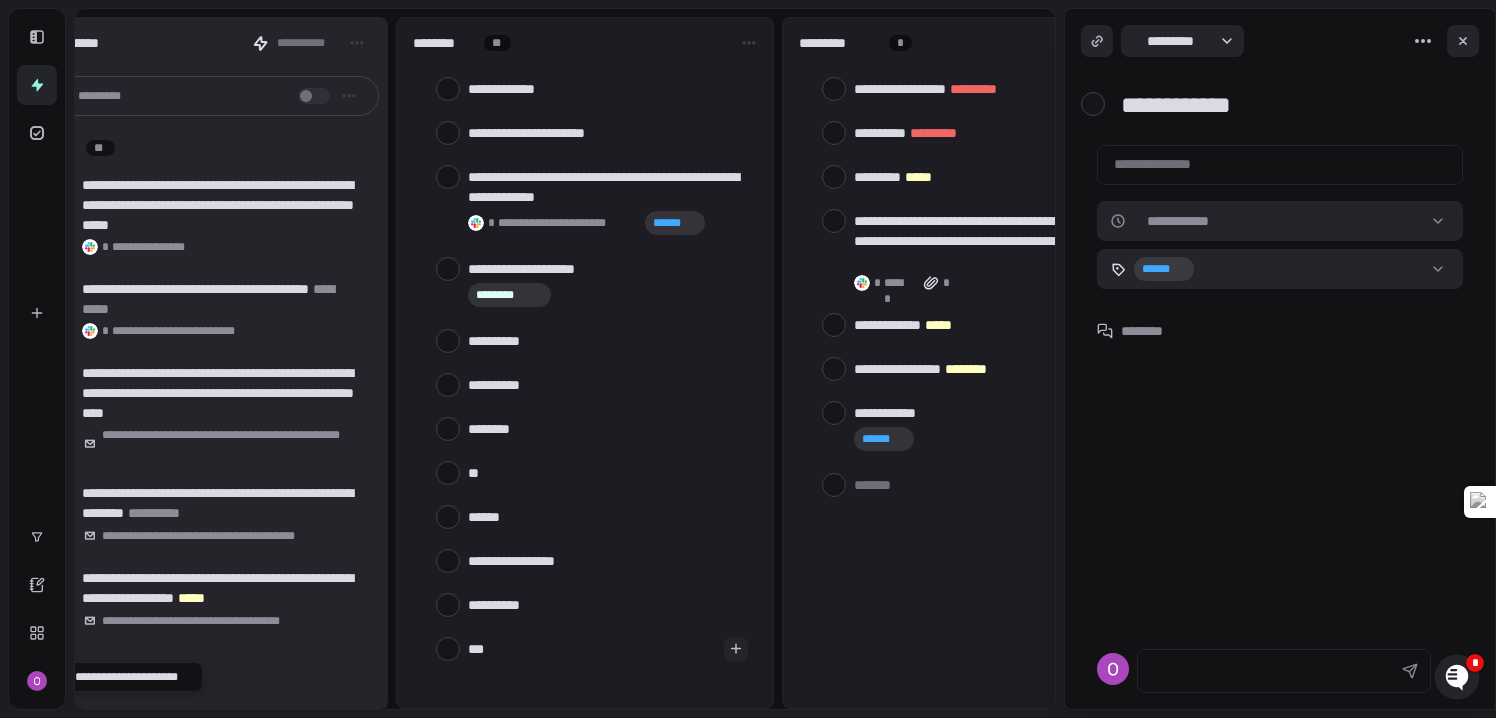 type on "****" 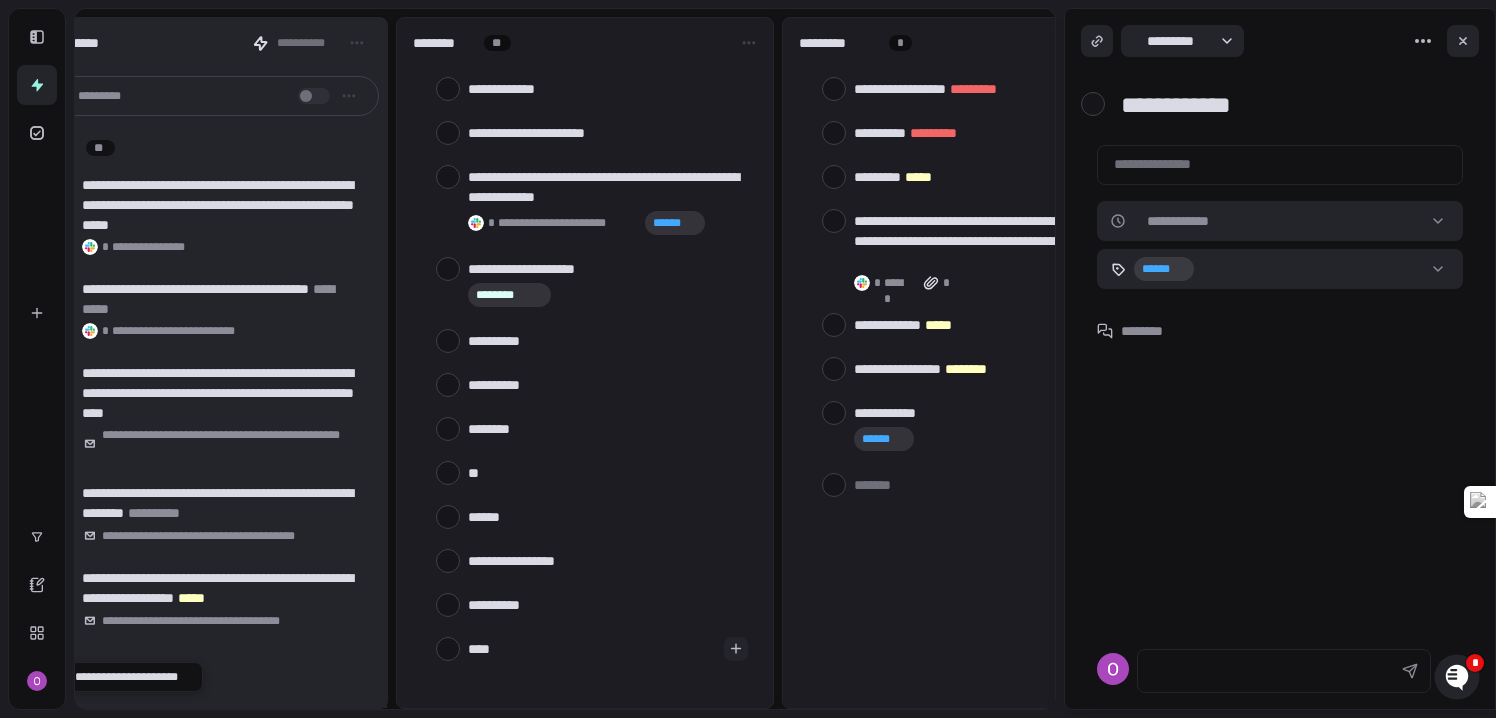 type on "*****" 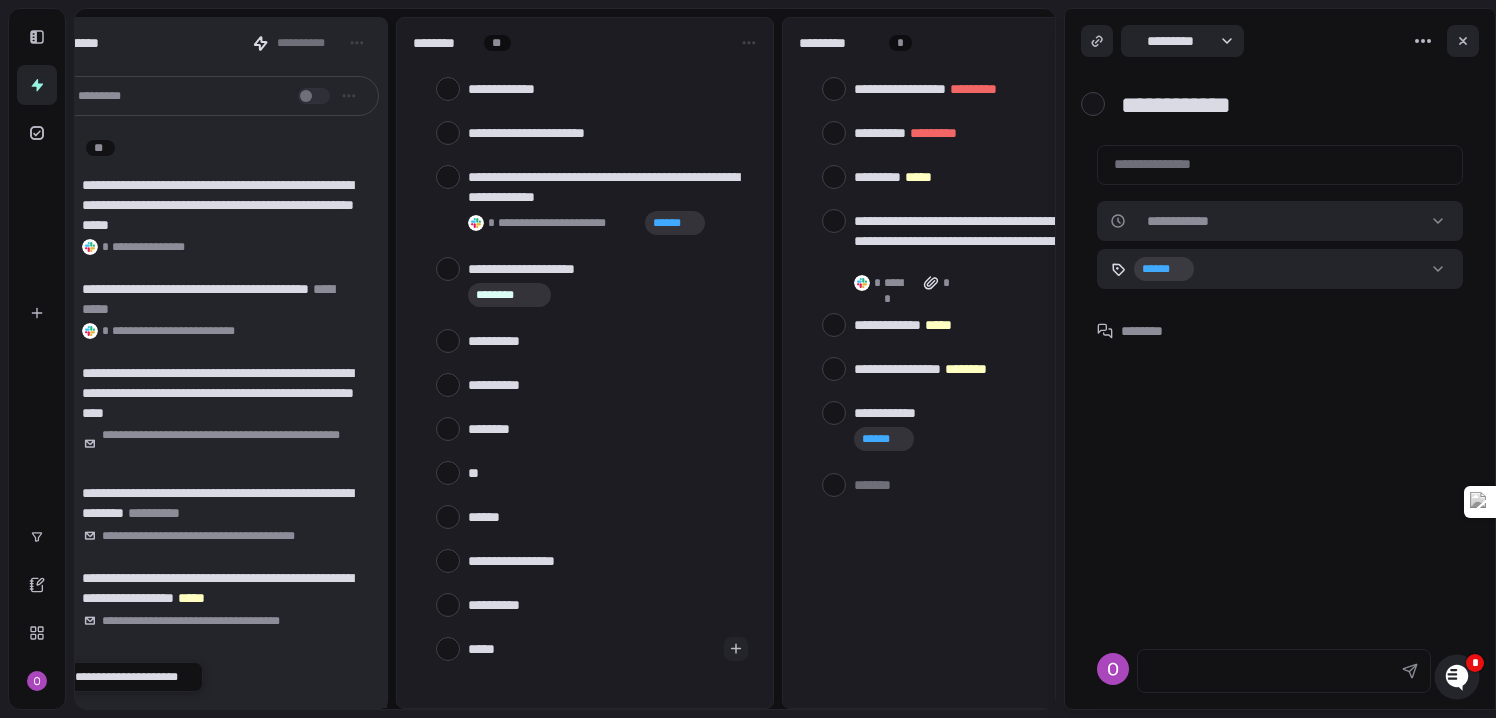 type on "*****" 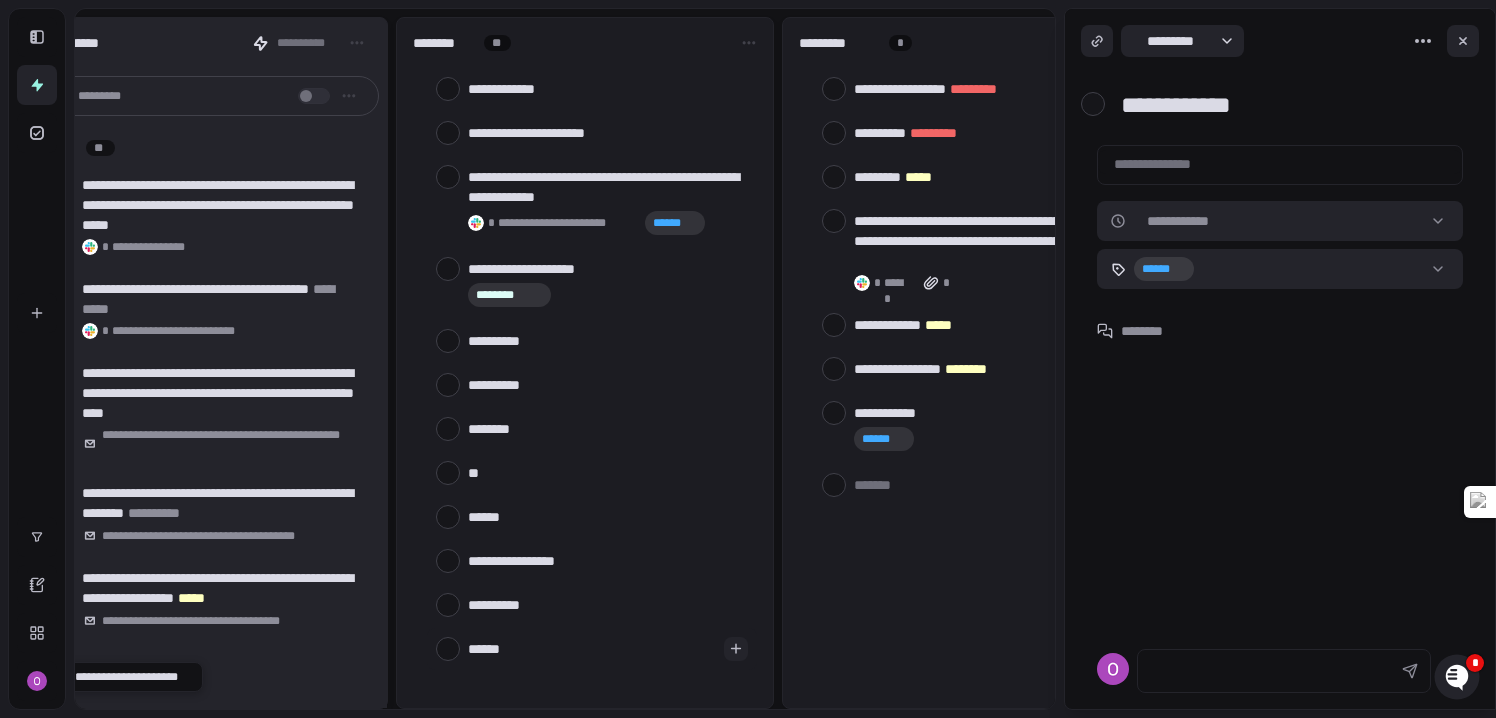 type on "*******" 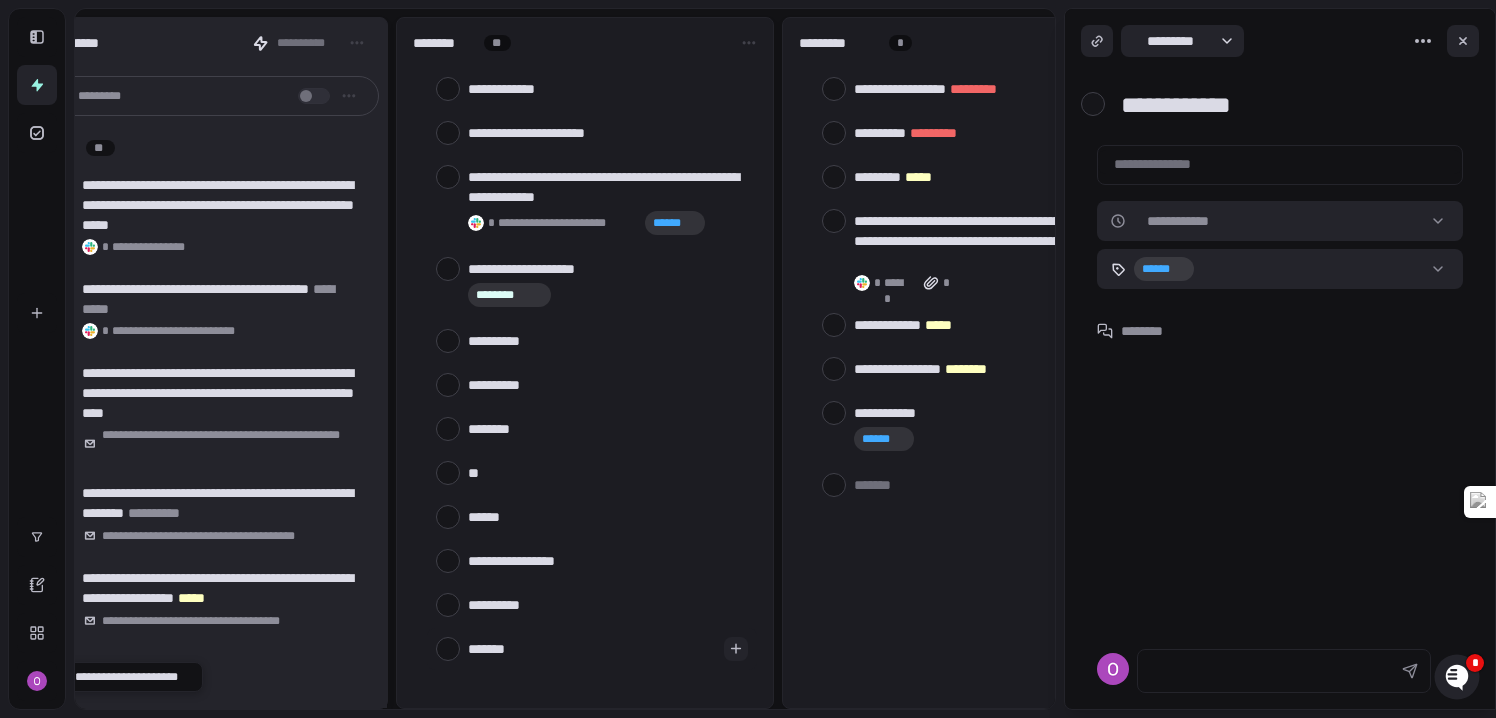 type on "********" 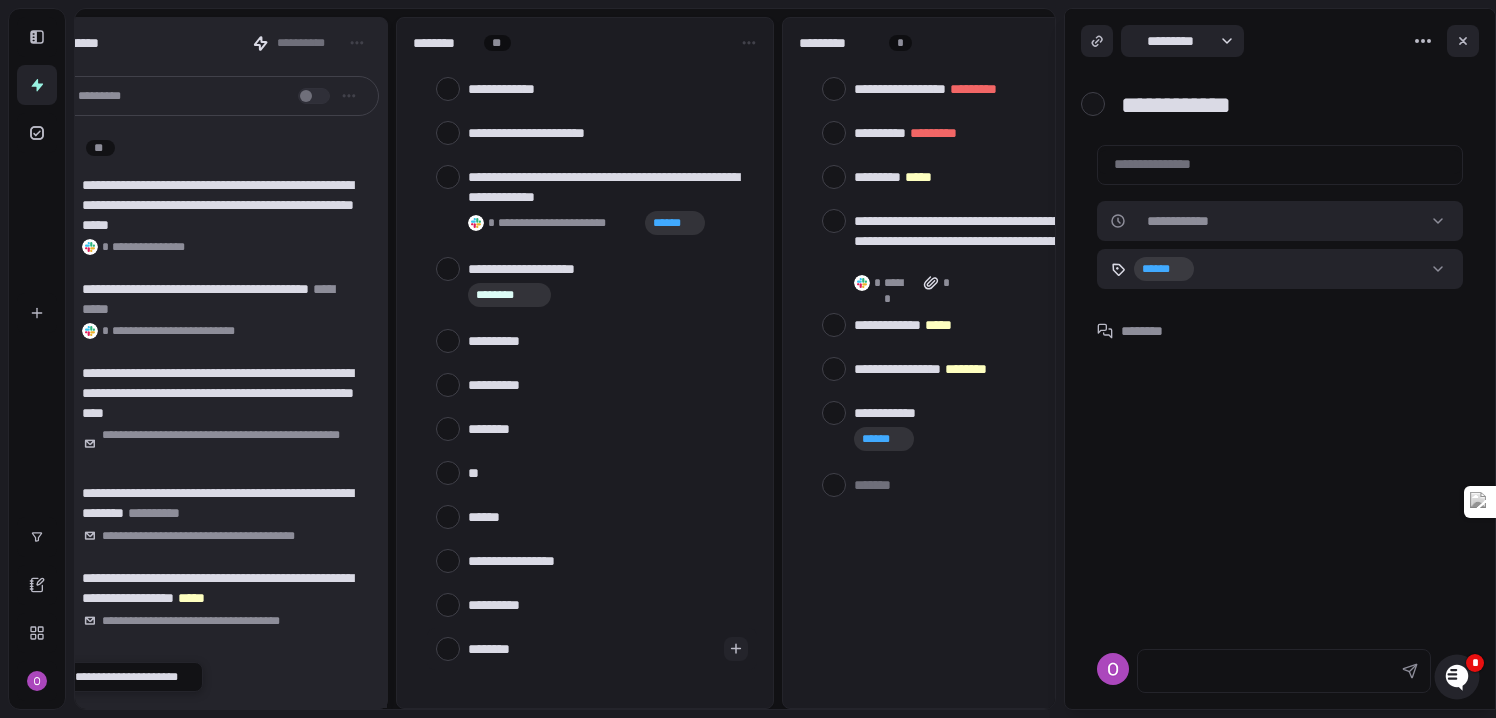 type on "*********" 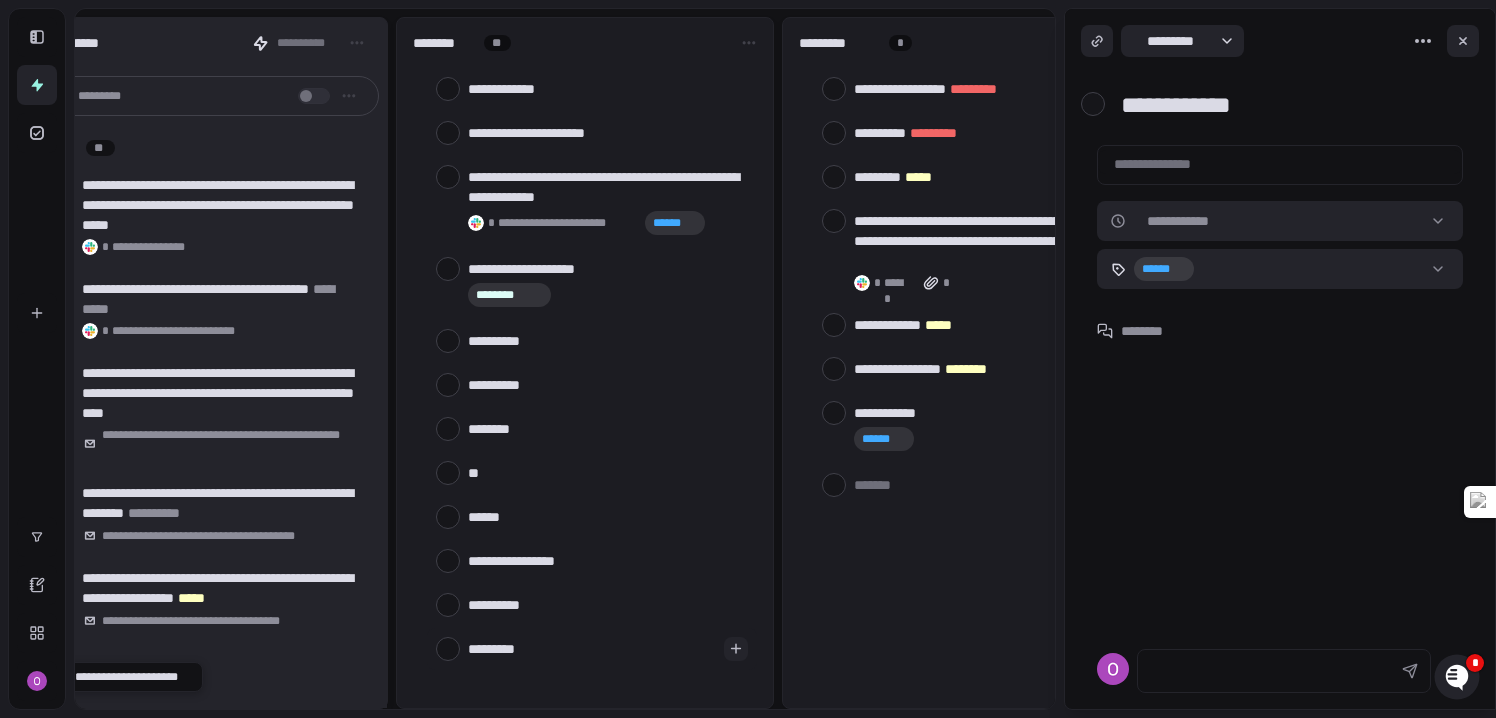 type on "**********" 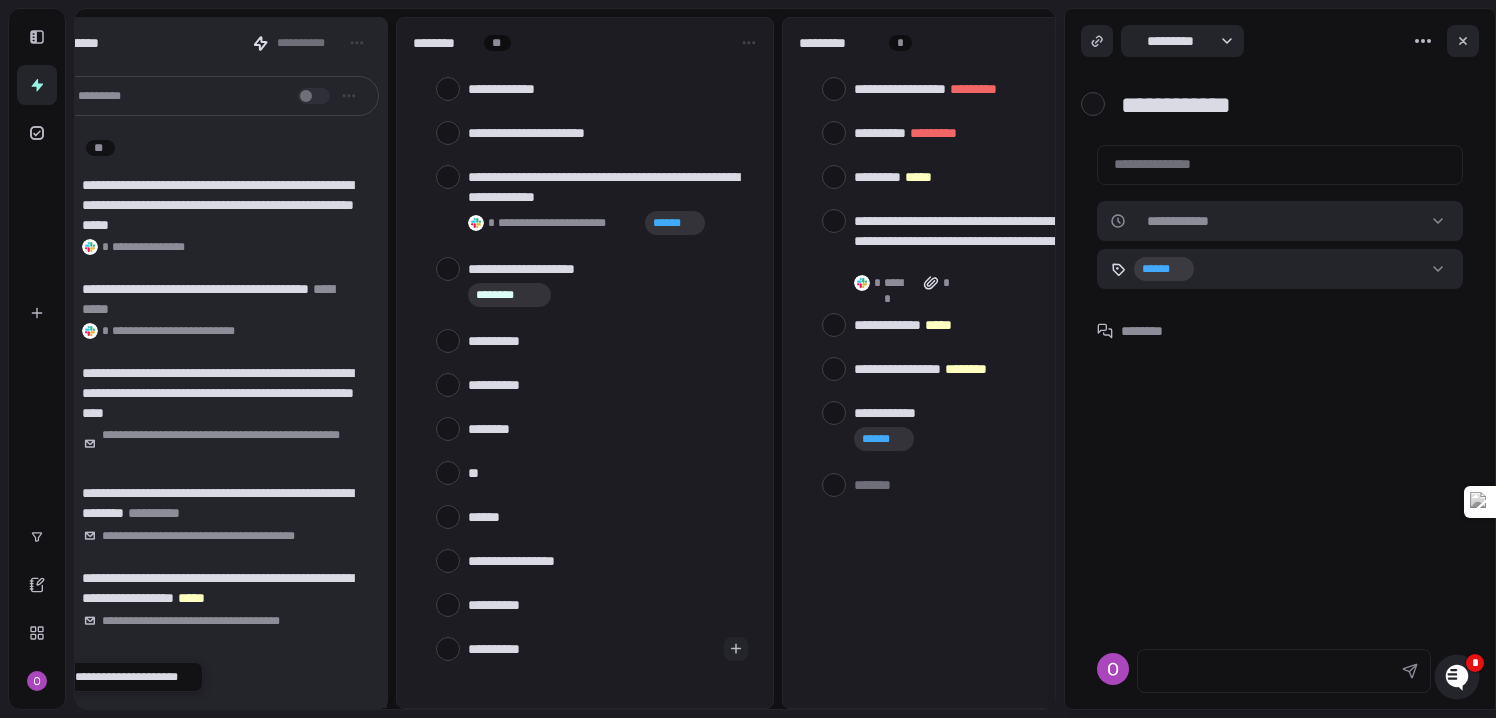type on "**********" 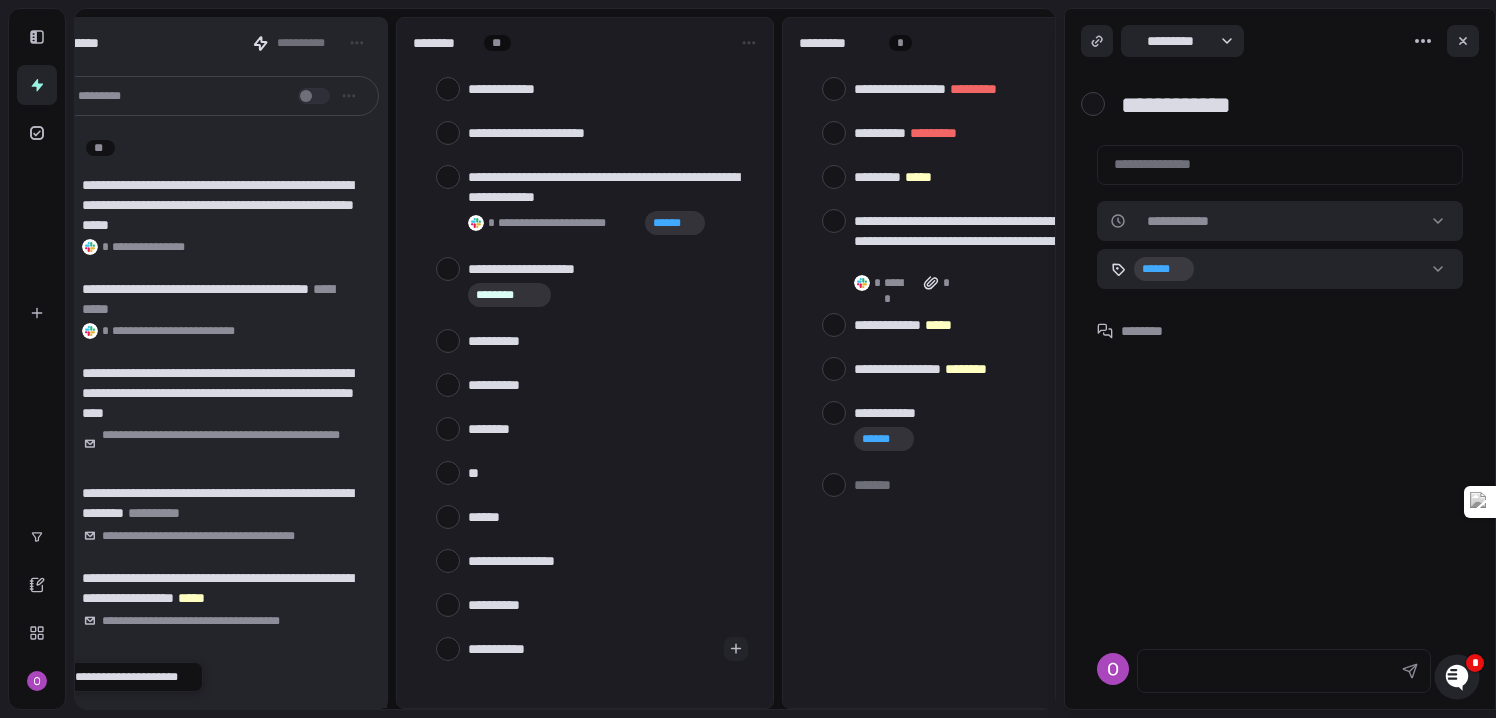 type on "**********" 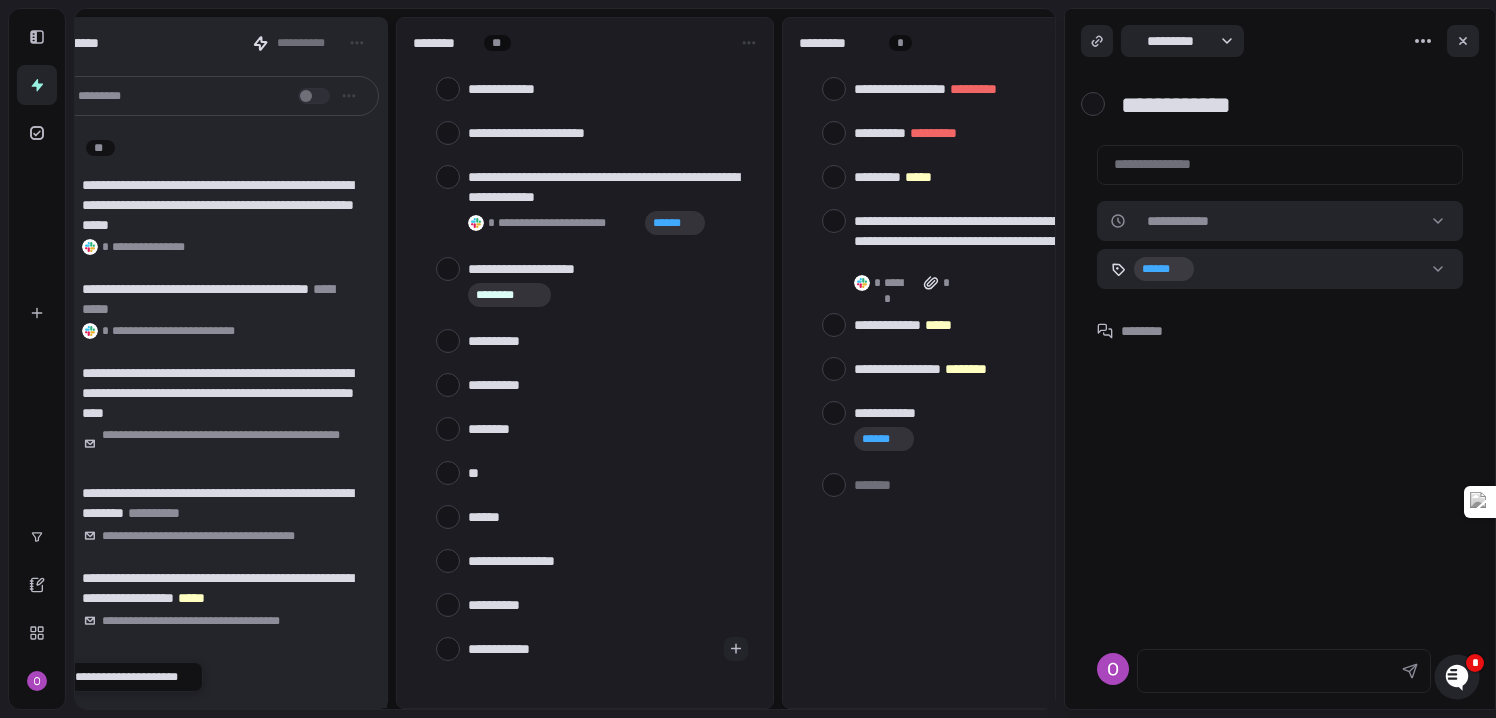 type on "**********" 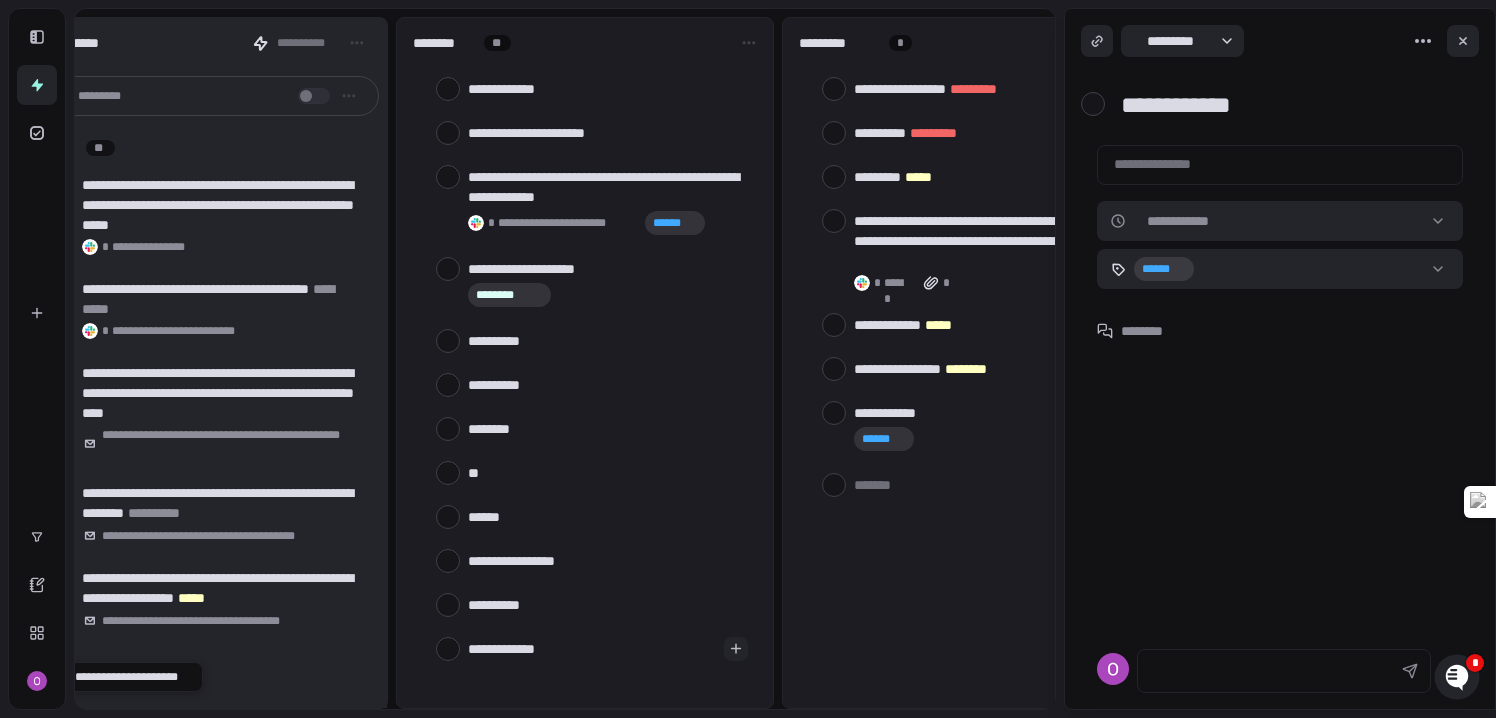 type on "**********" 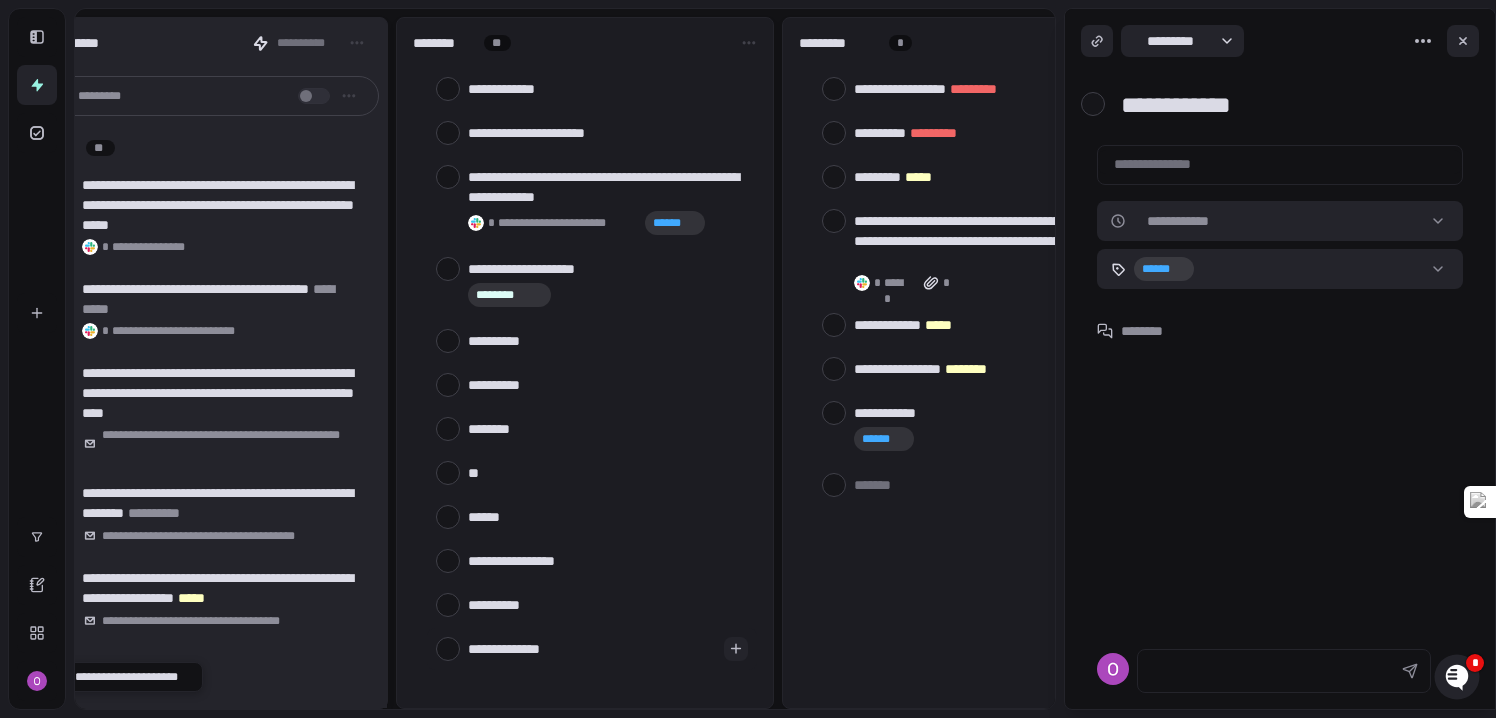 type on "**********" 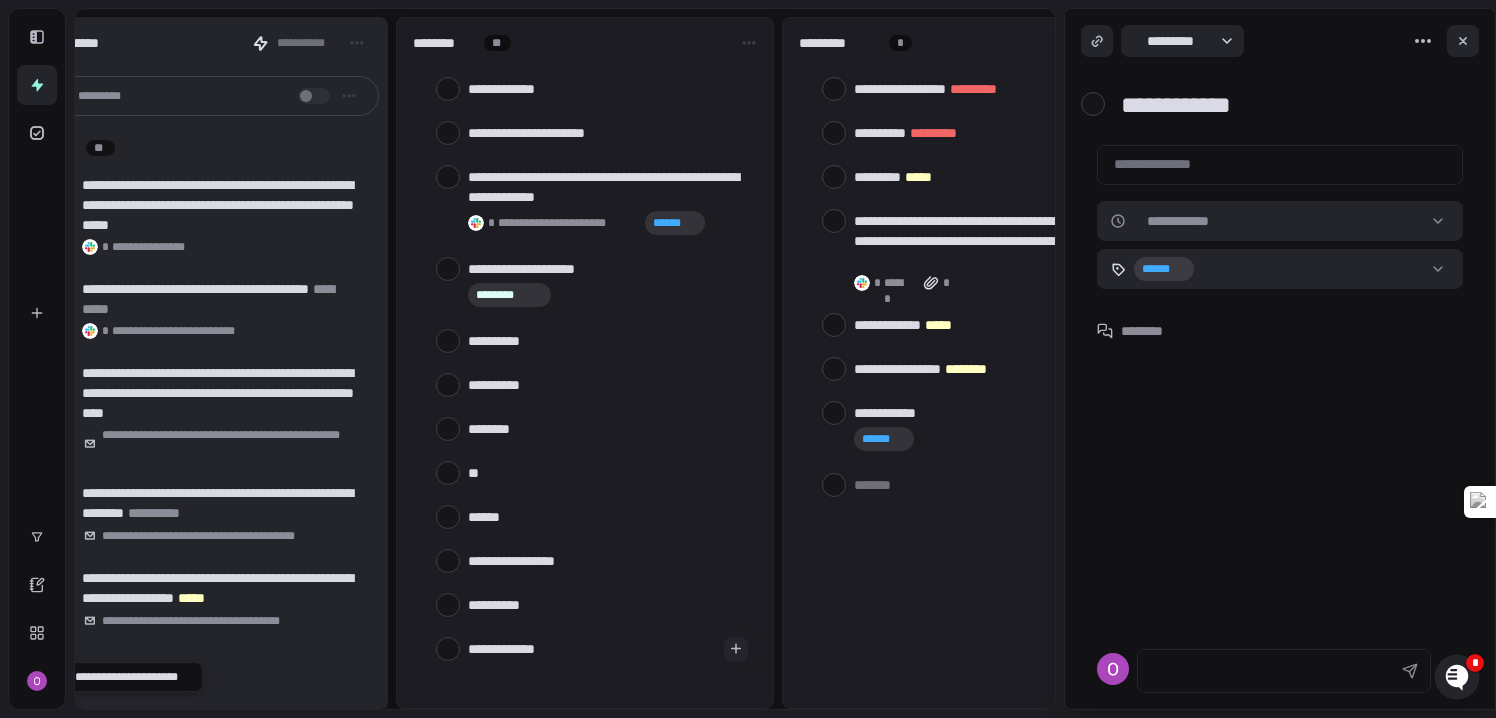 type on "**********" 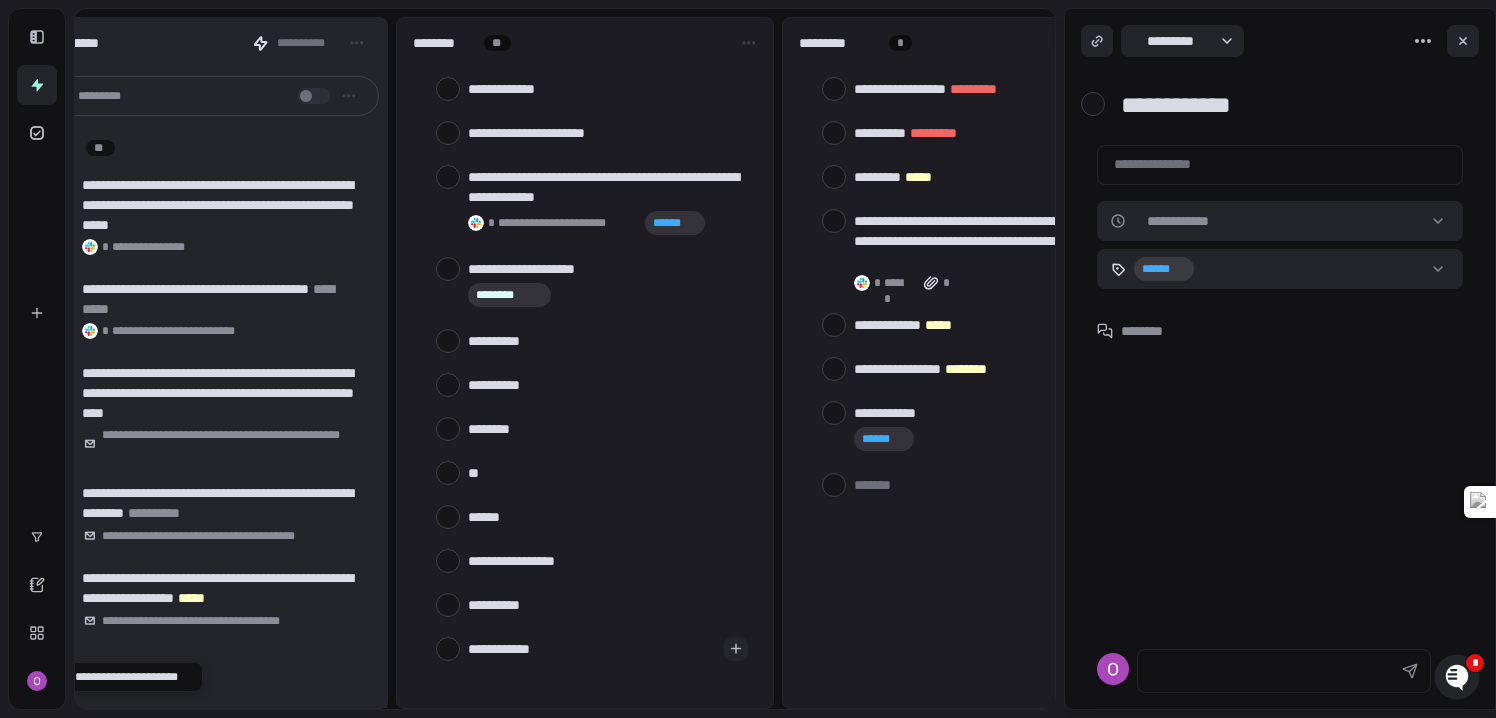 type on "**********" 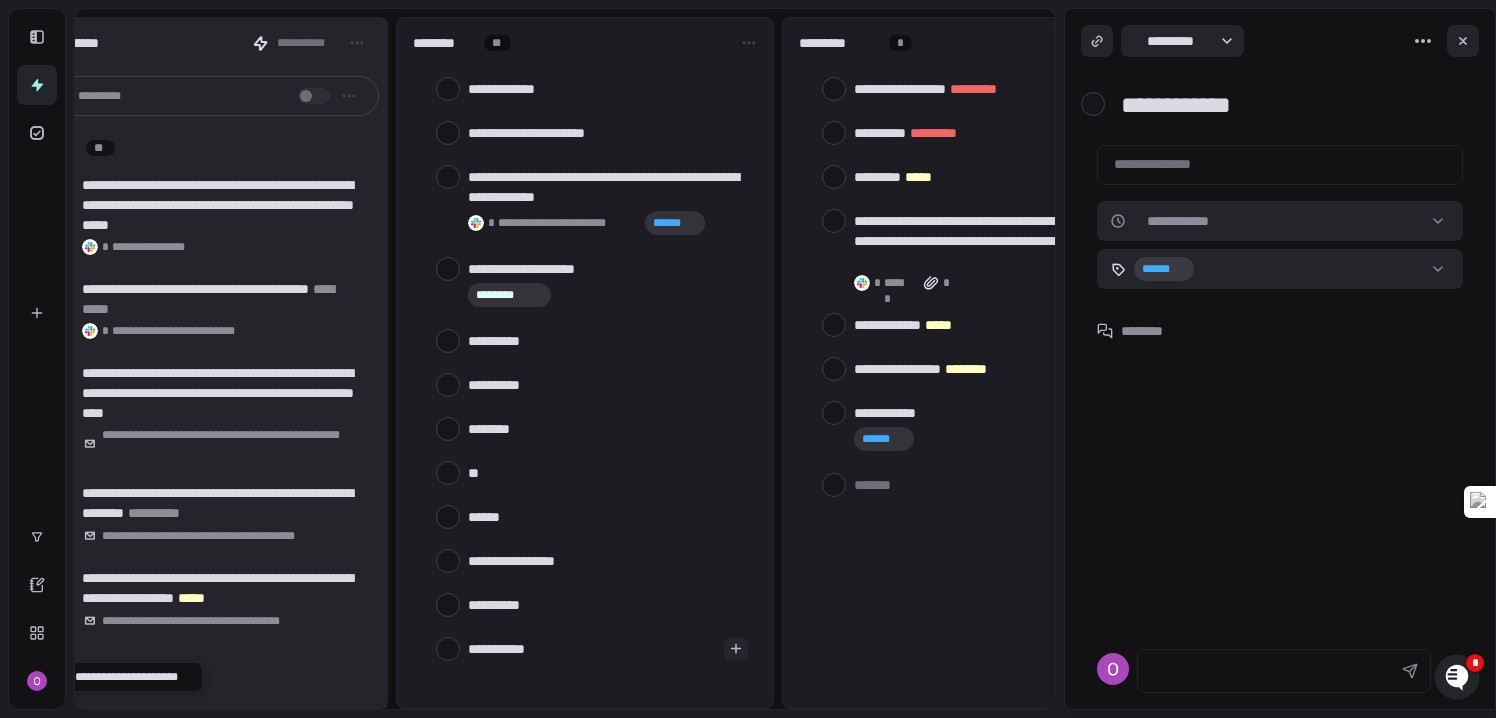 type on "**********" 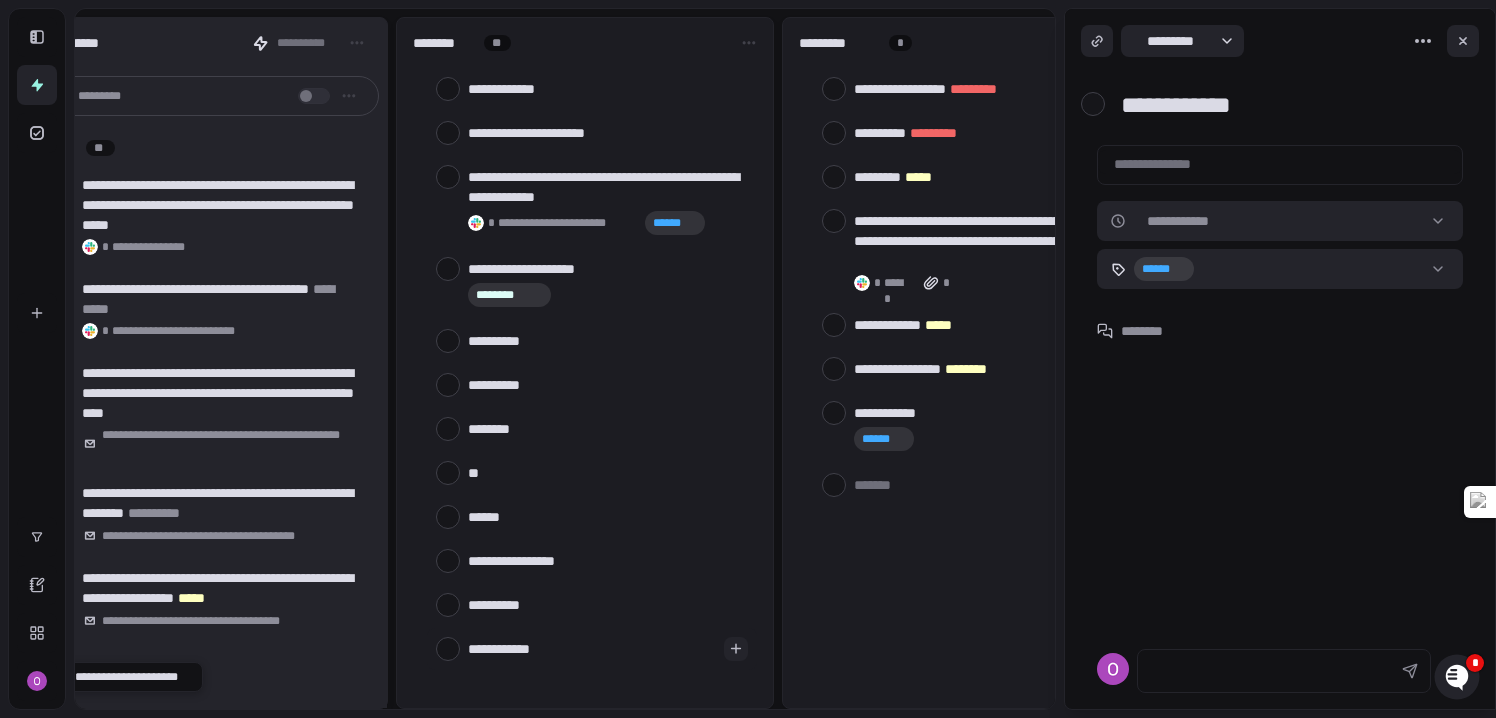 type on "*" 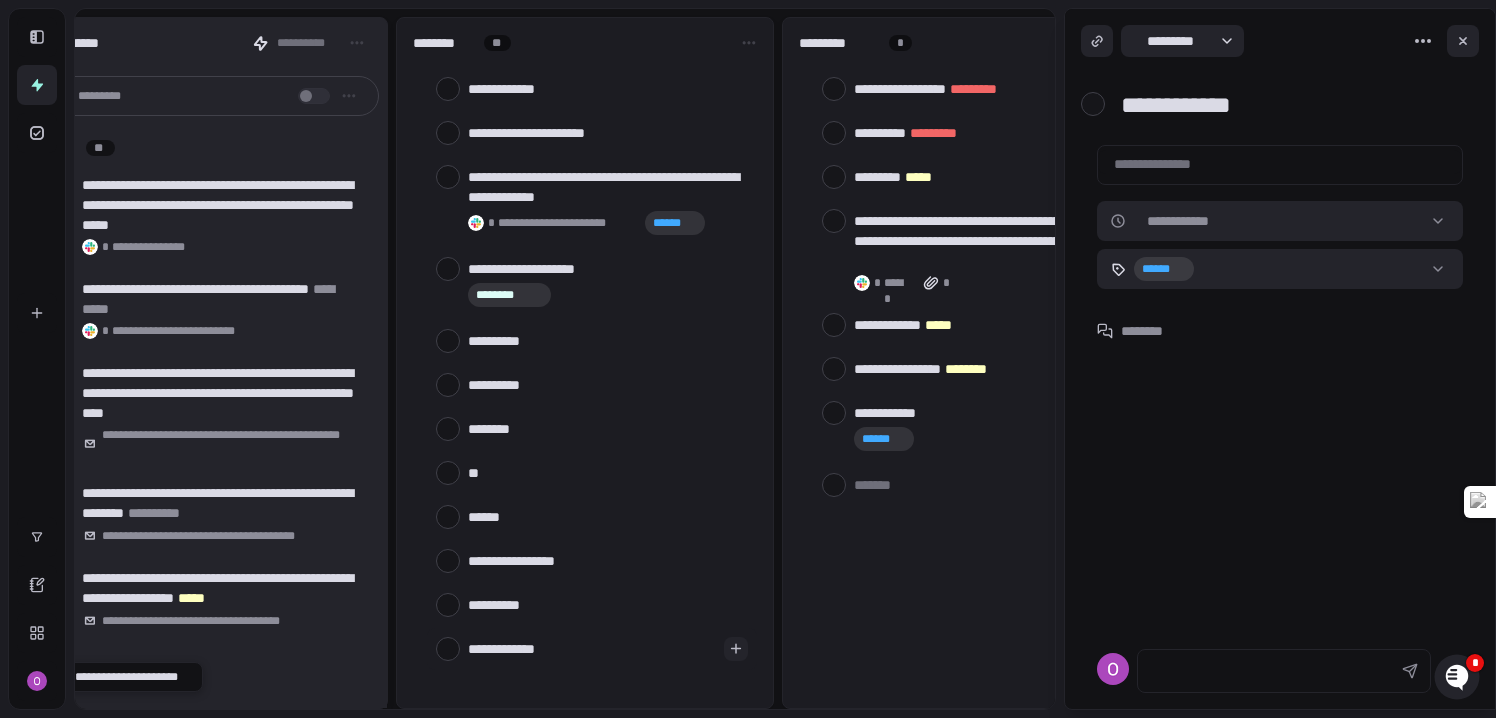 type on "**********" 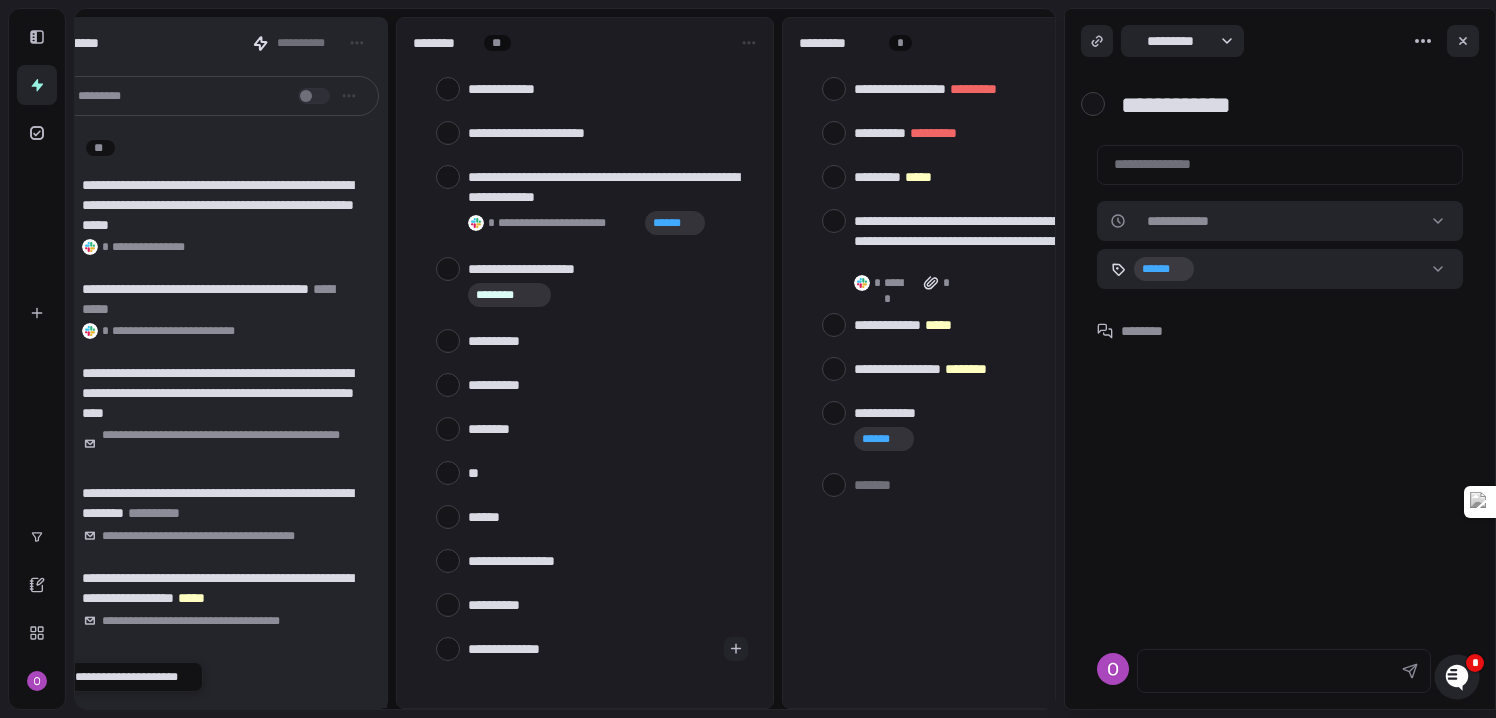 type on "**********" 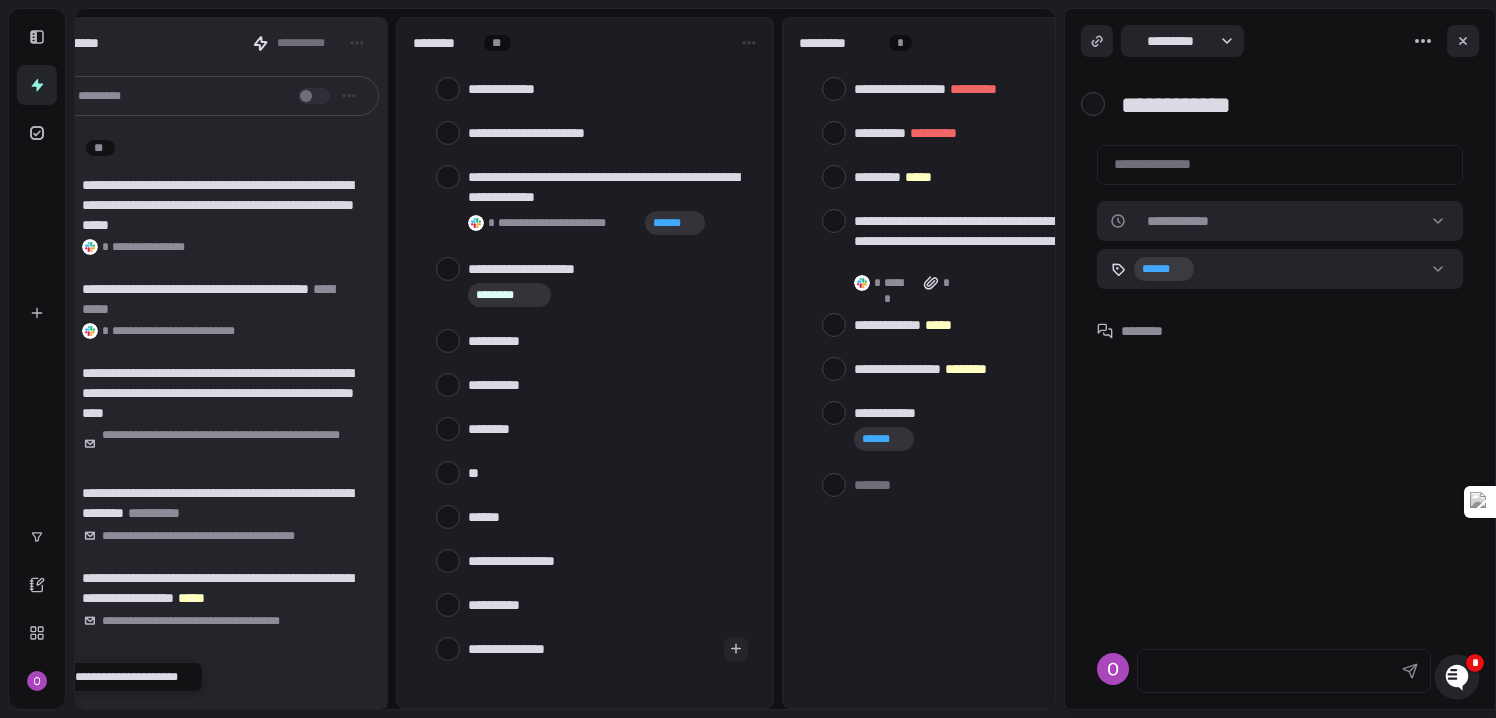 type on "**********" 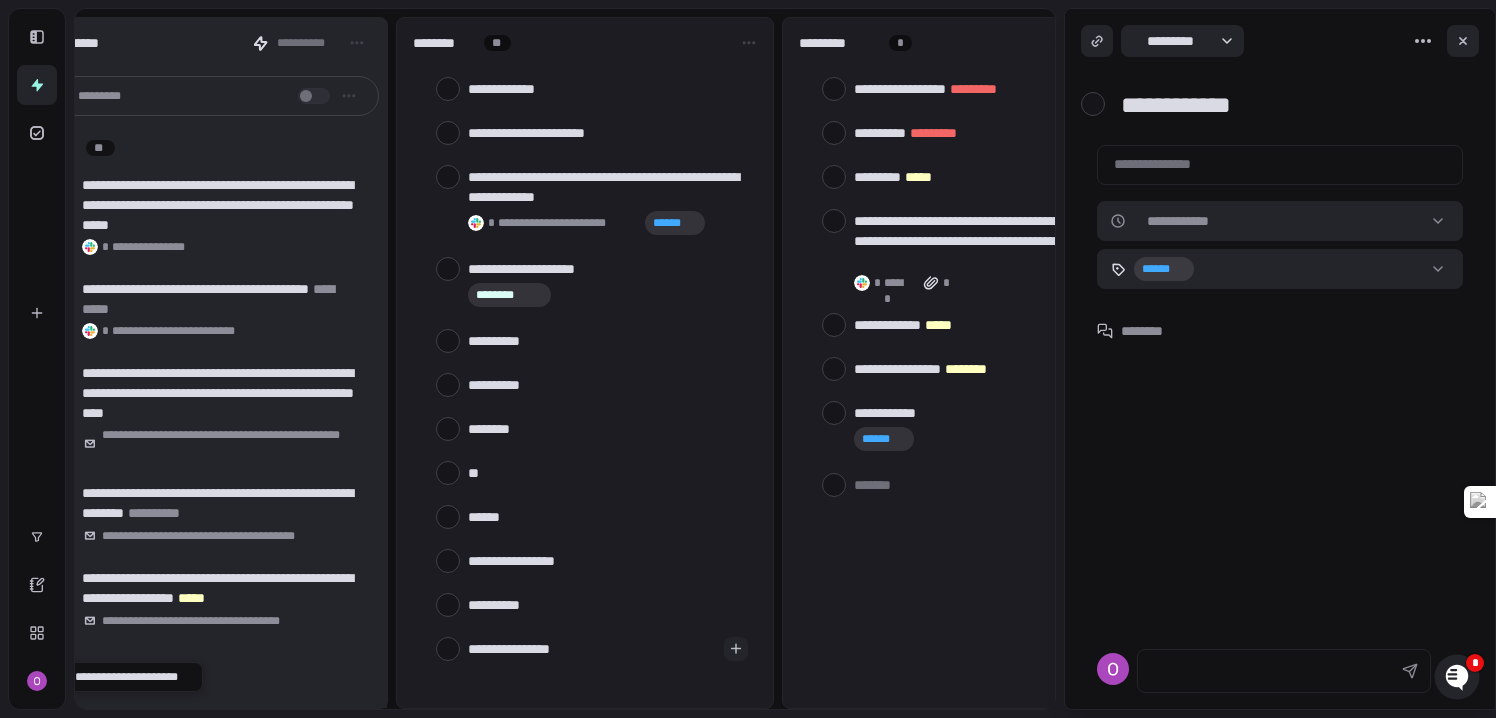 type on "**********" 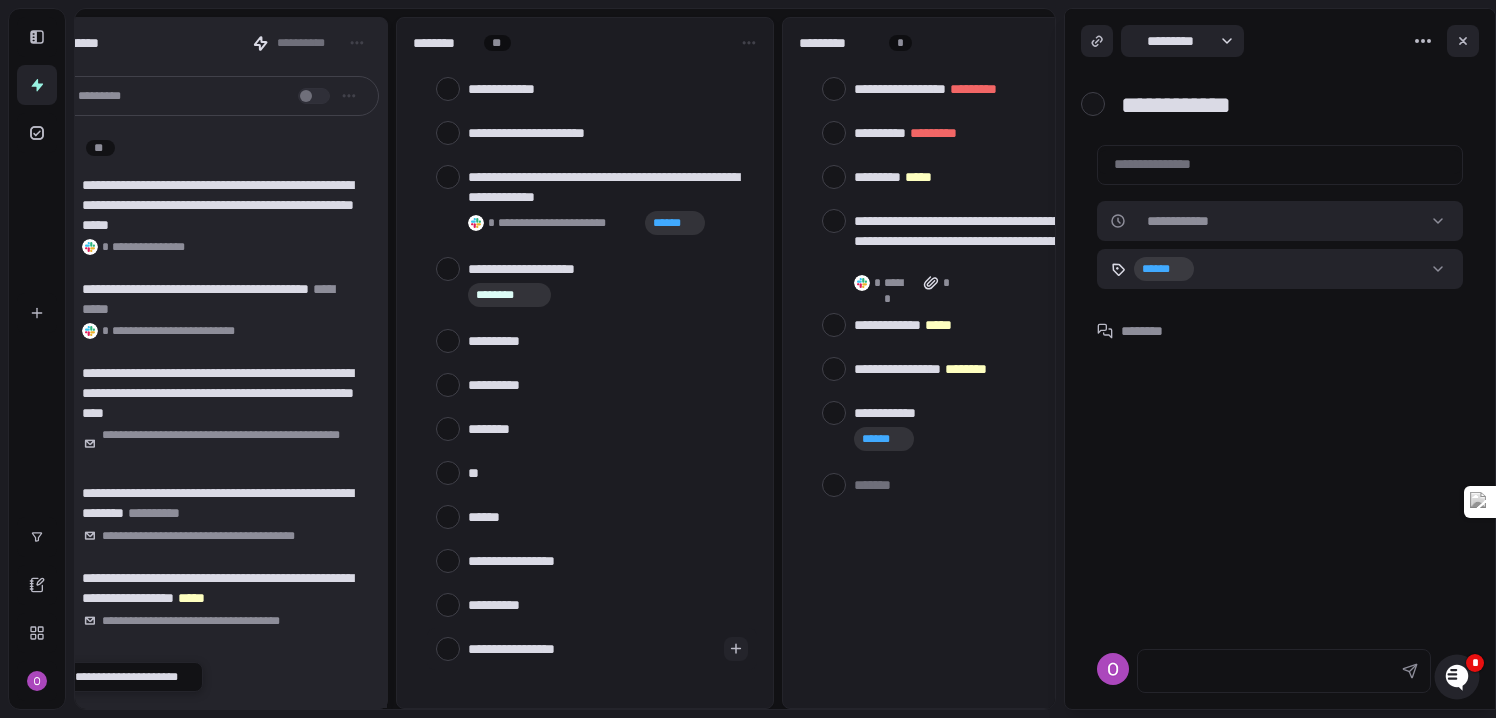 type on "**********" 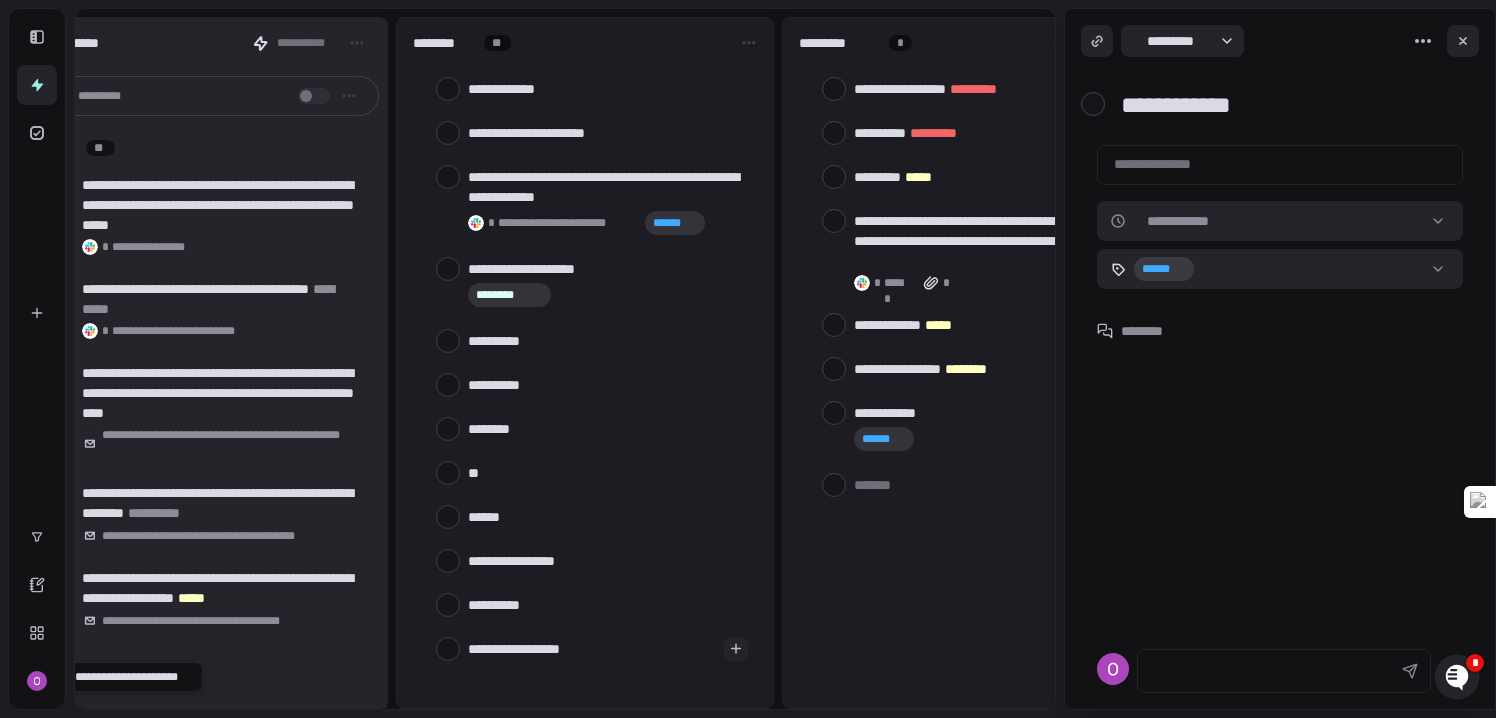 type on "**********" 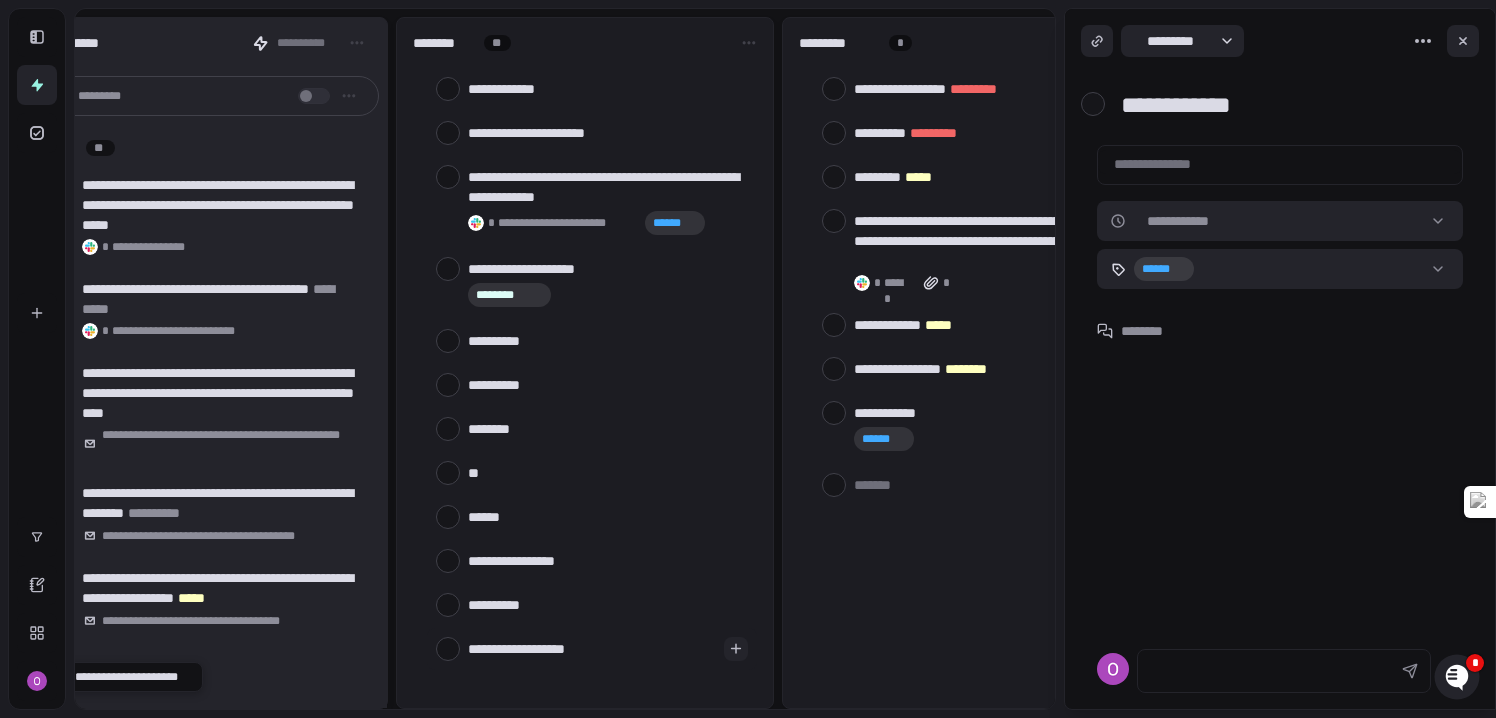 type 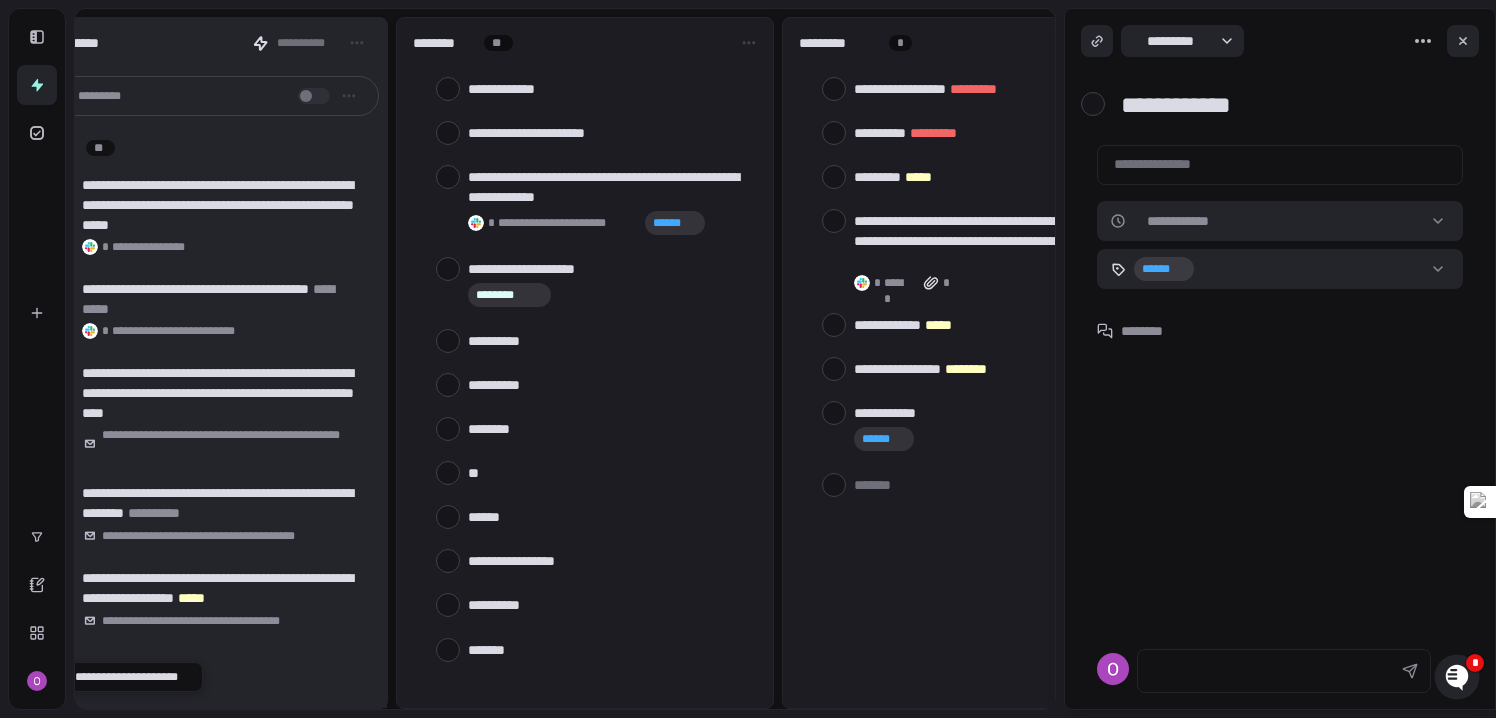 scroll, scrollTop: 43, scrollLeft: 0, axis: vertical 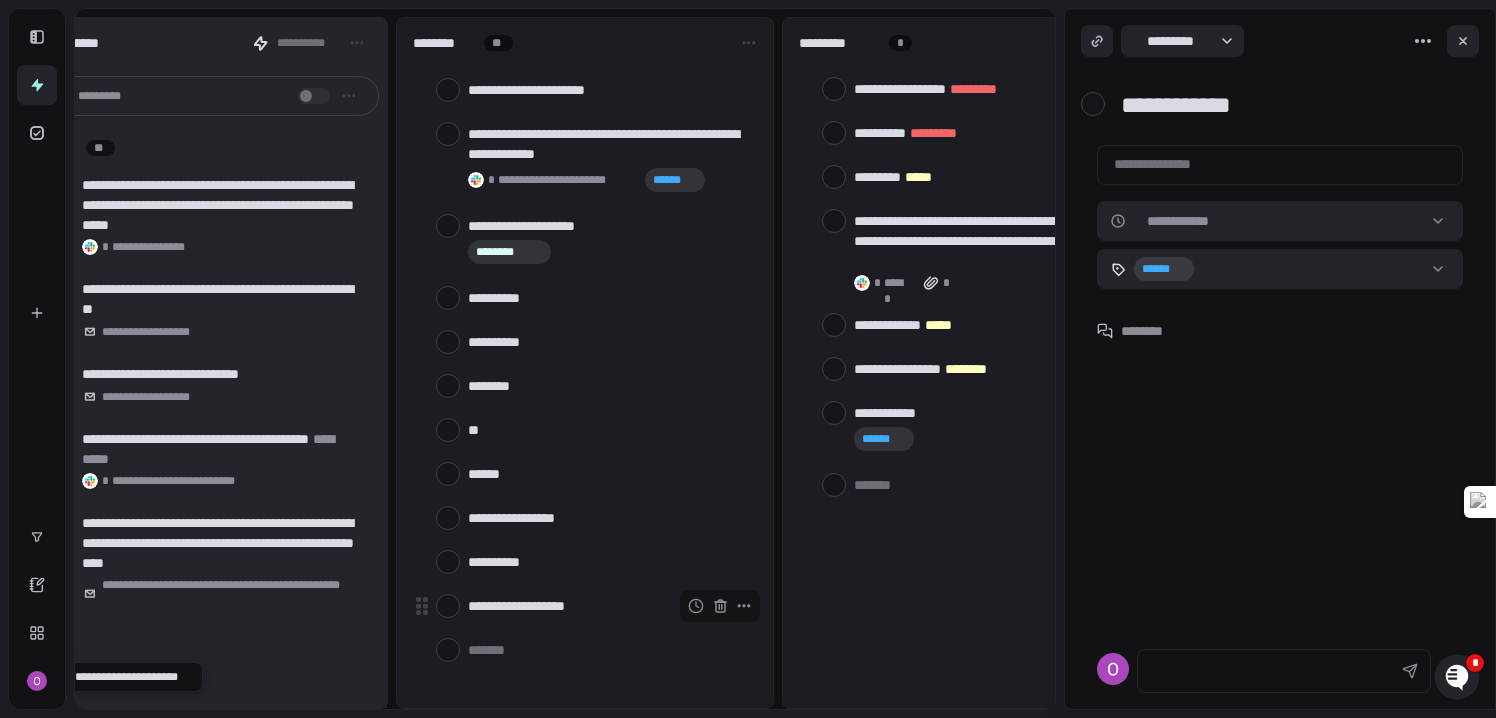 click on "**********" at bounding box center (608, 606) 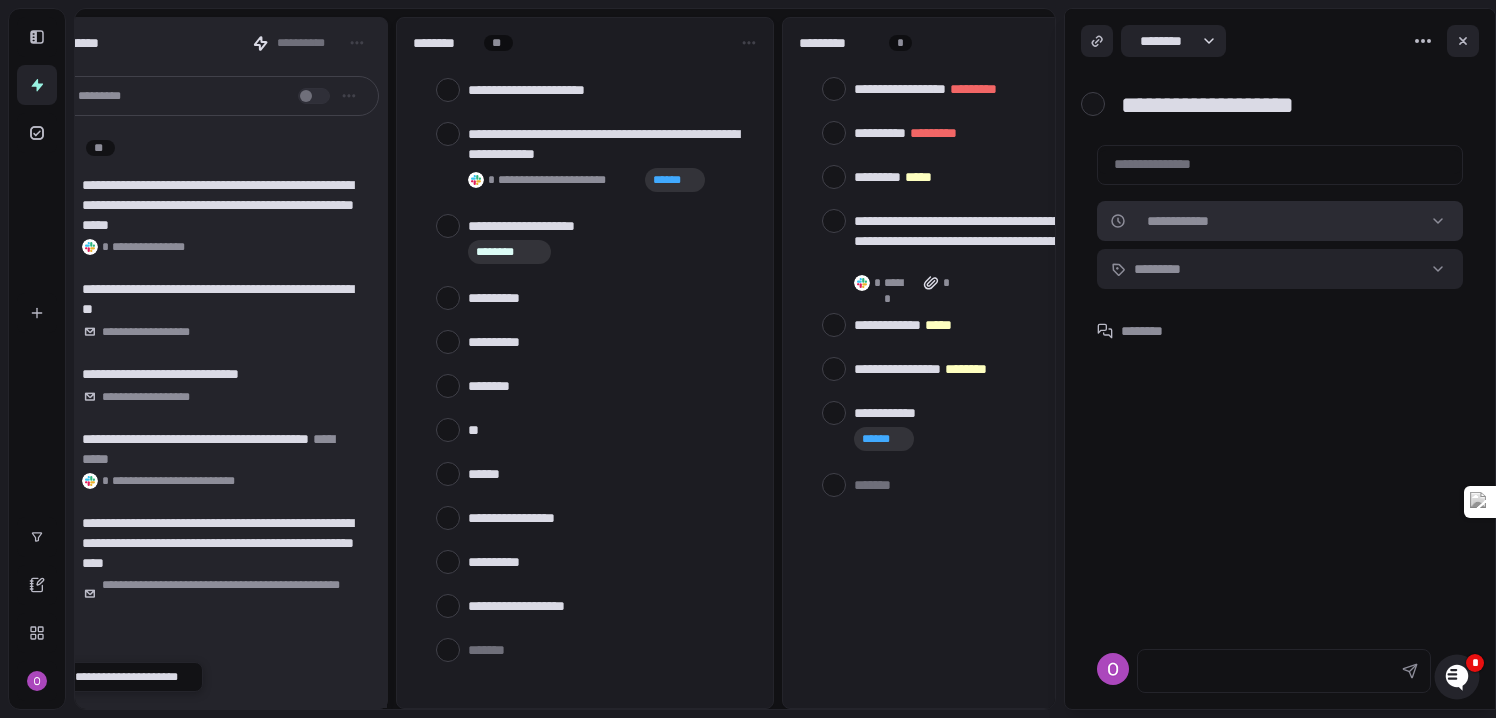 click on "**********" at bounding box center (748, 359) 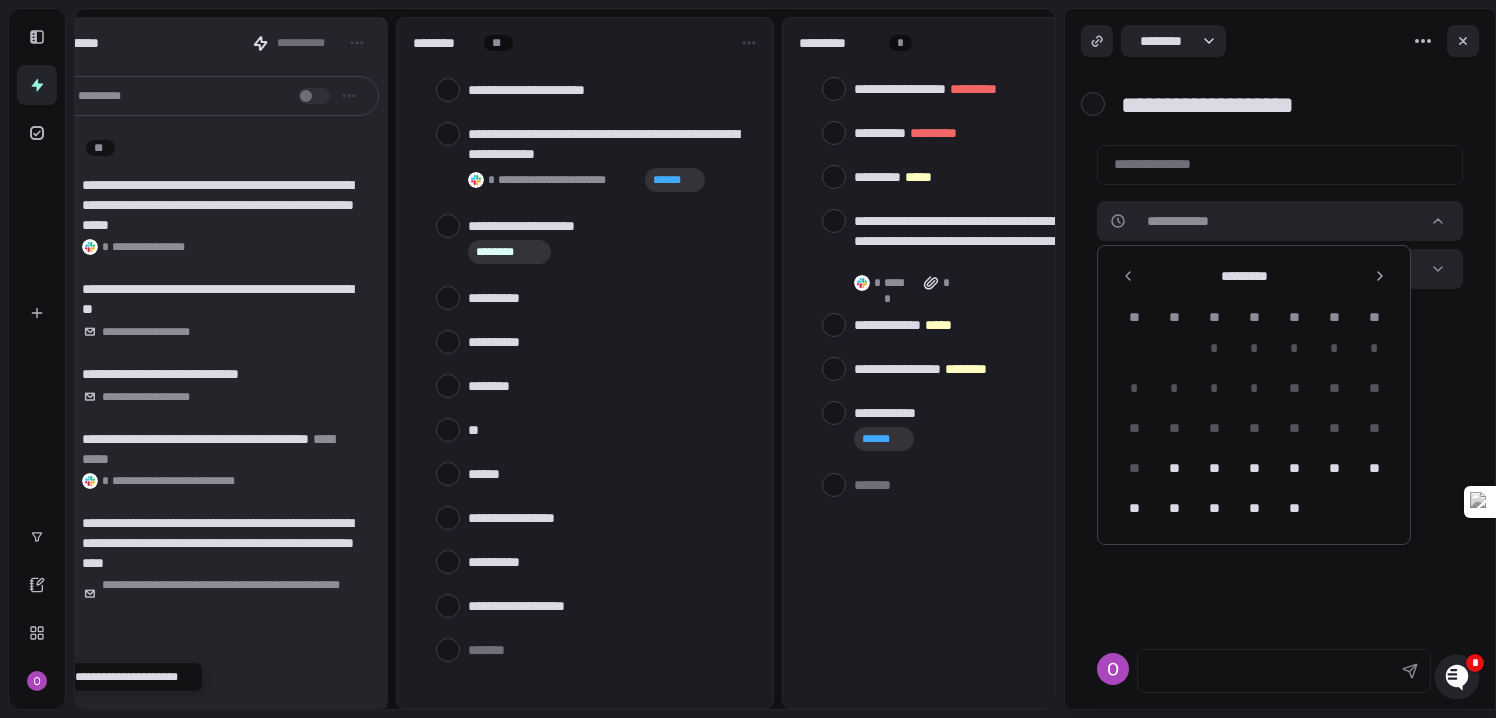 click on "**********" at bounding box center [748, 359] 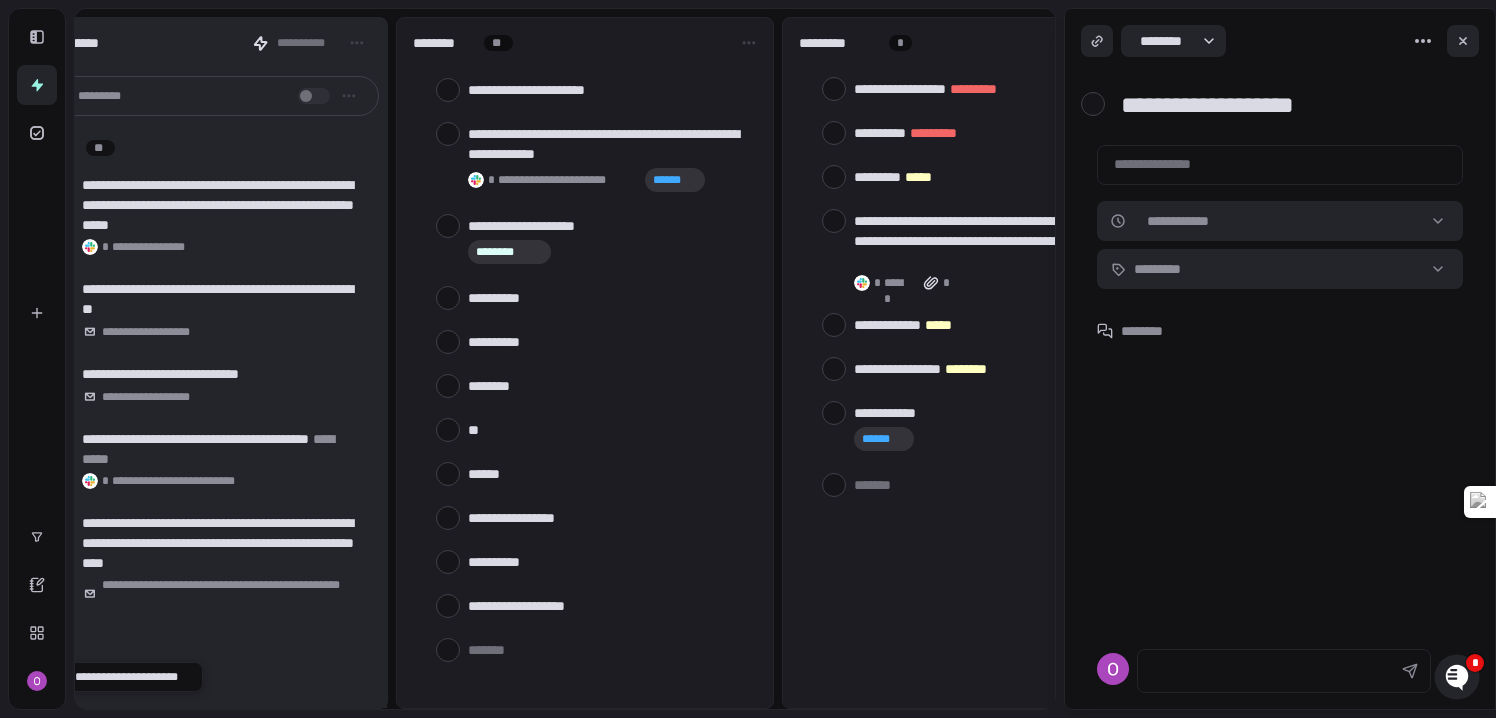 type 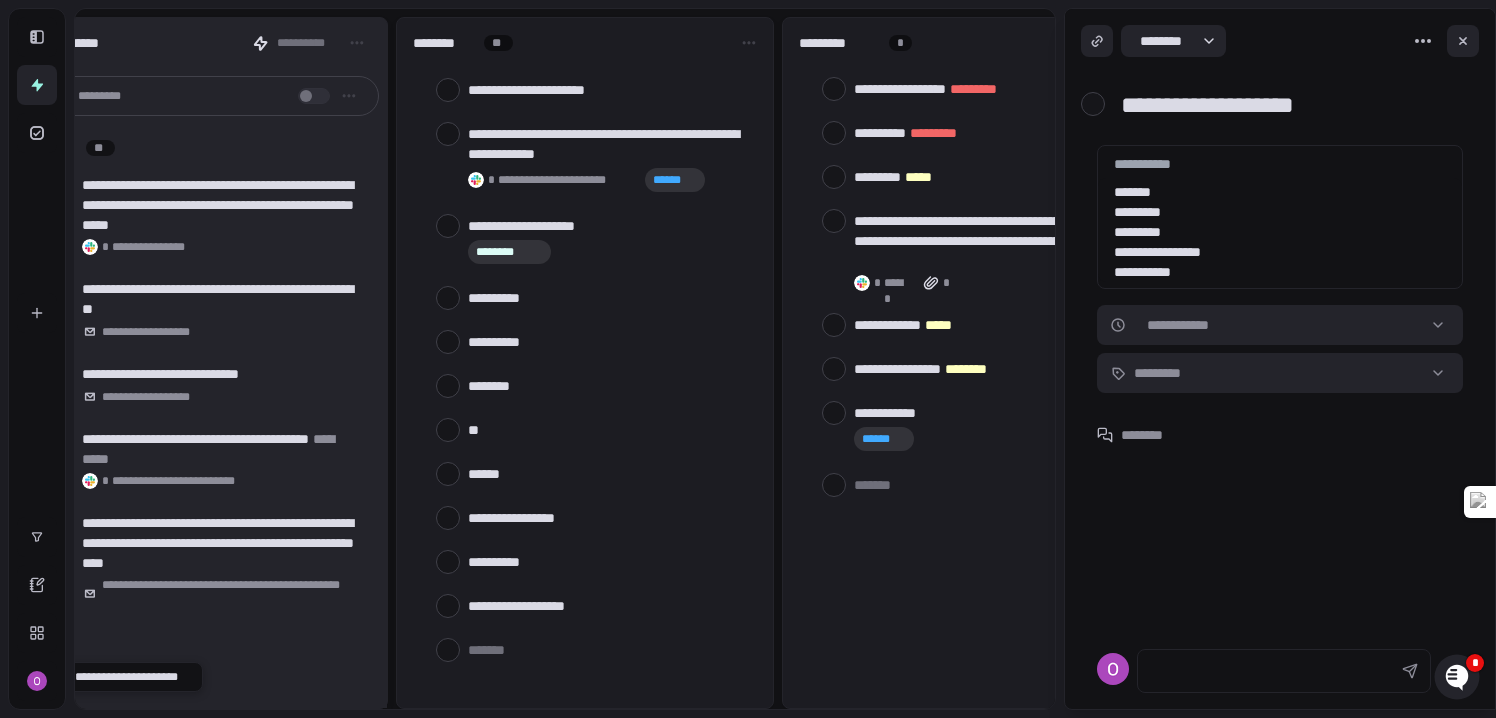 type on "**********" 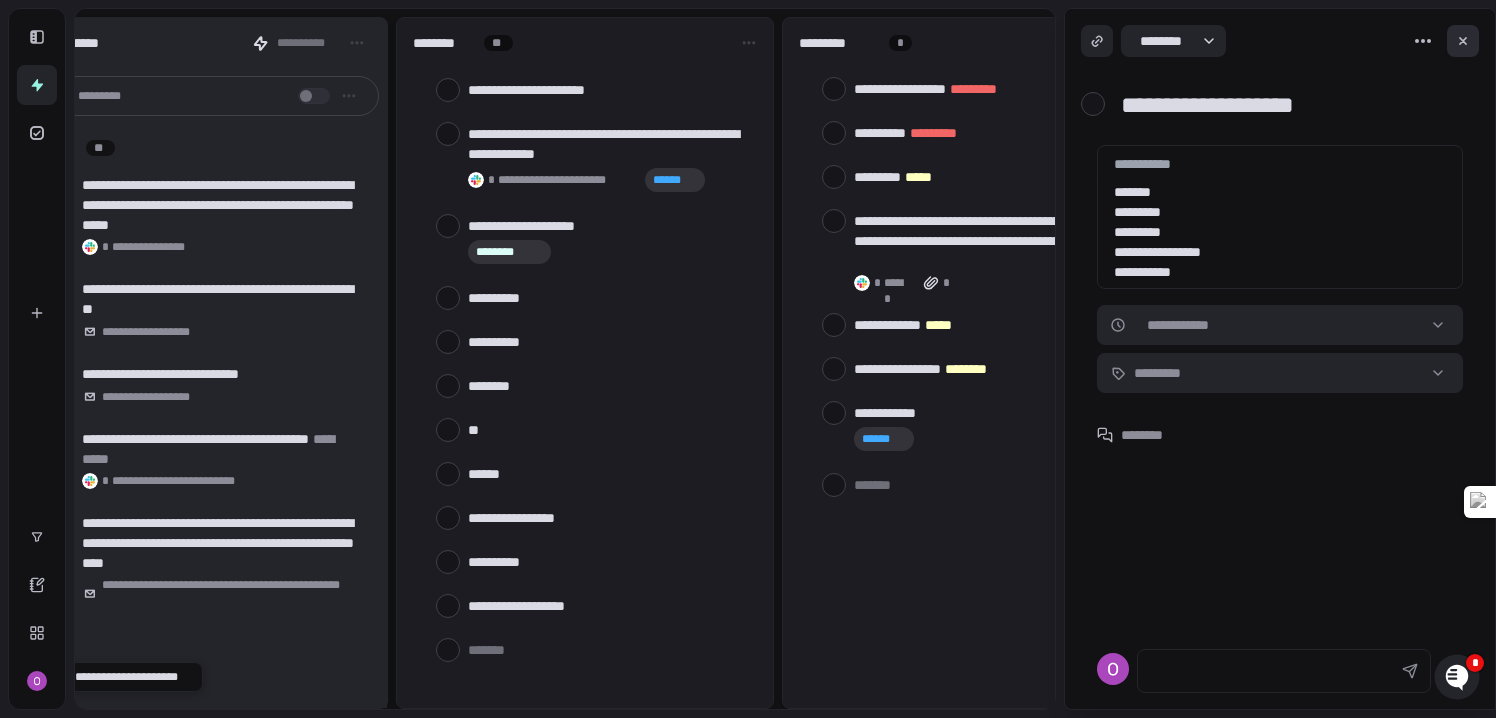 click at bounding box center [1463, 41] 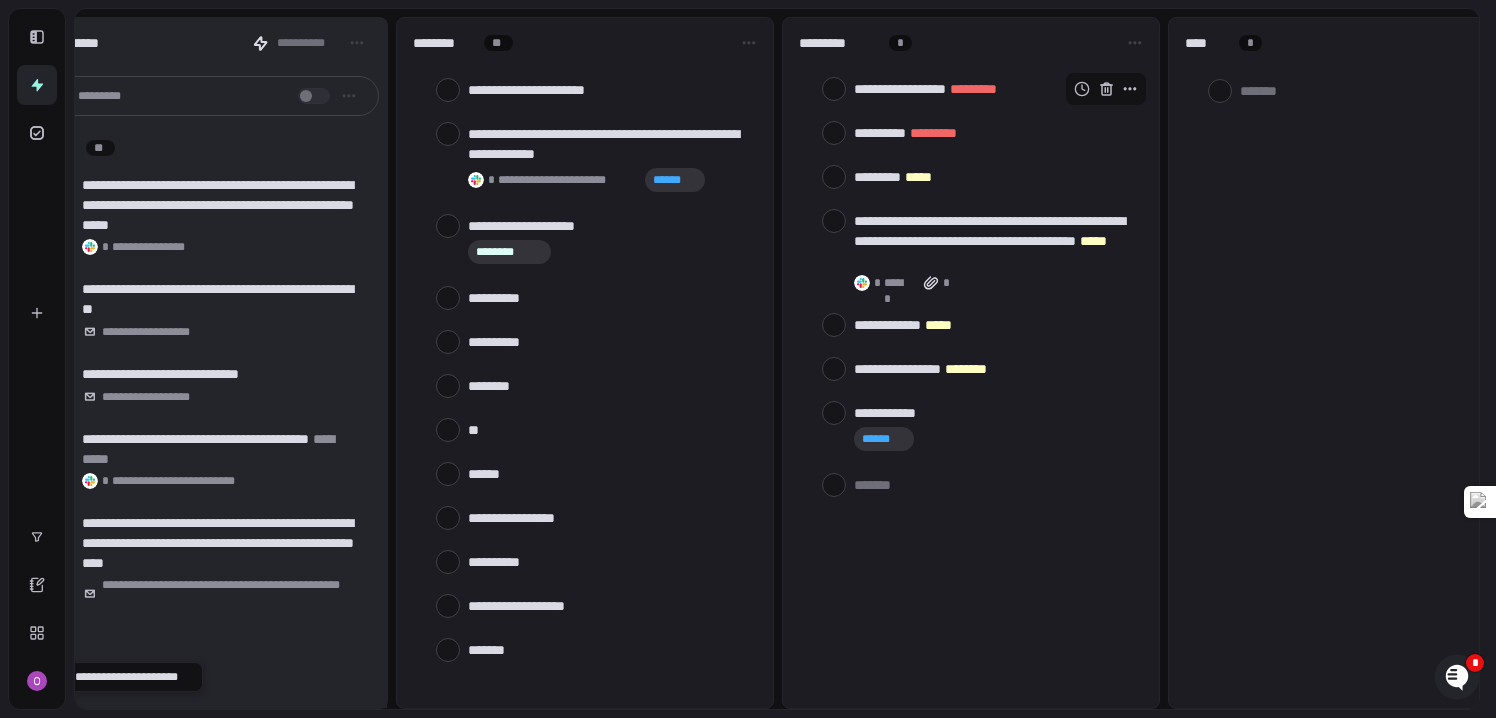 click at bounding box center (608, 649) 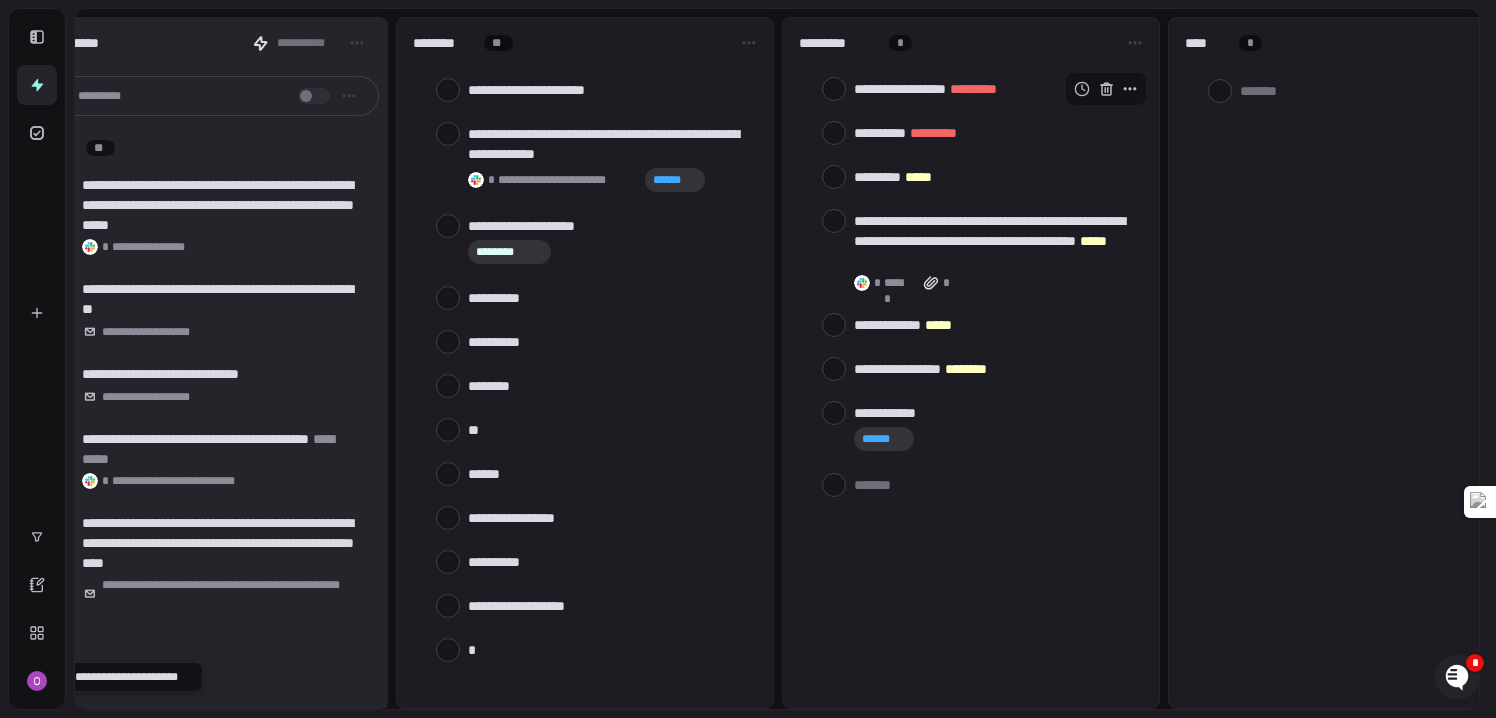 type on "**" 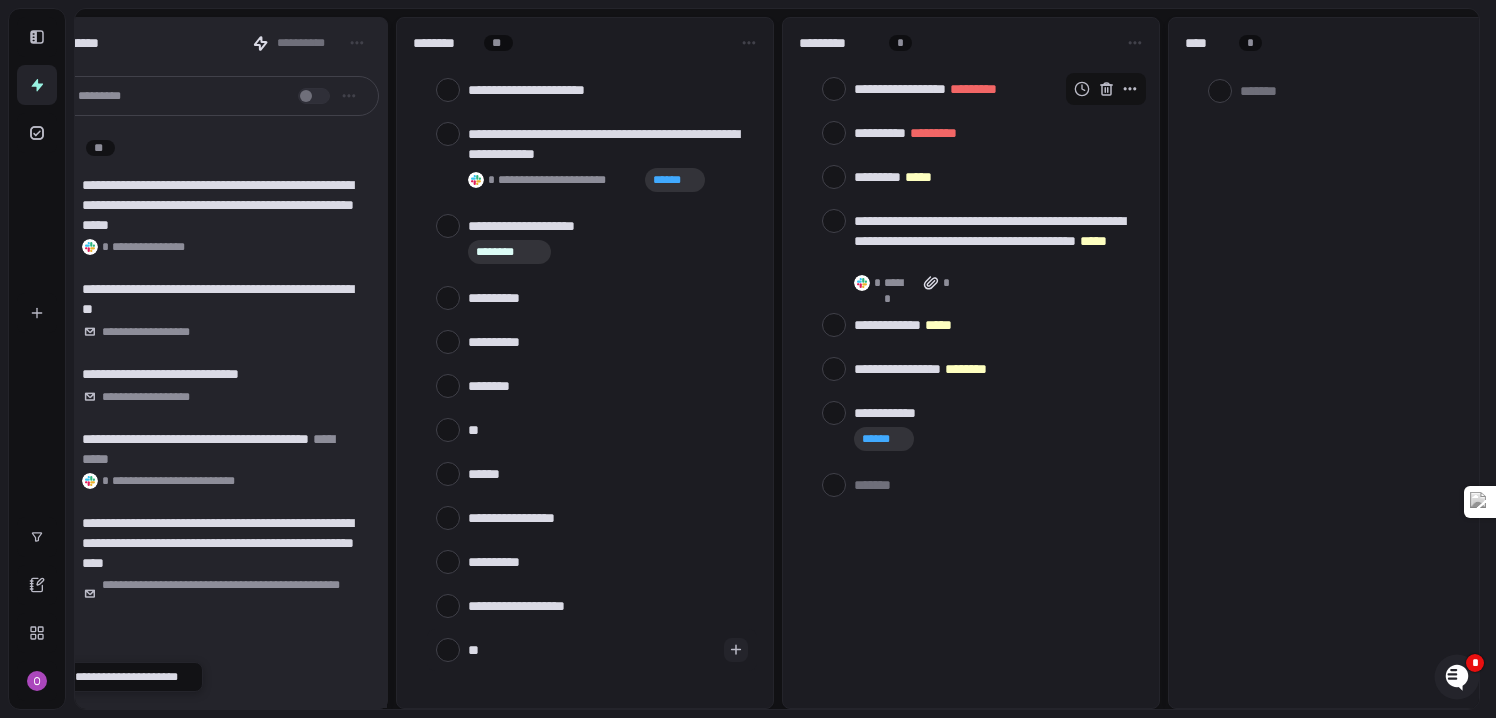 type on "***" 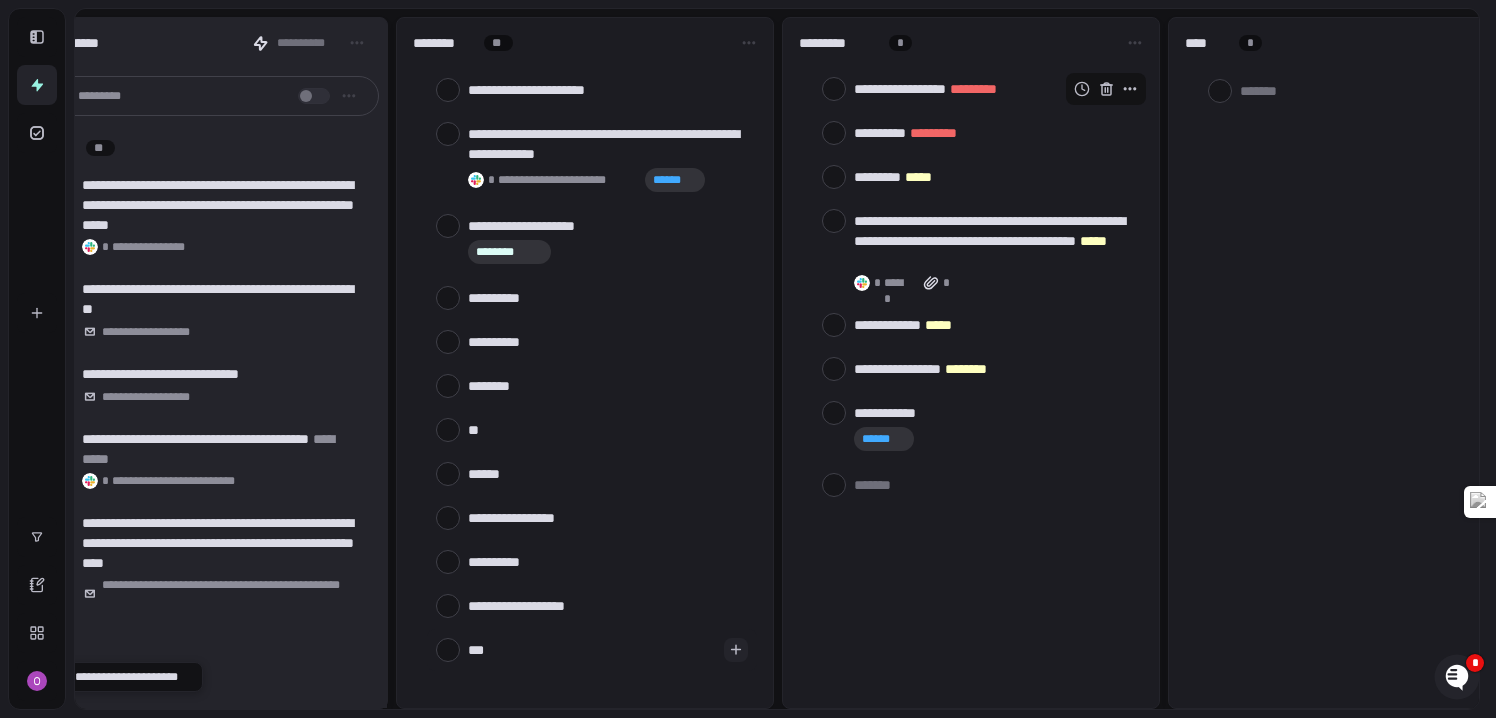 type on "***" 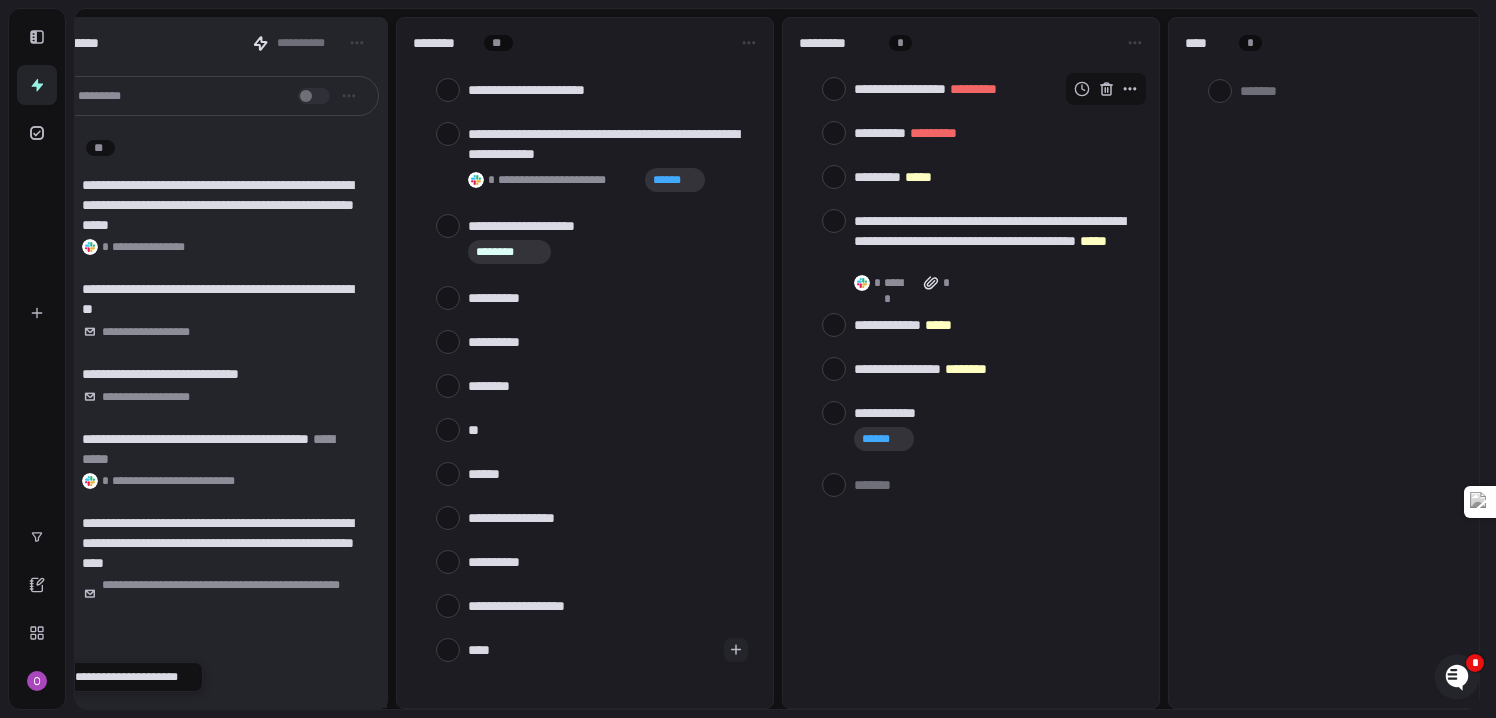 type on "*****" 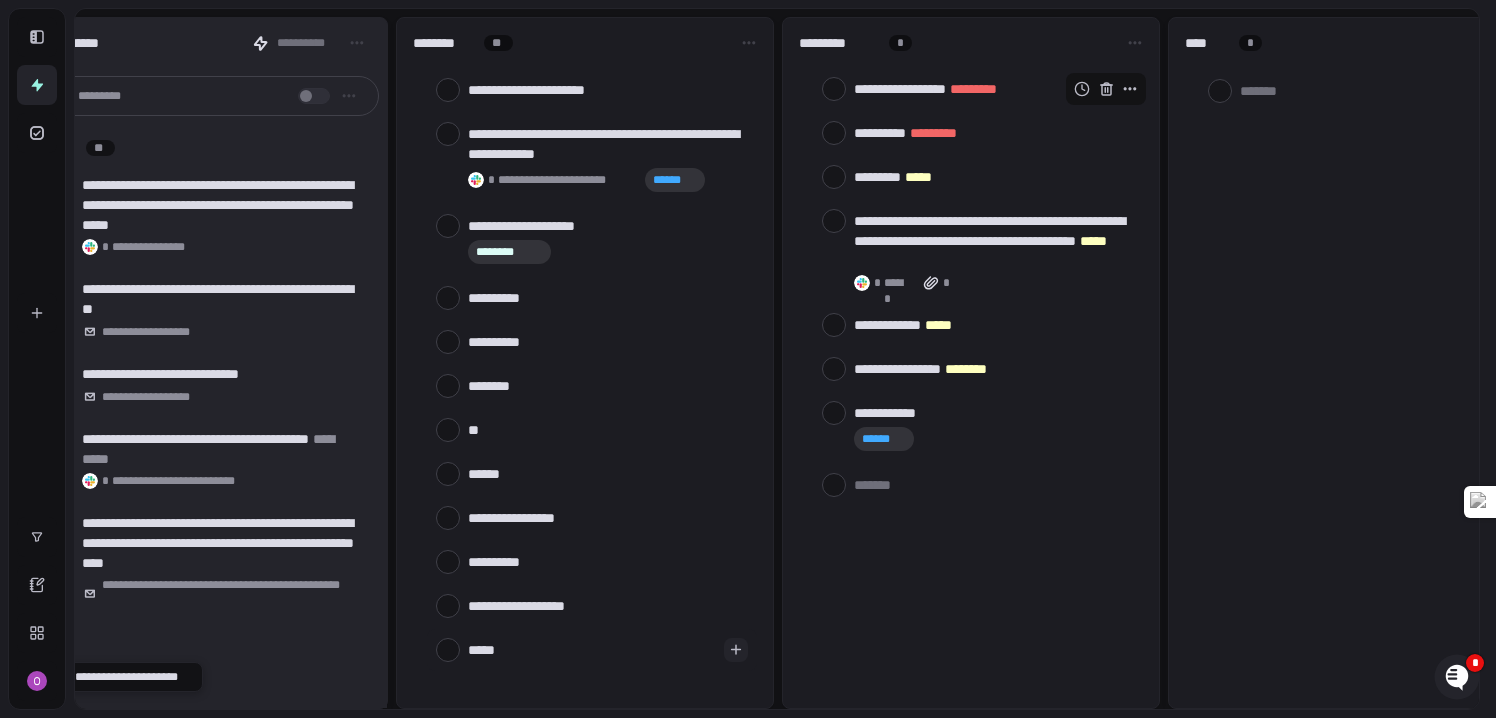 type on "*" 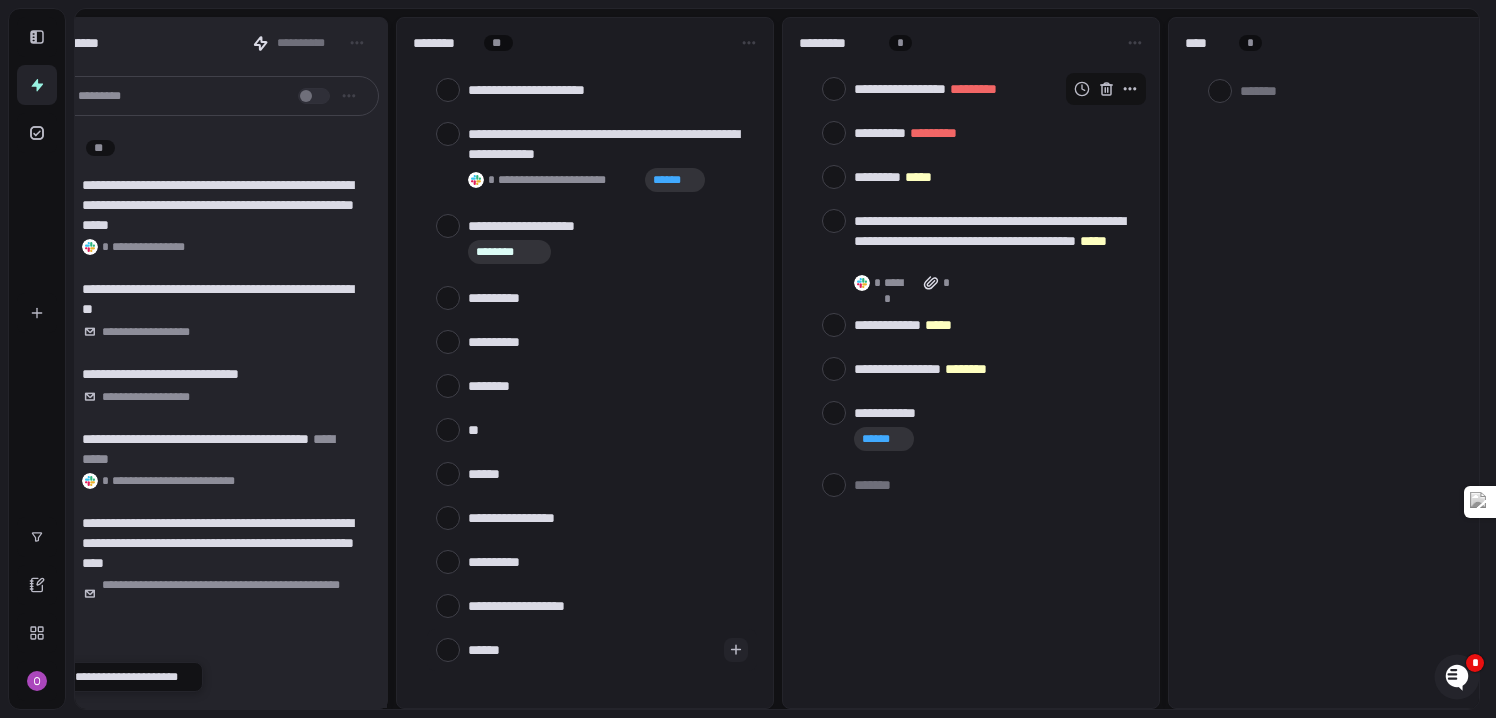 type on "*******" 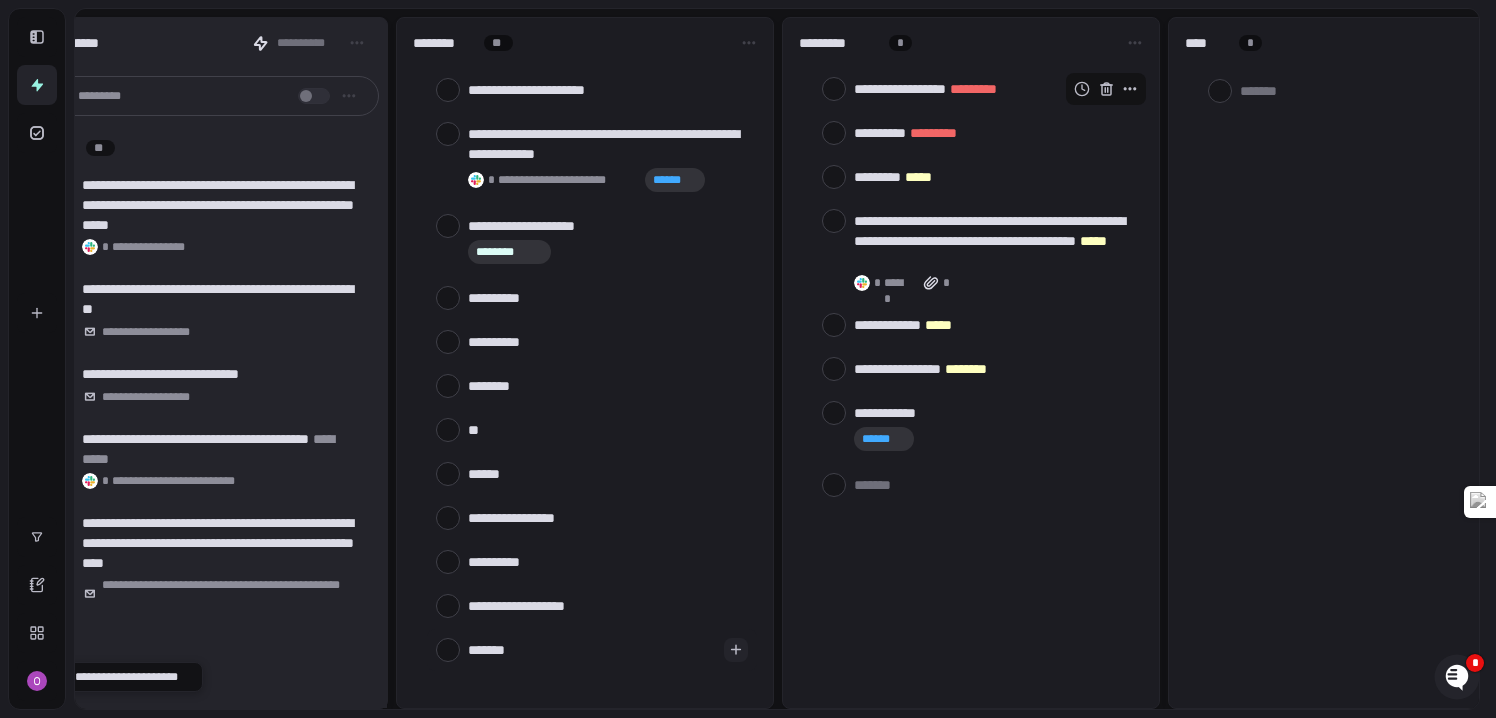 type on "*******" 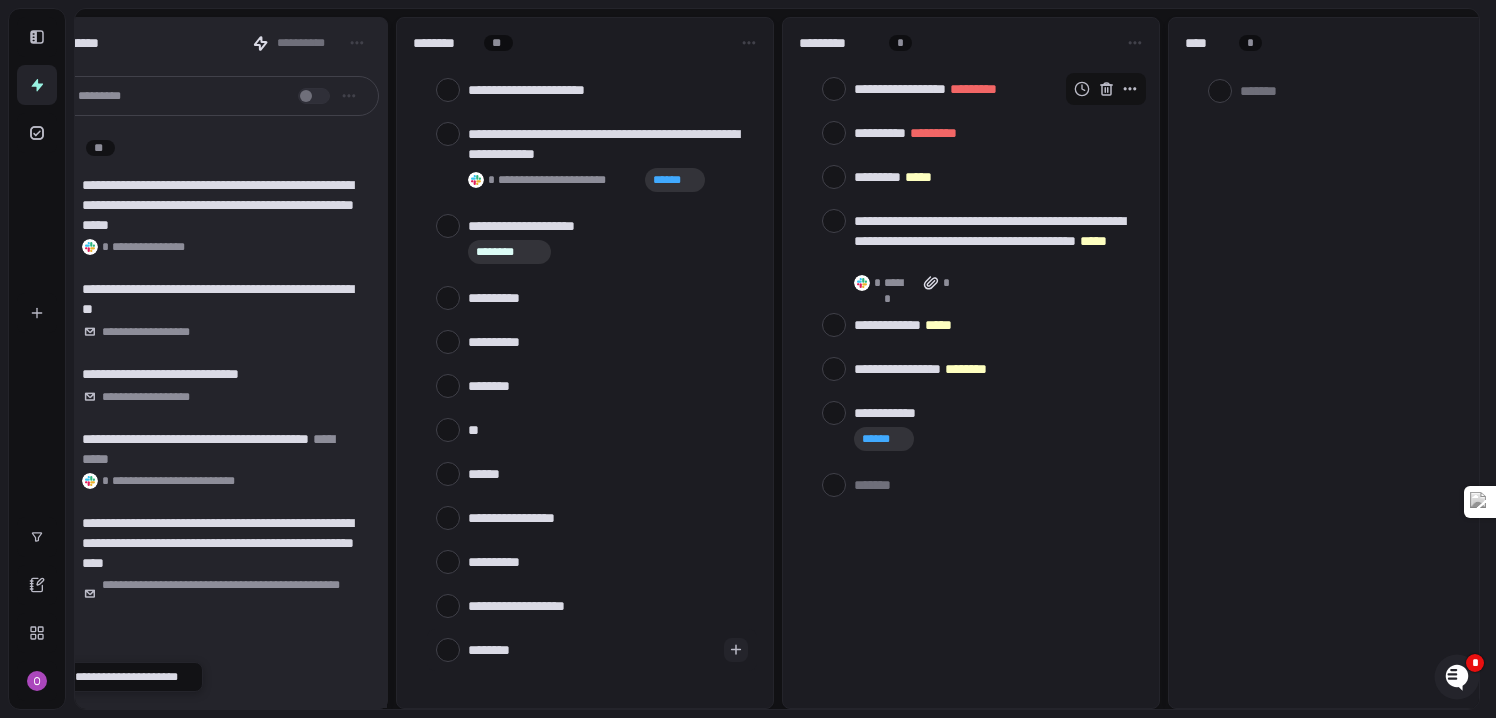 type on "*********" 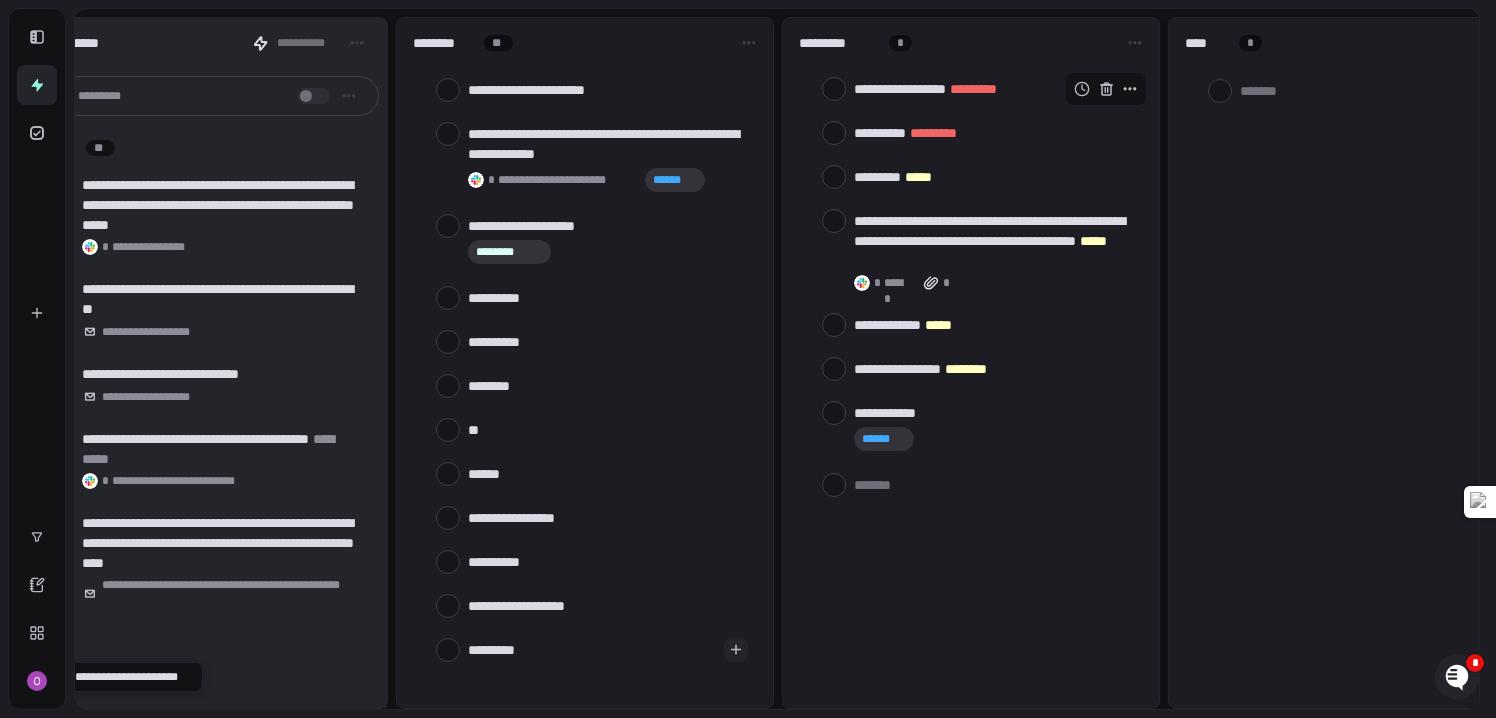 type on "**********" 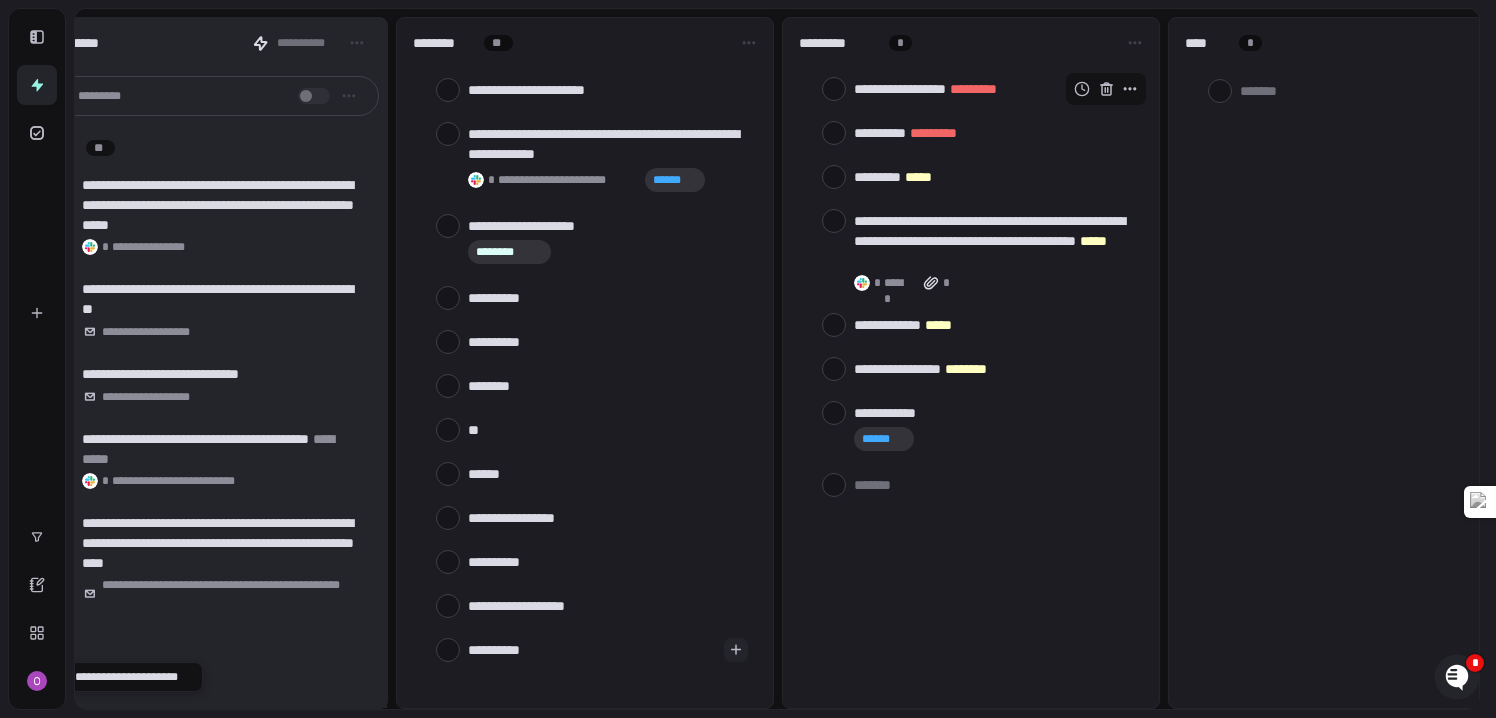 type on "**********" 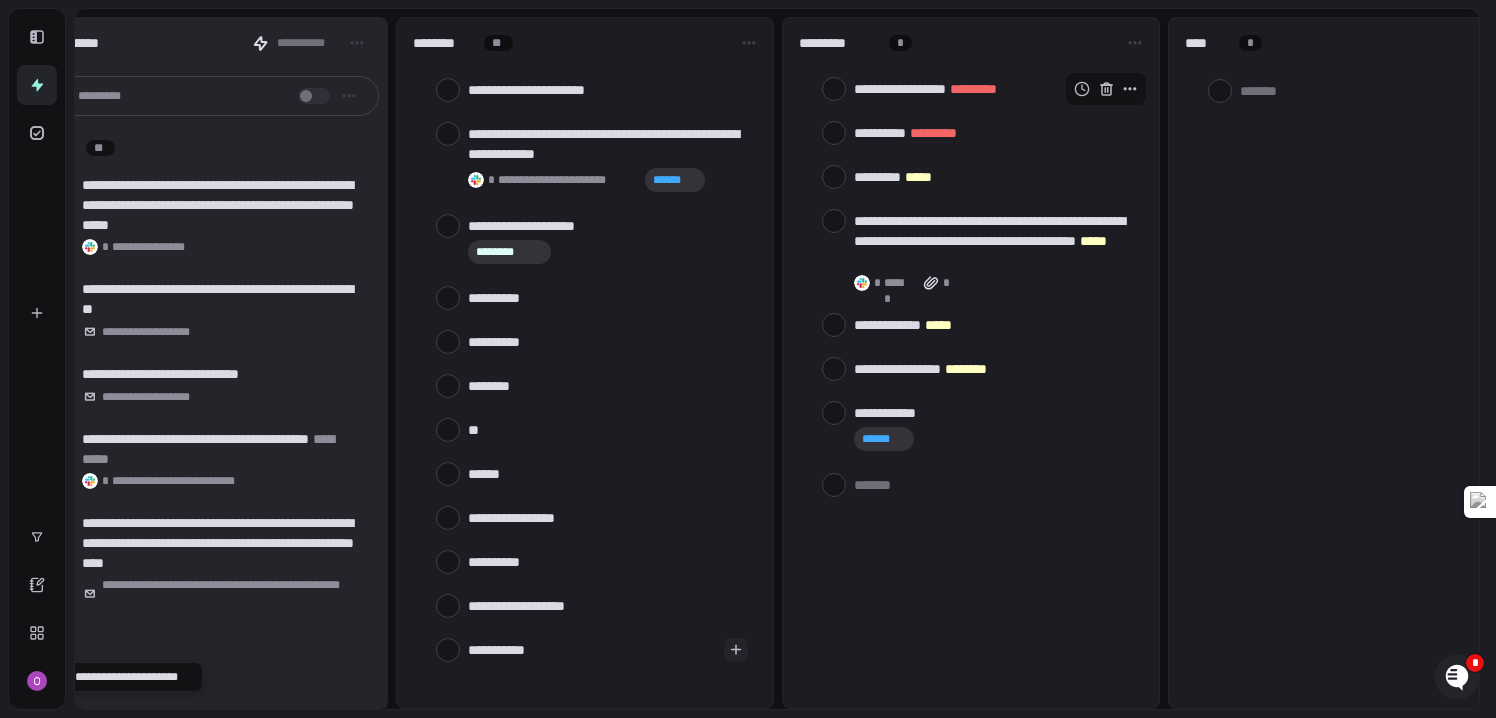 type on "**********" 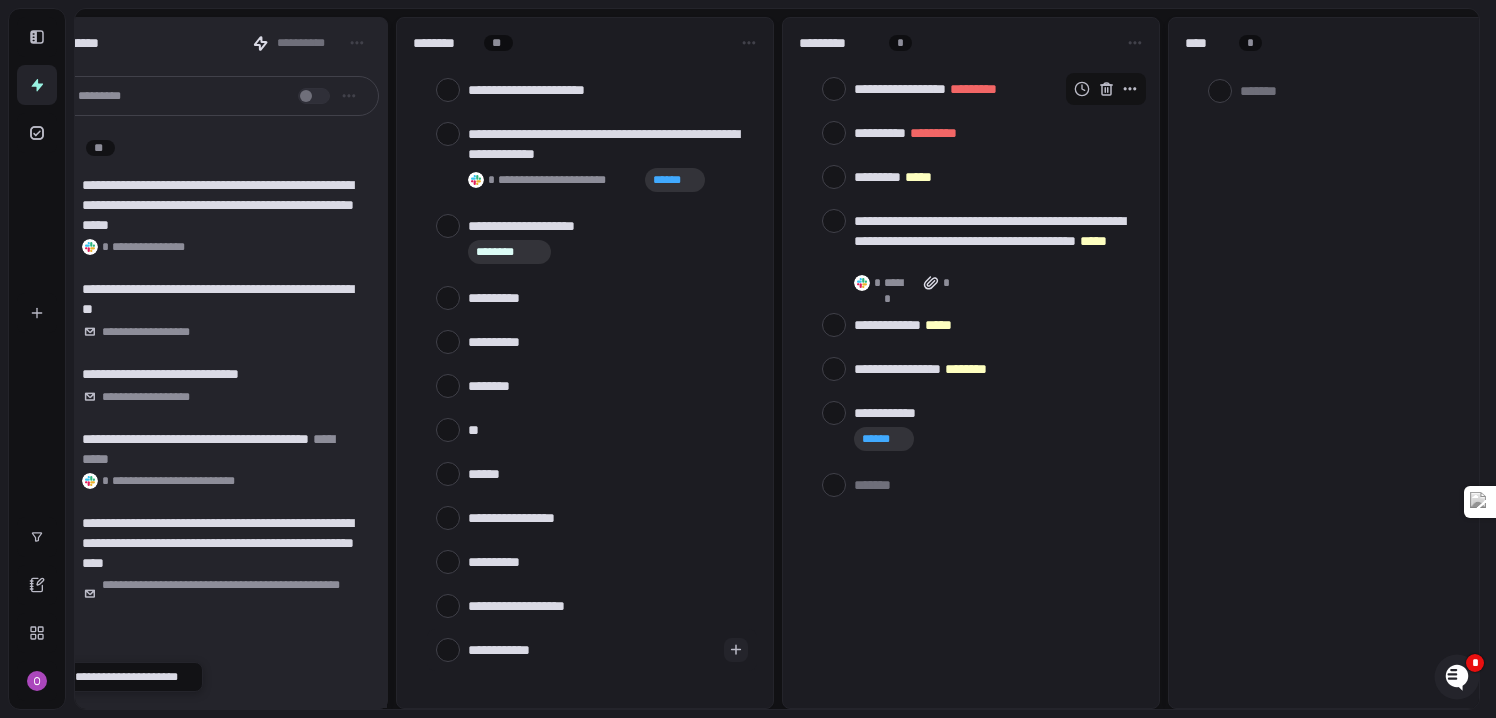type on "**********" 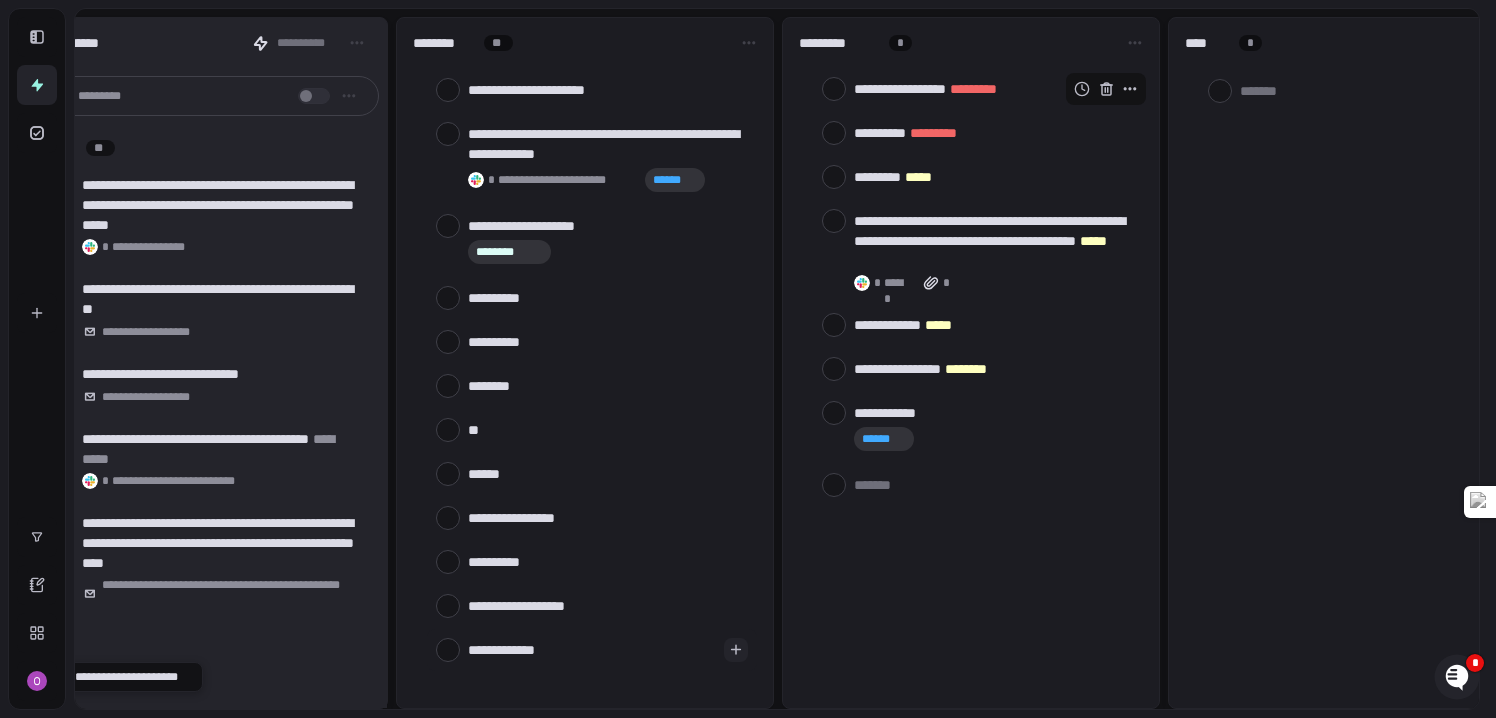 type on "**********" 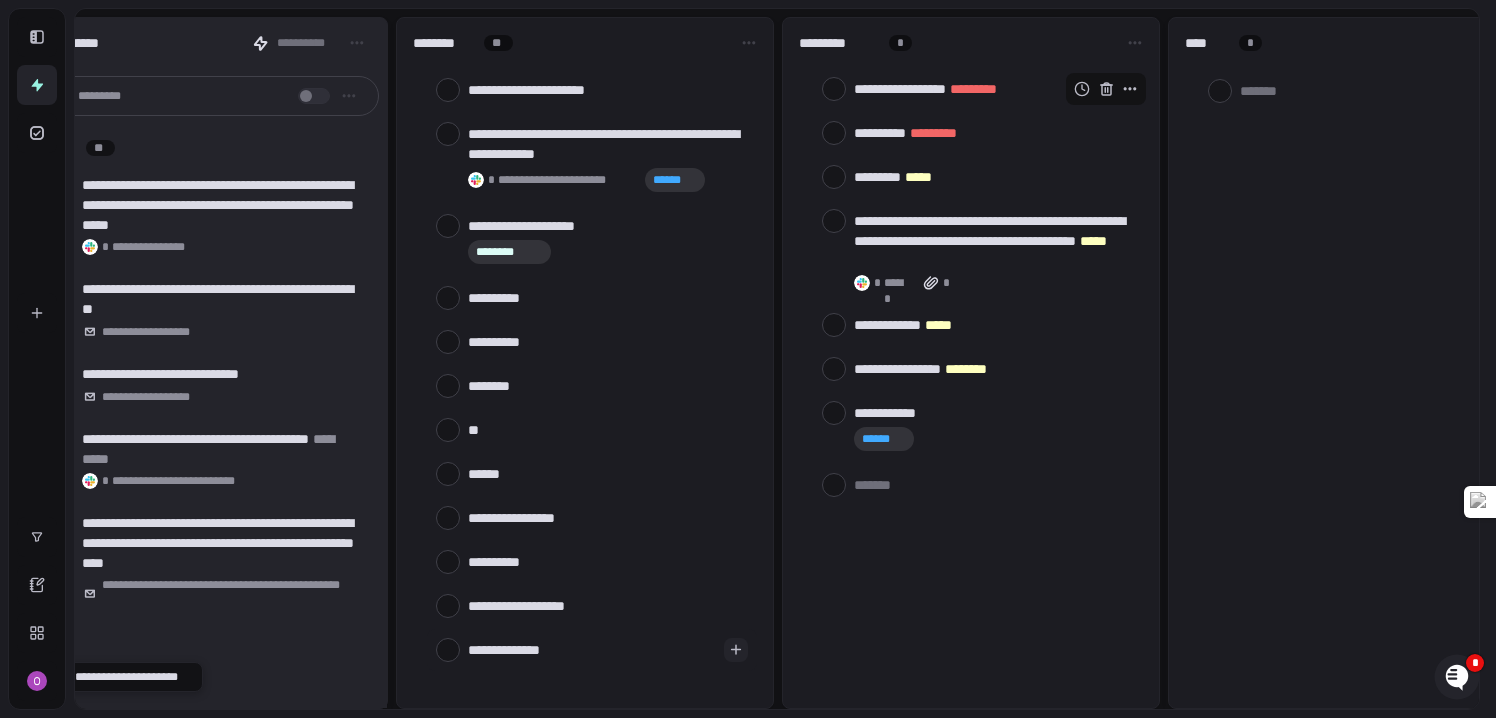 type on "**********" 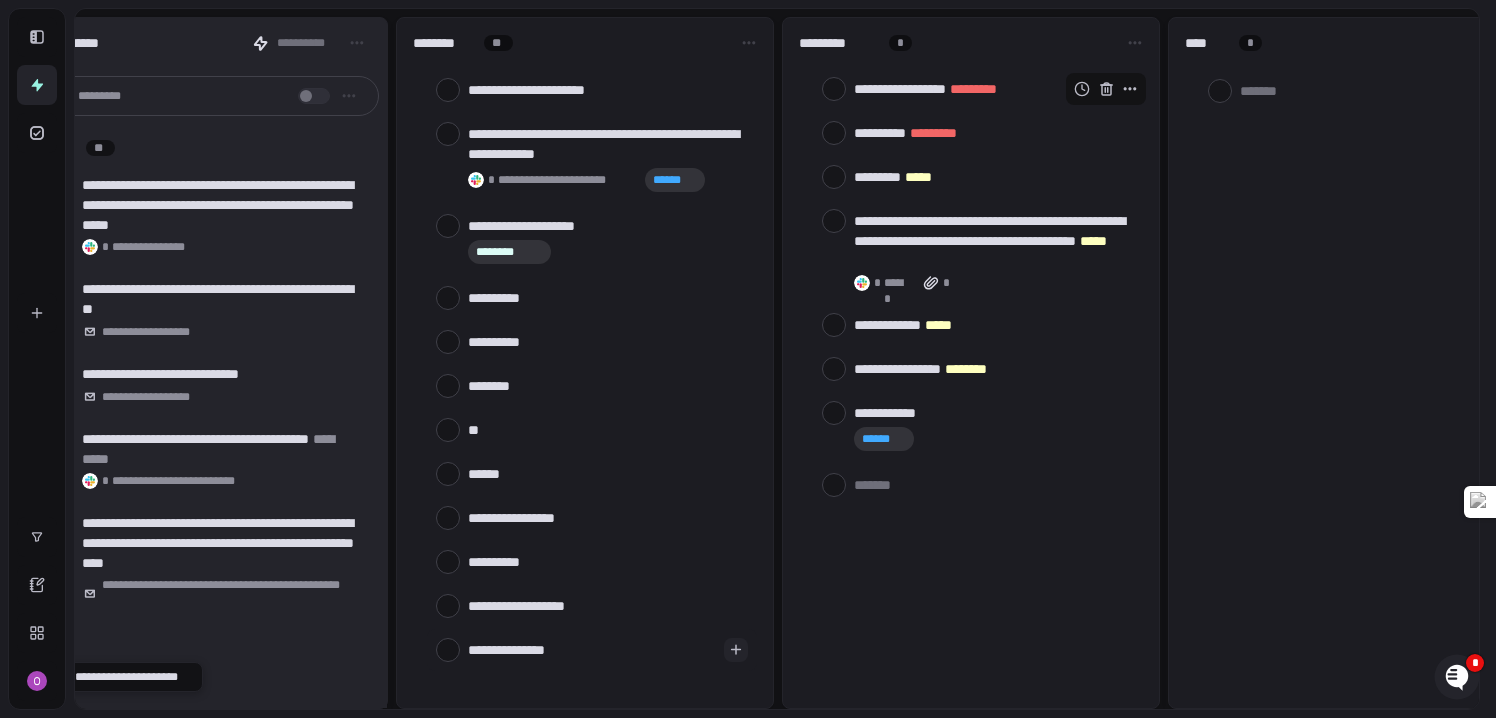 type on "**********" 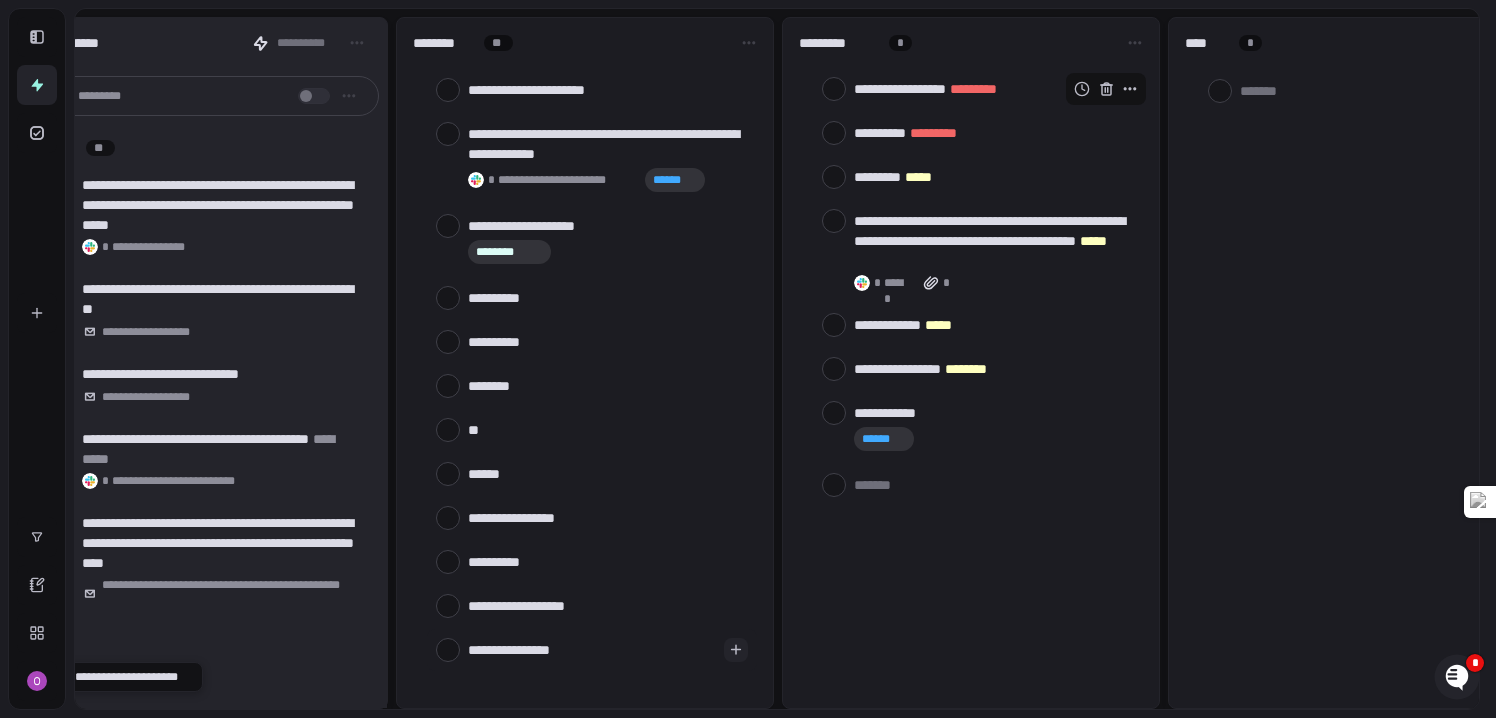 type on "**********" 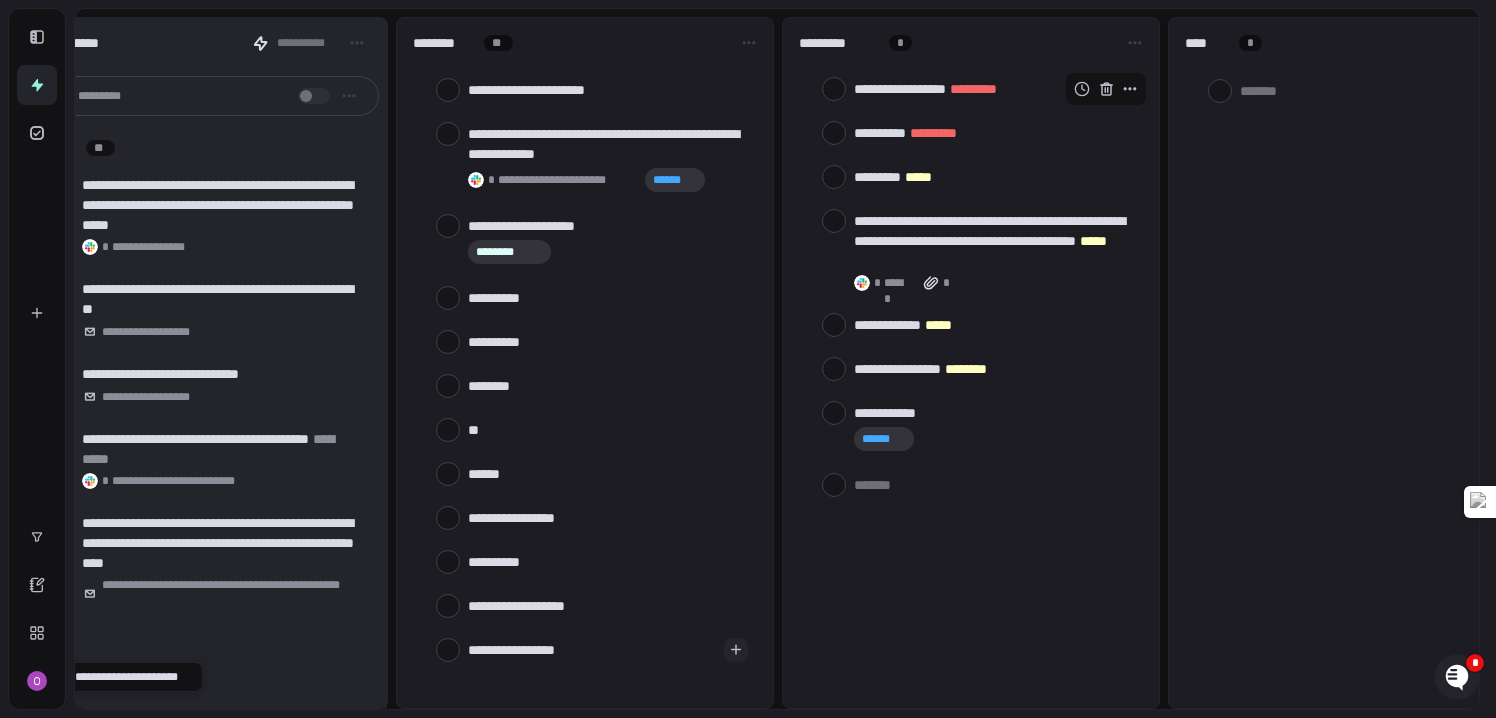 type on "**********" 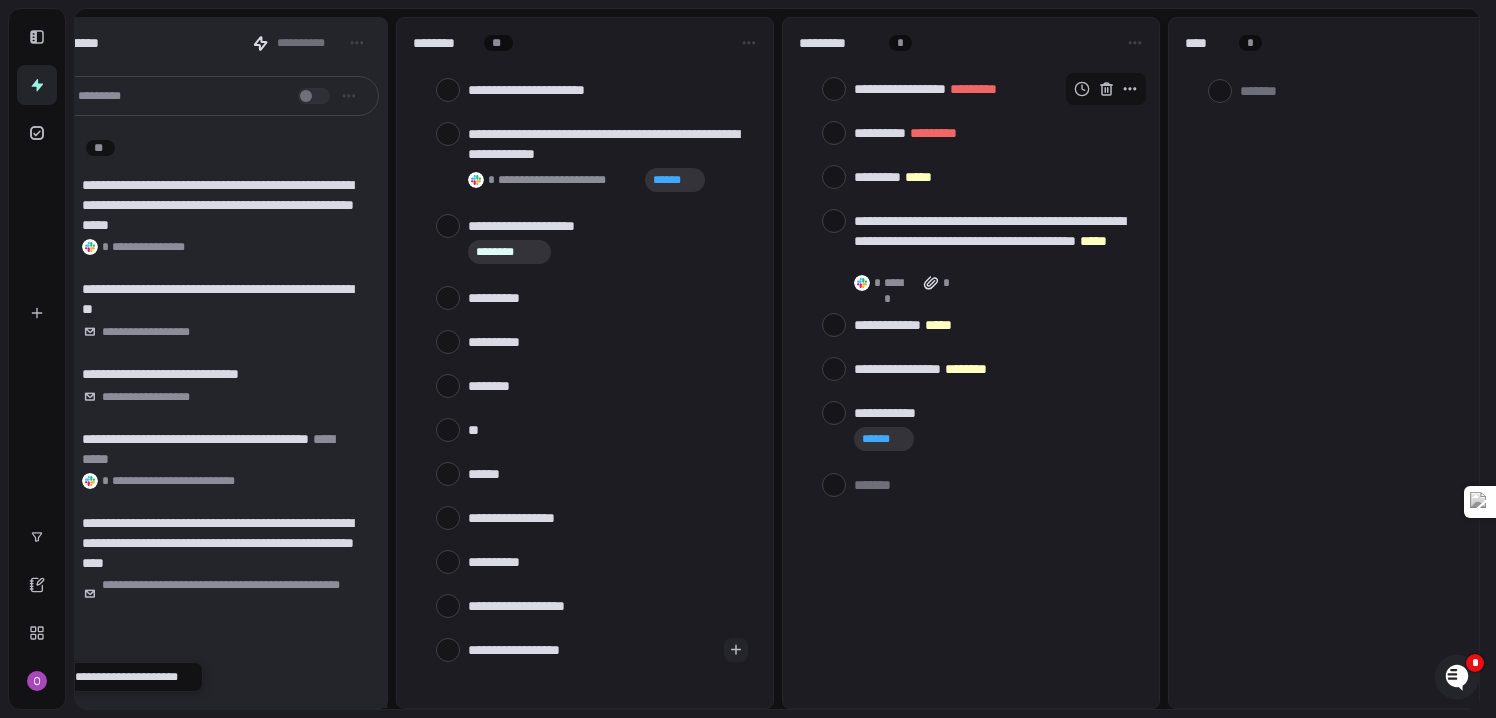 type on "**********" 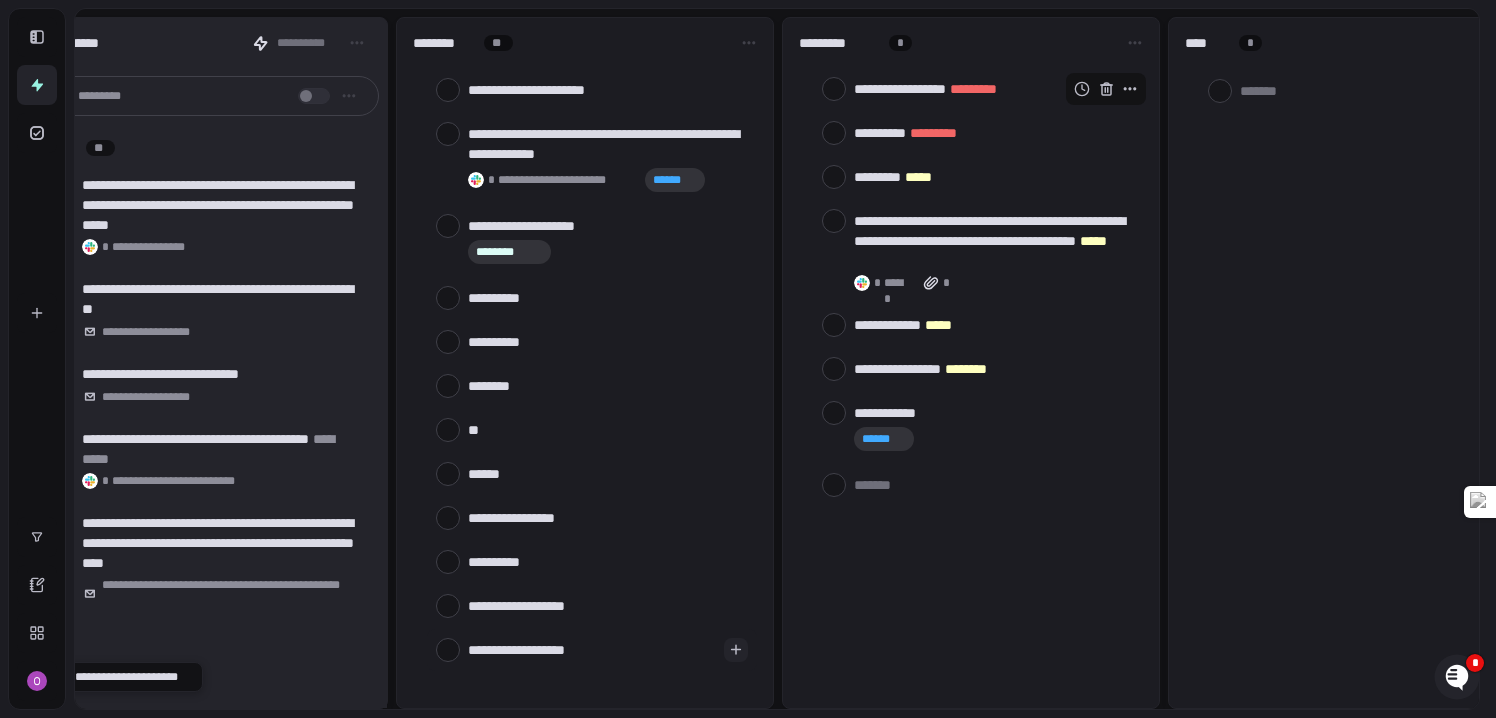 type on "**********" 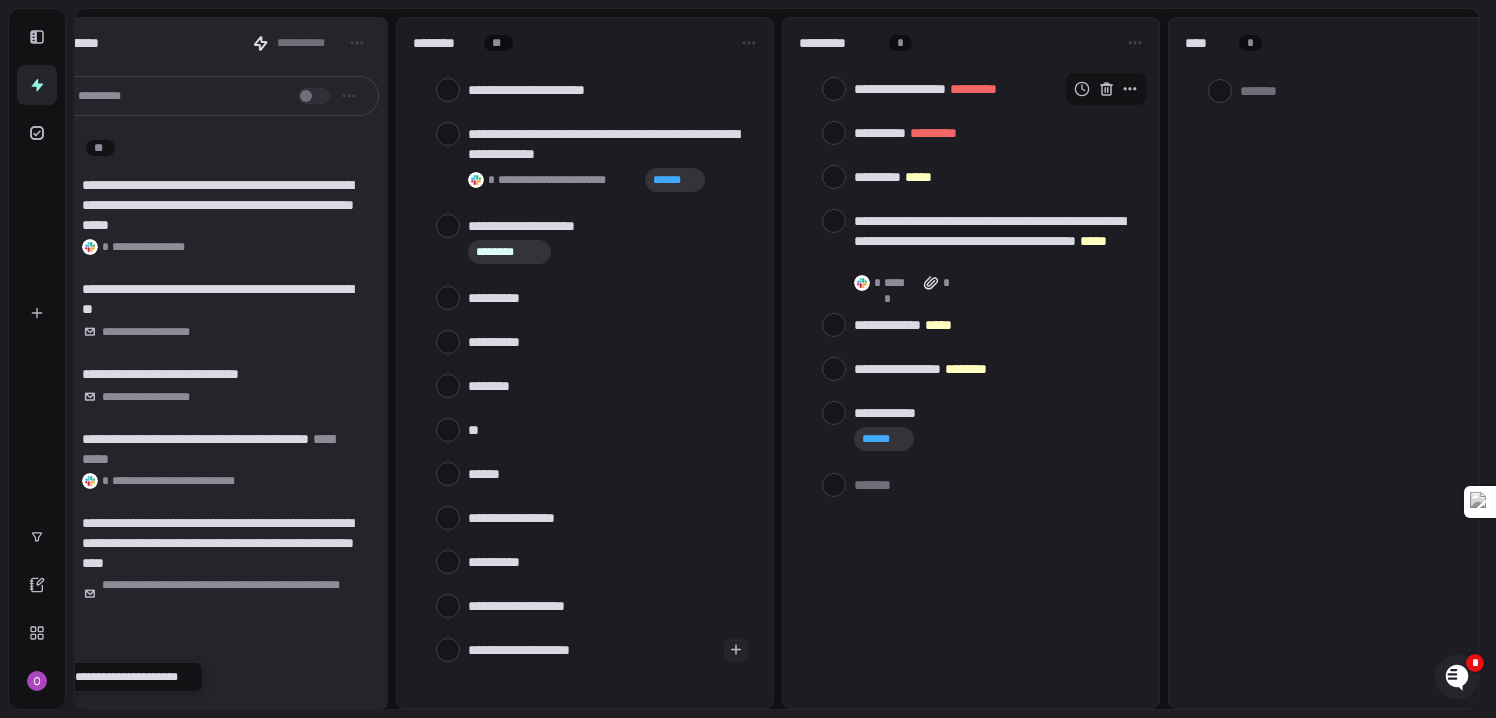 type on "*" 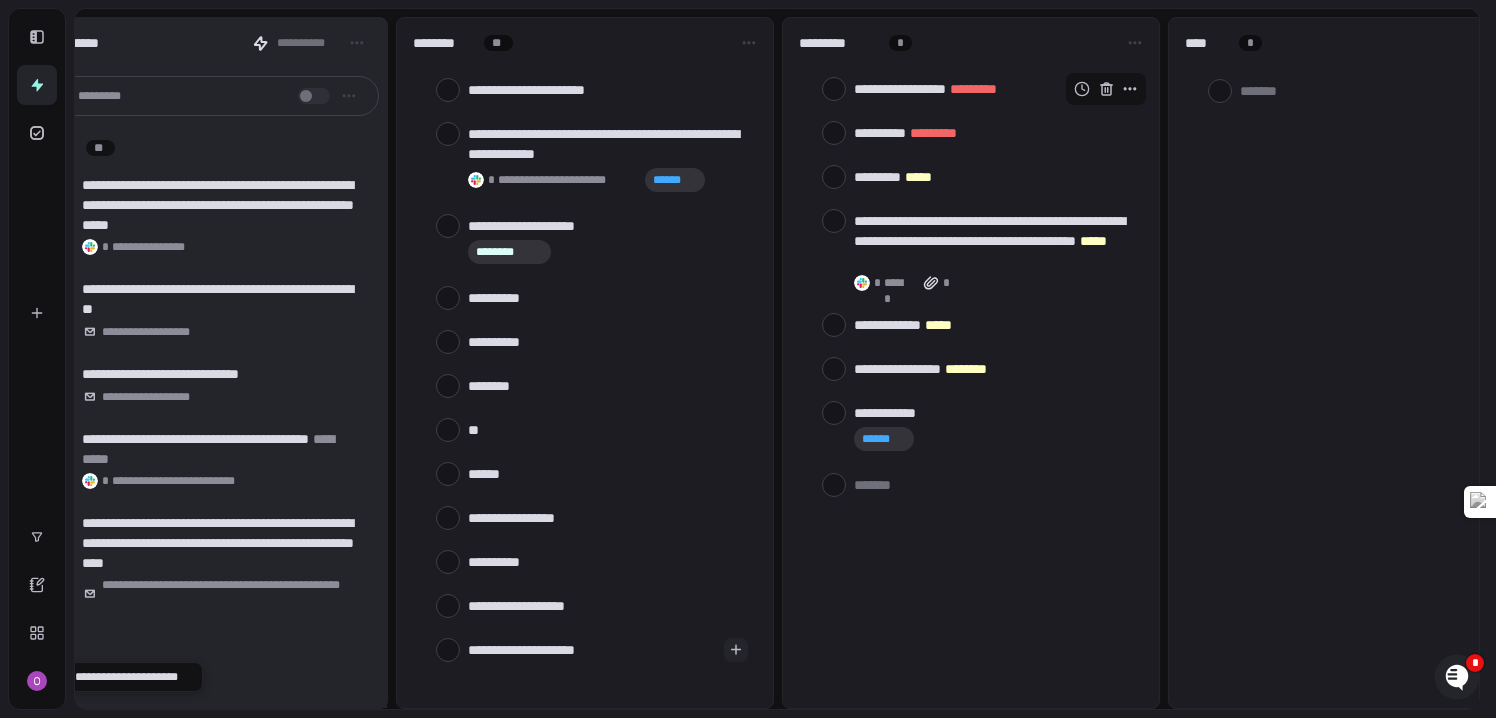 type on "**********" 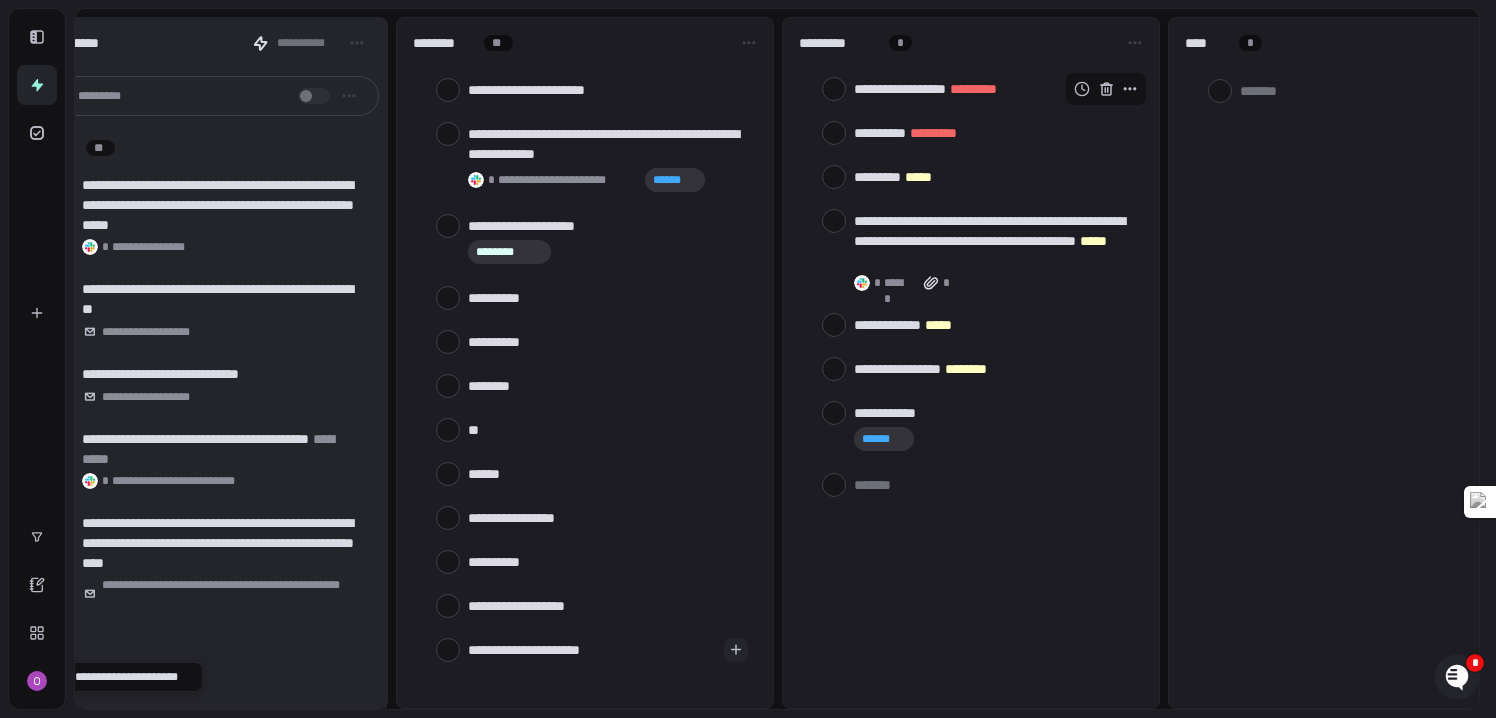 type on "*" 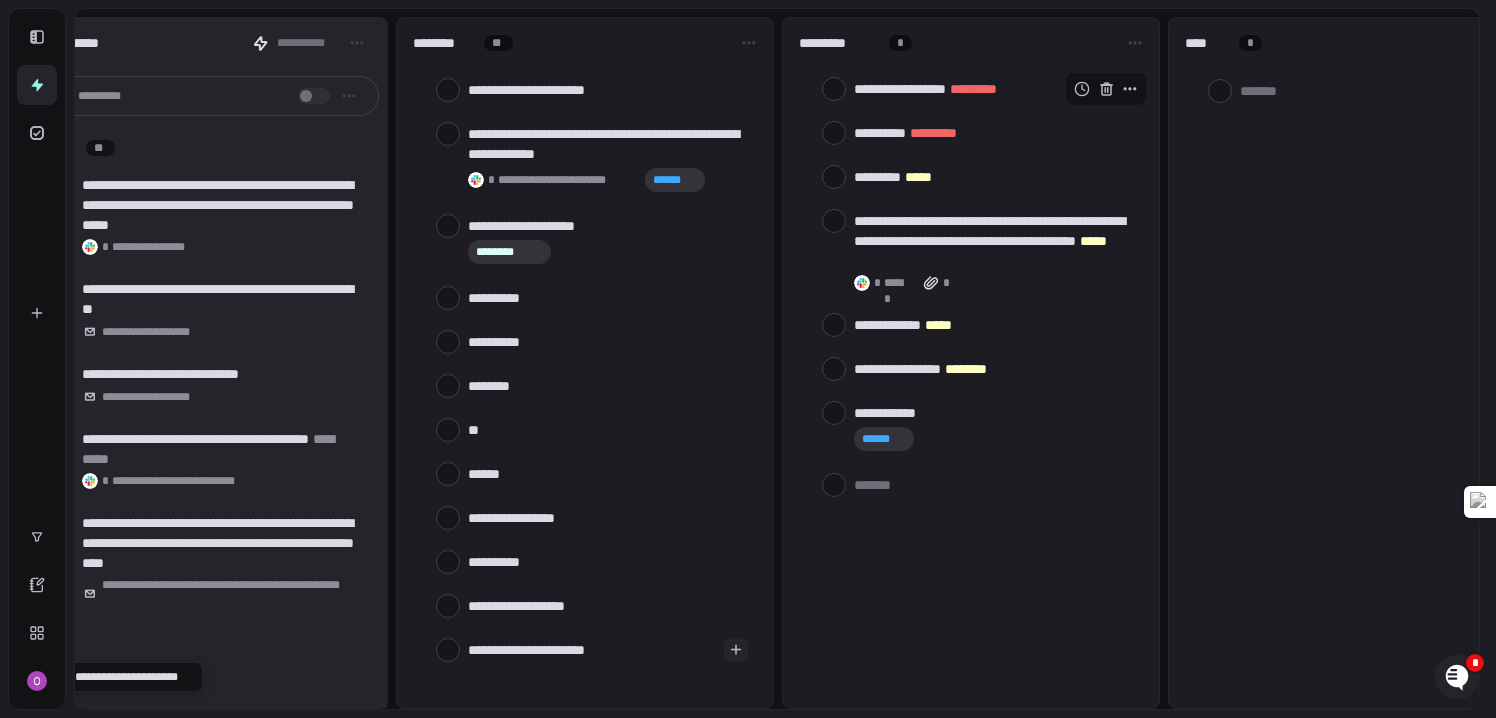 type on "**********" 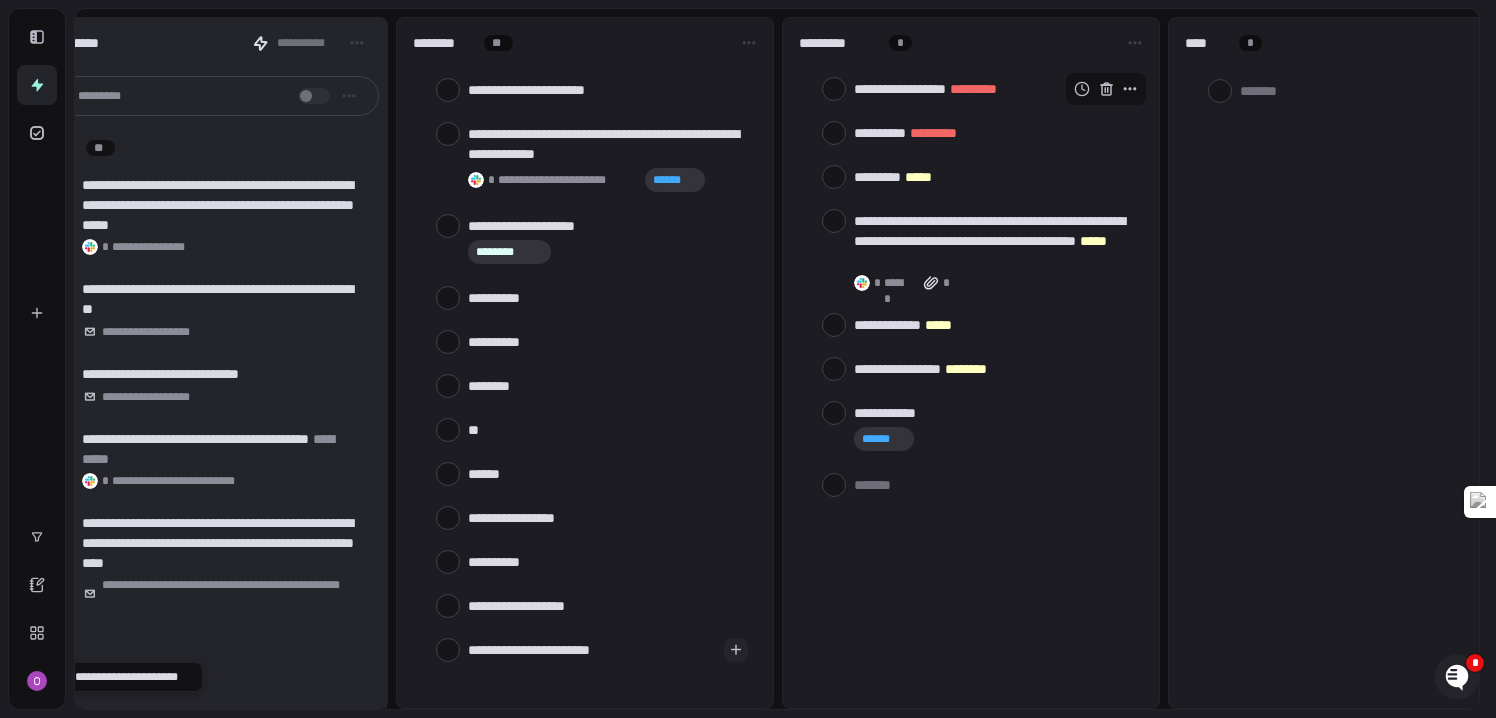 type on "**********" 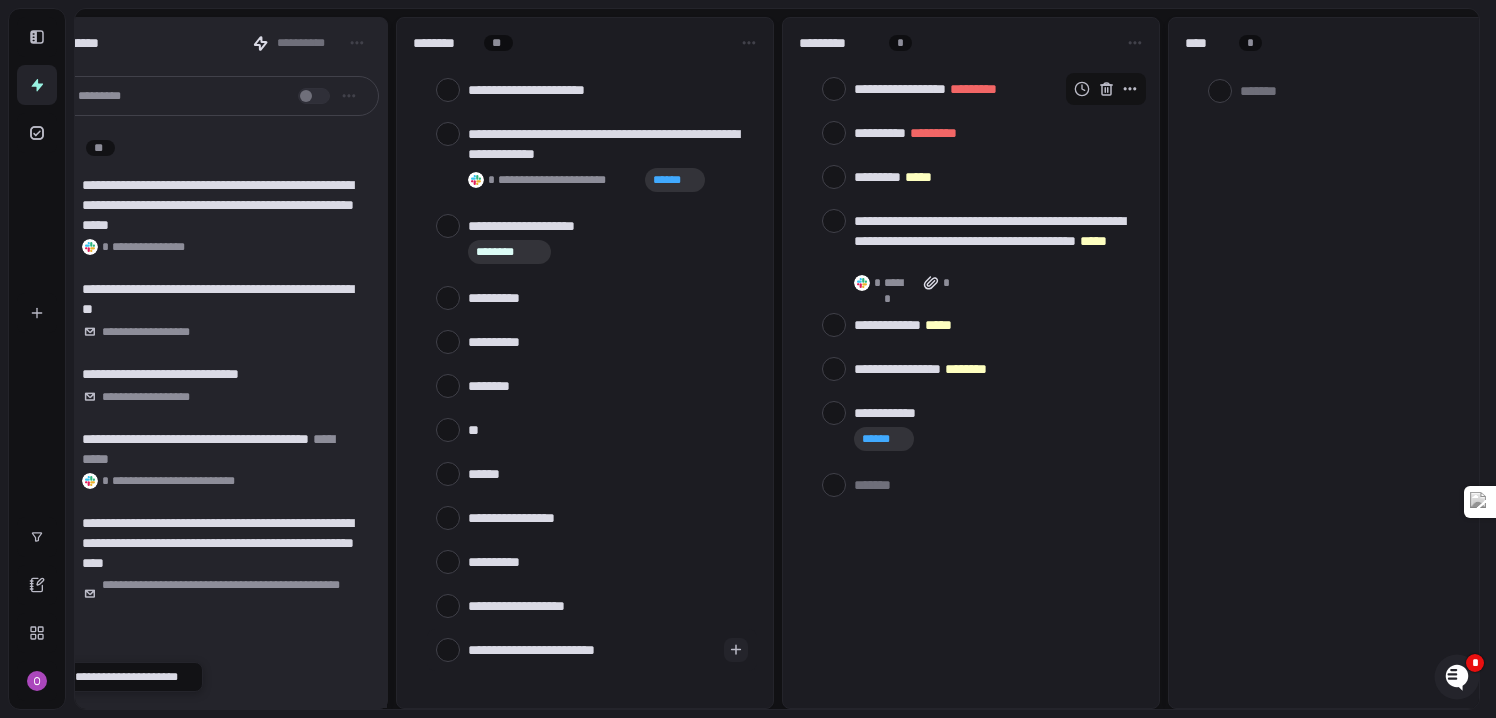 type on "**********" 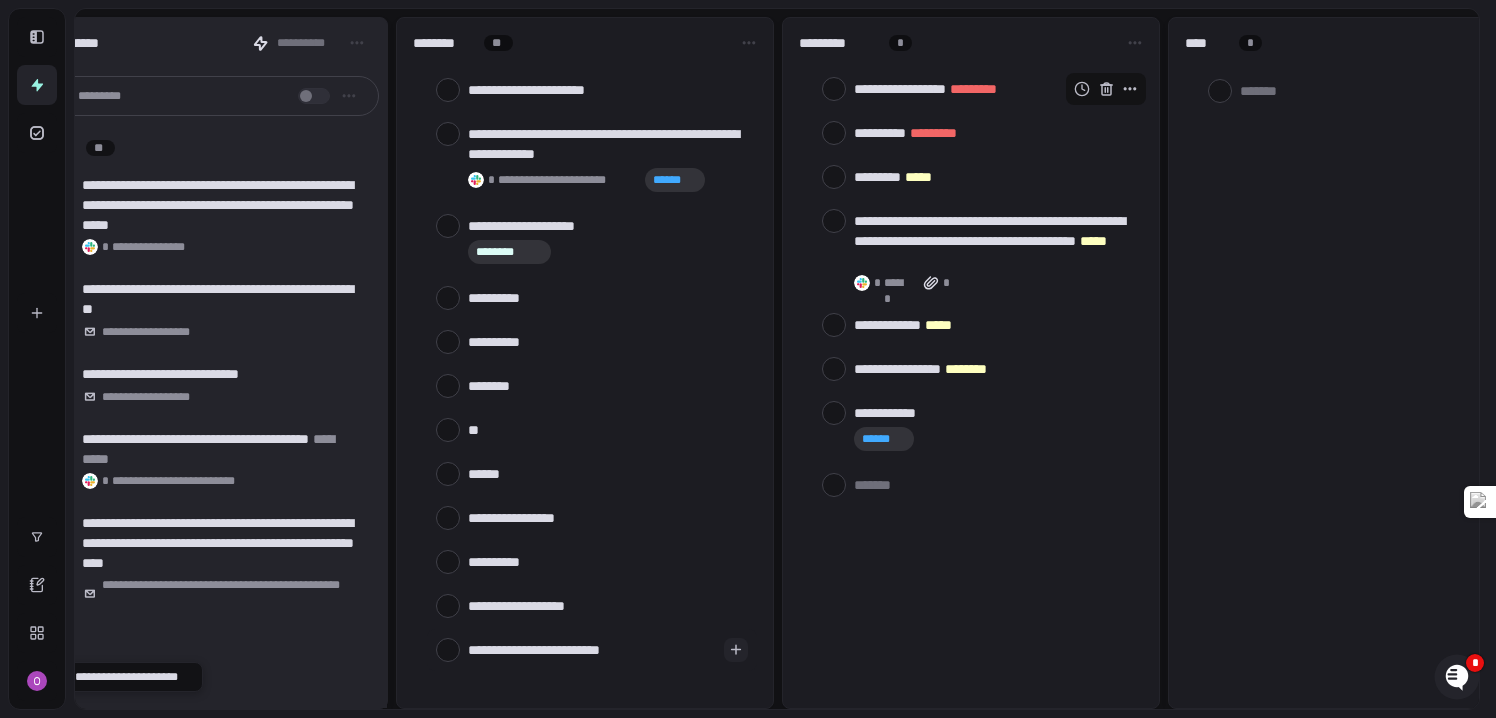 type on "**********" 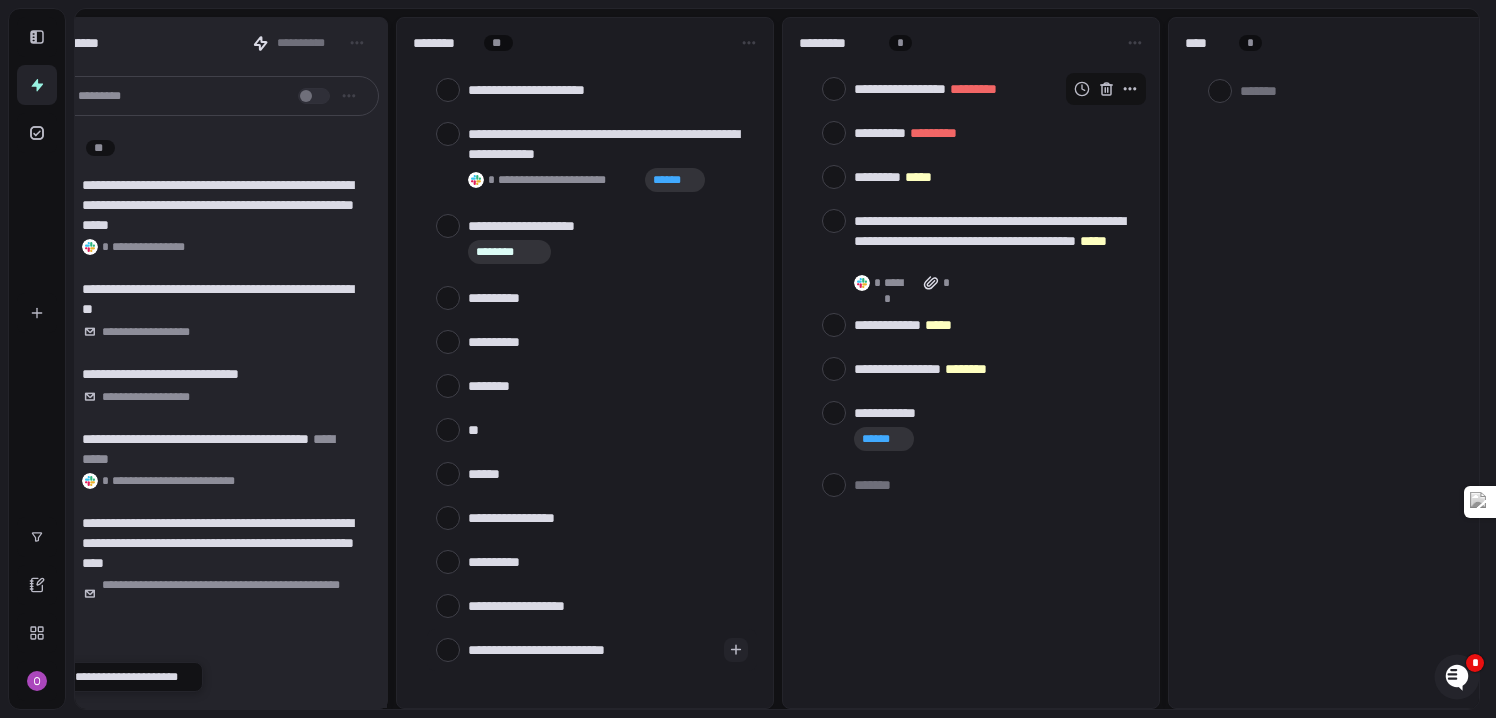 type on "**********" 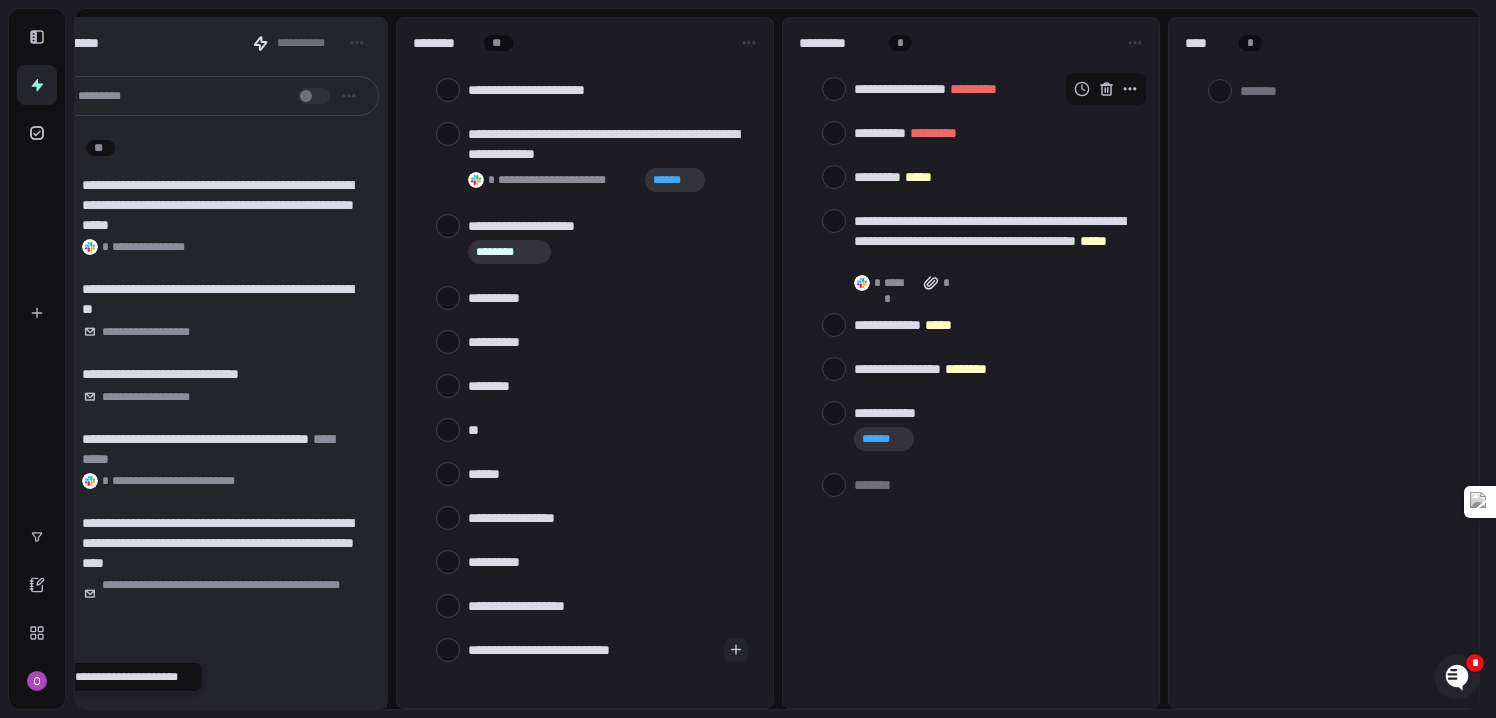 type on "*" 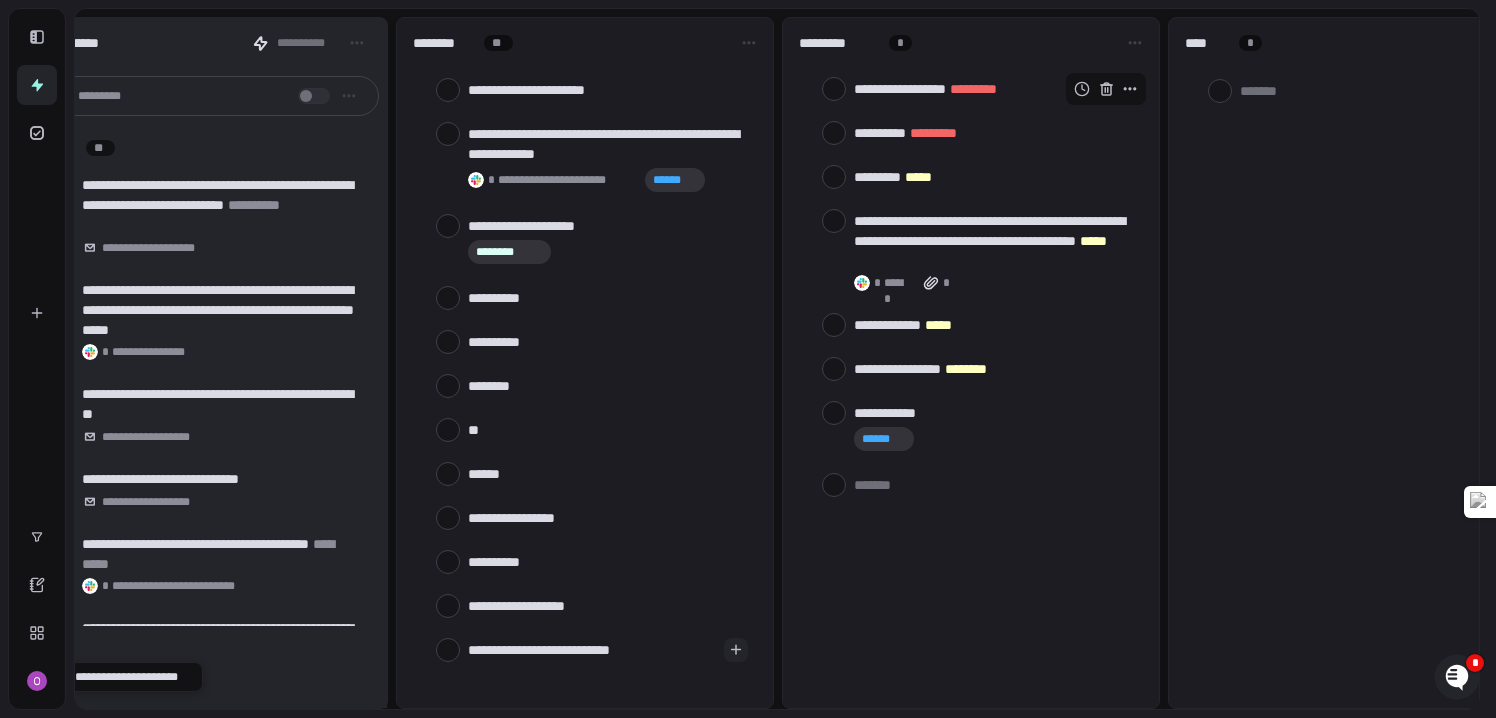 type on "**********" 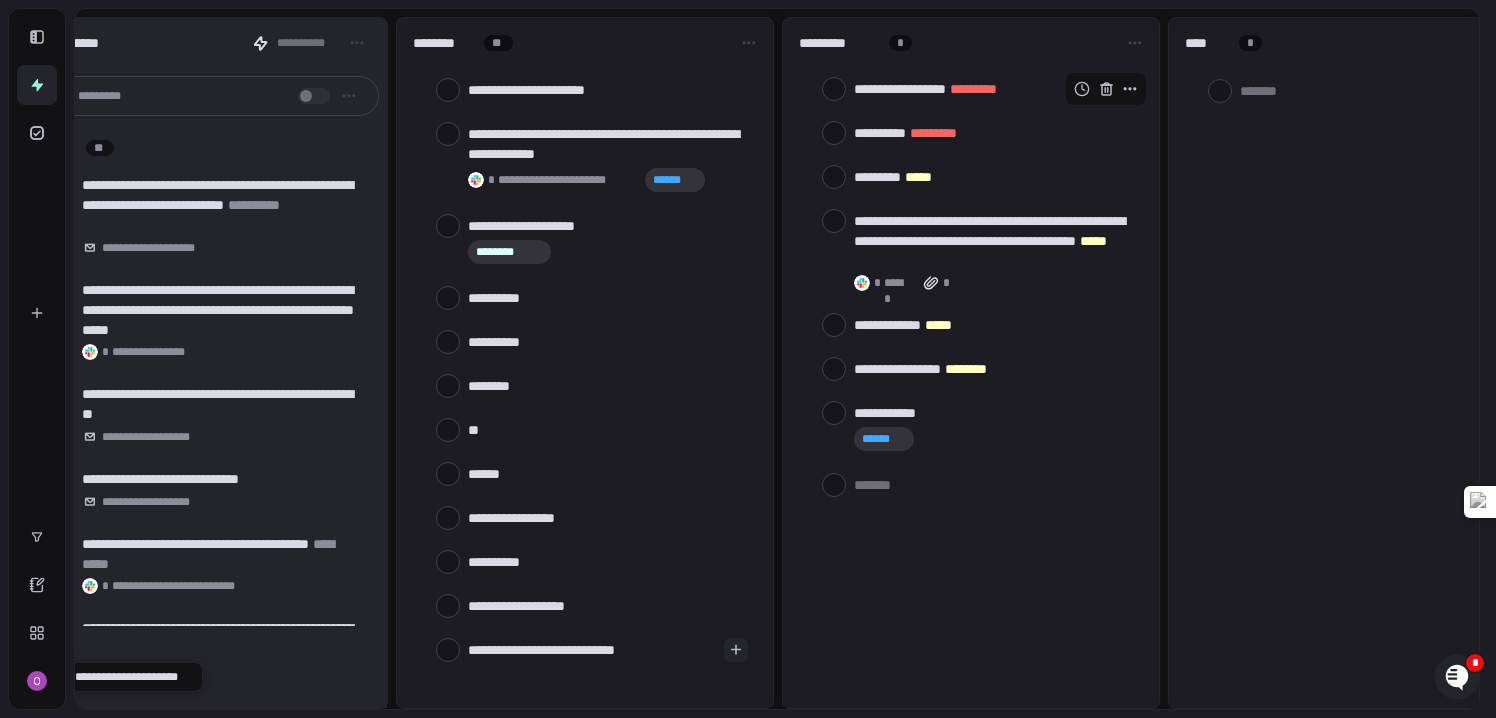 type on "*" 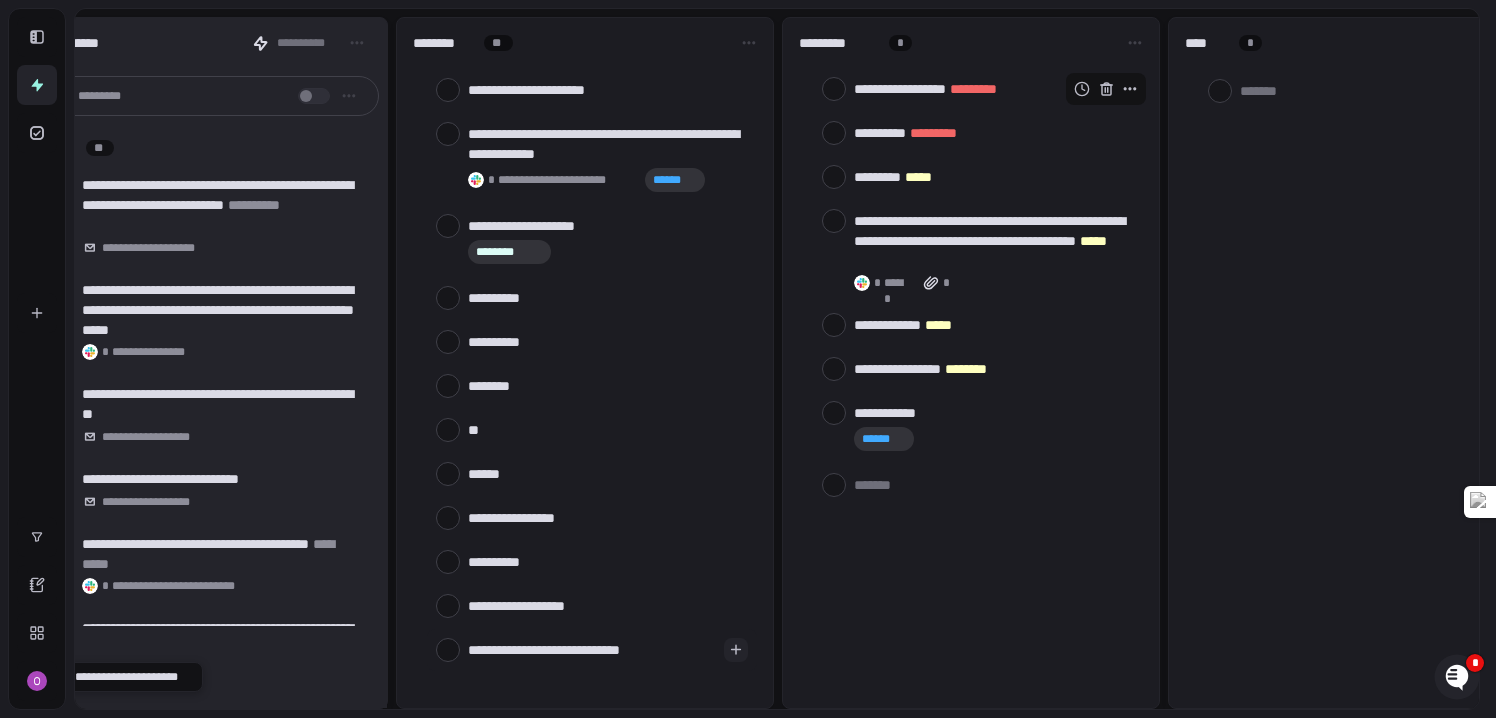 type on "**********" 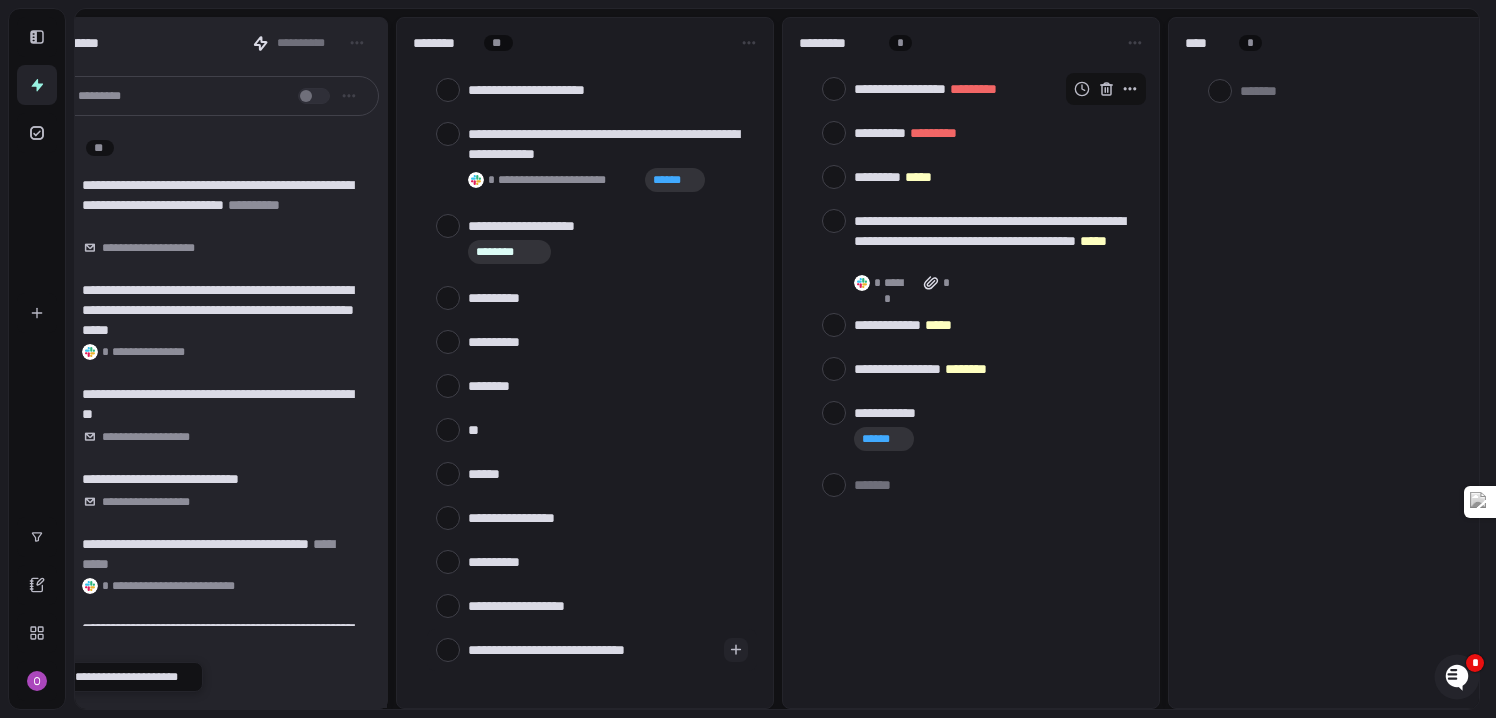 type on "**********" 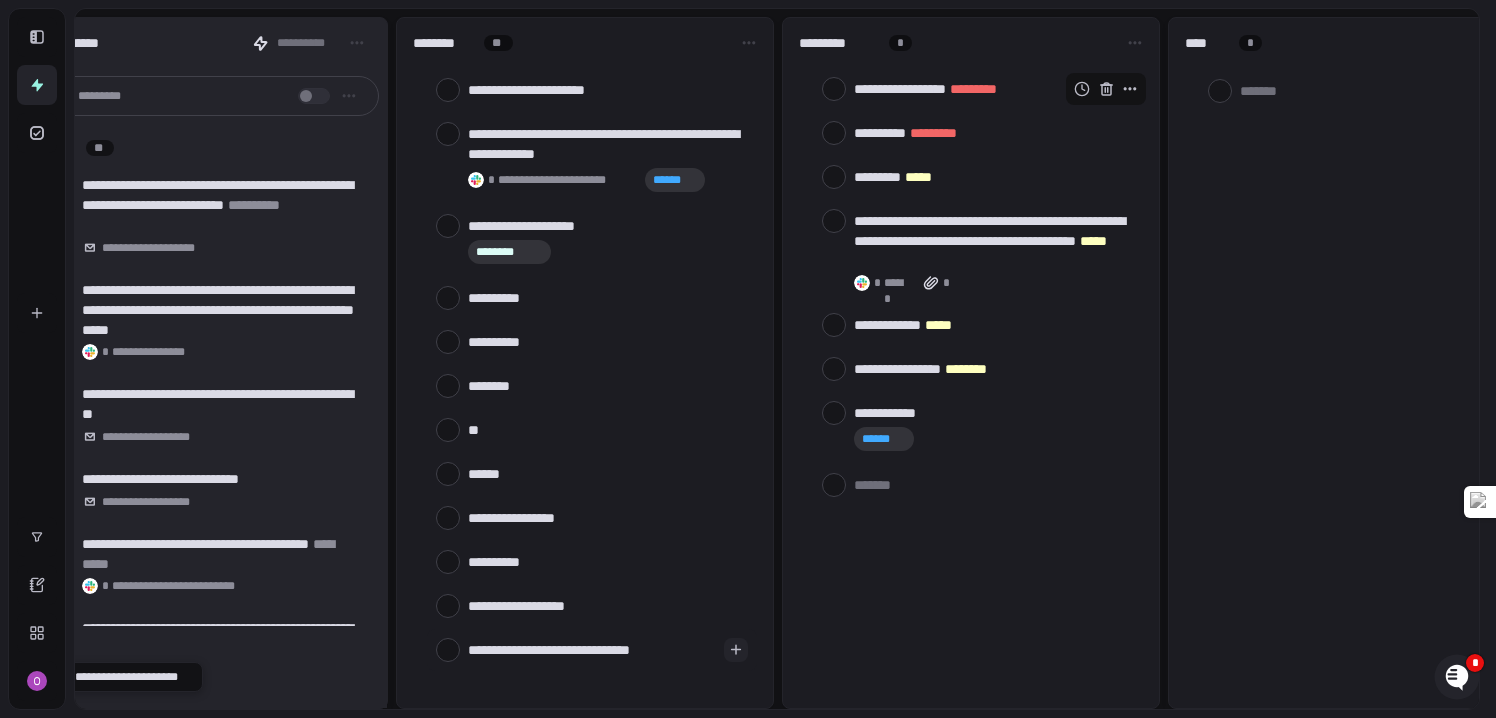 type on "**********" 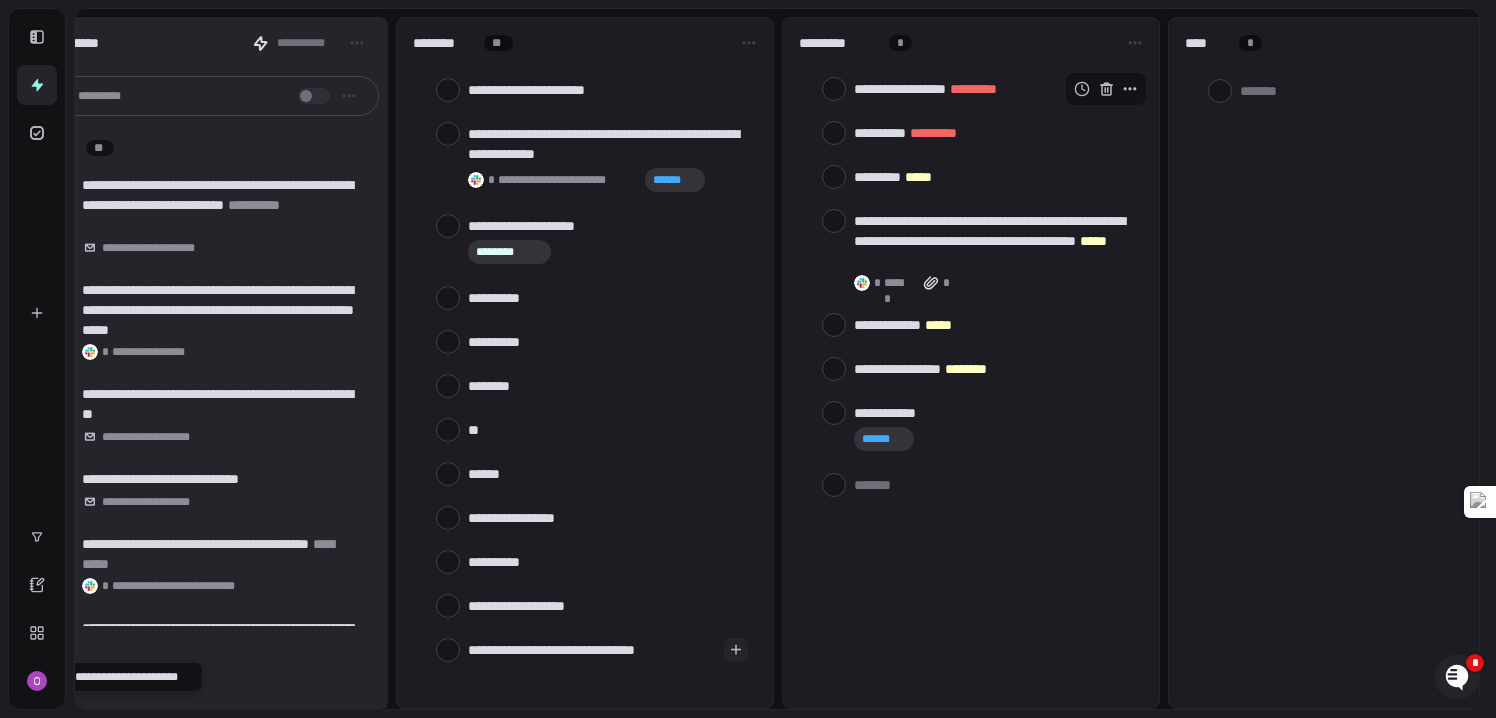 type on "**********" 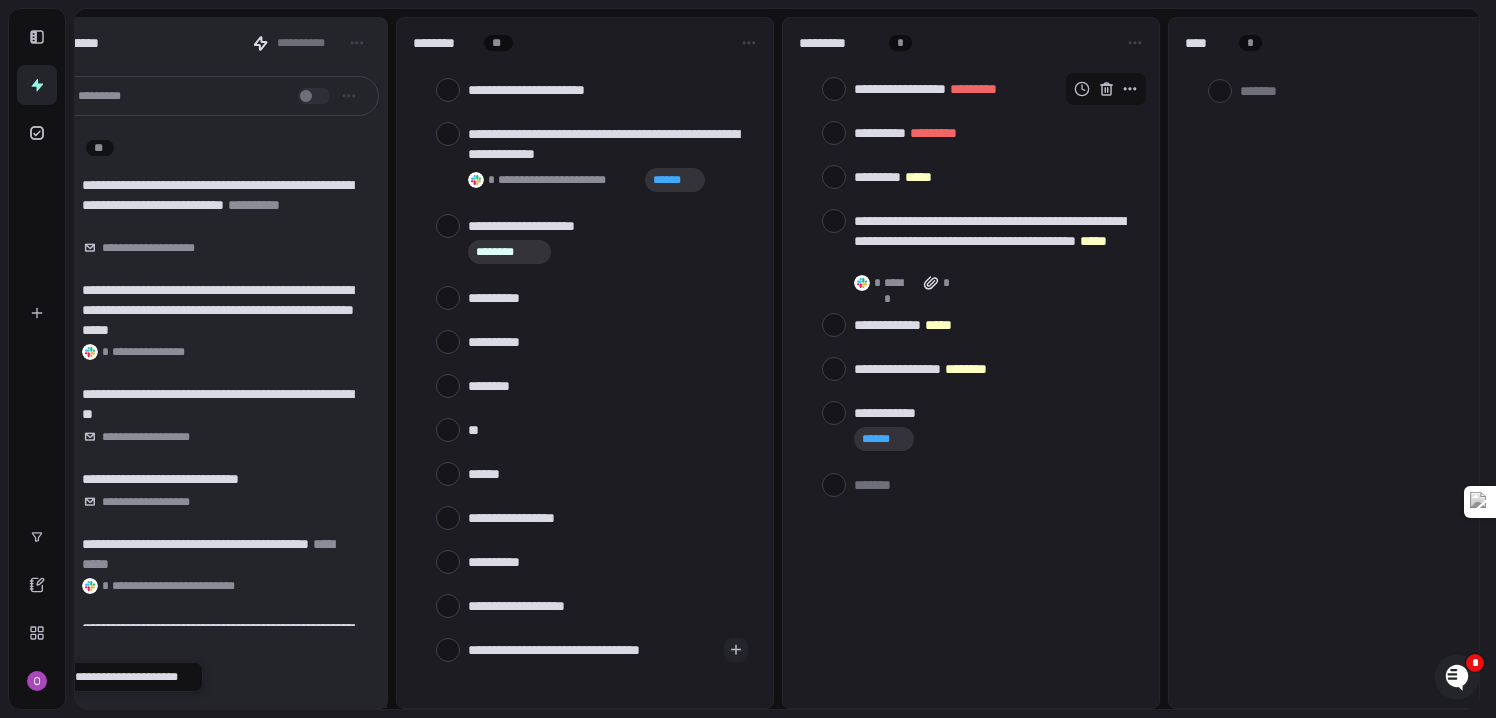 type on "*" 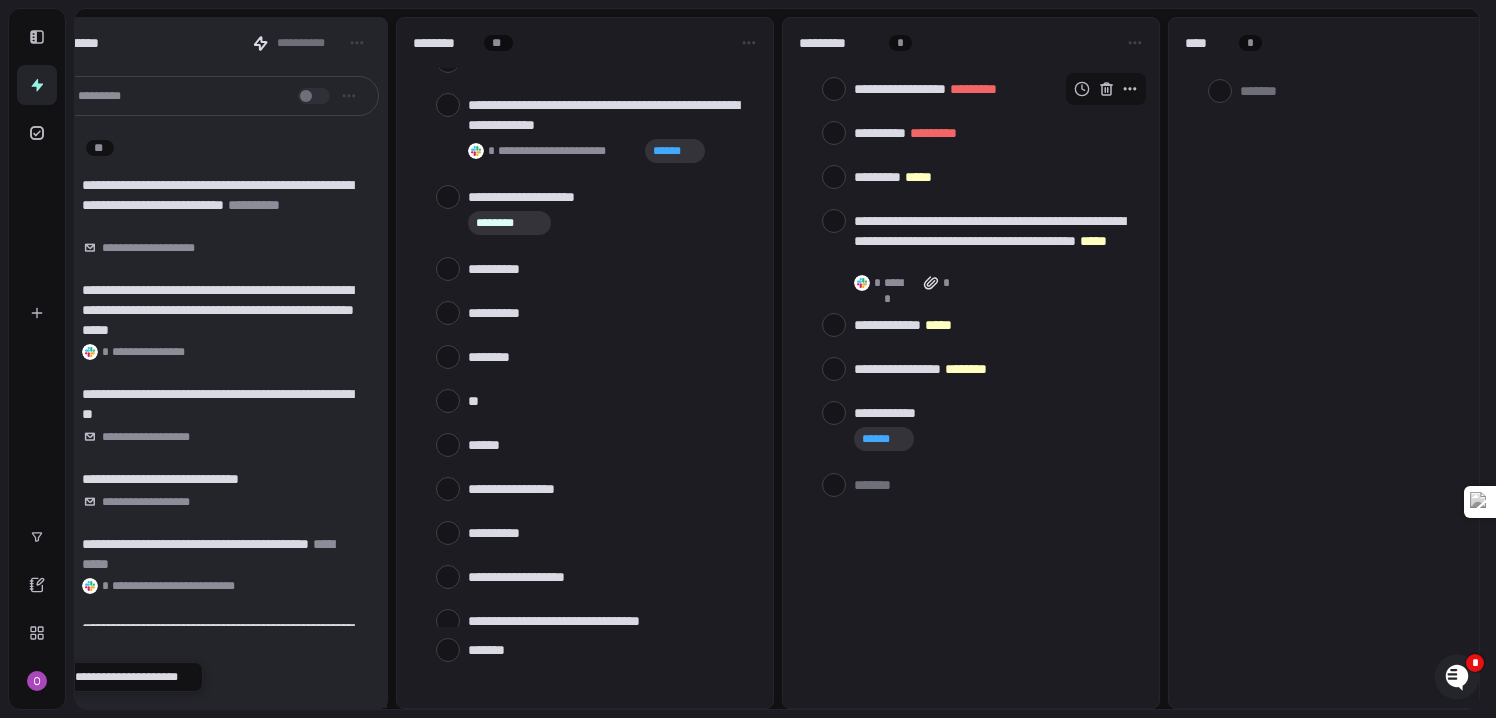 scroll, scrollTop: 87, scrollLeft: 0, axis: vertical 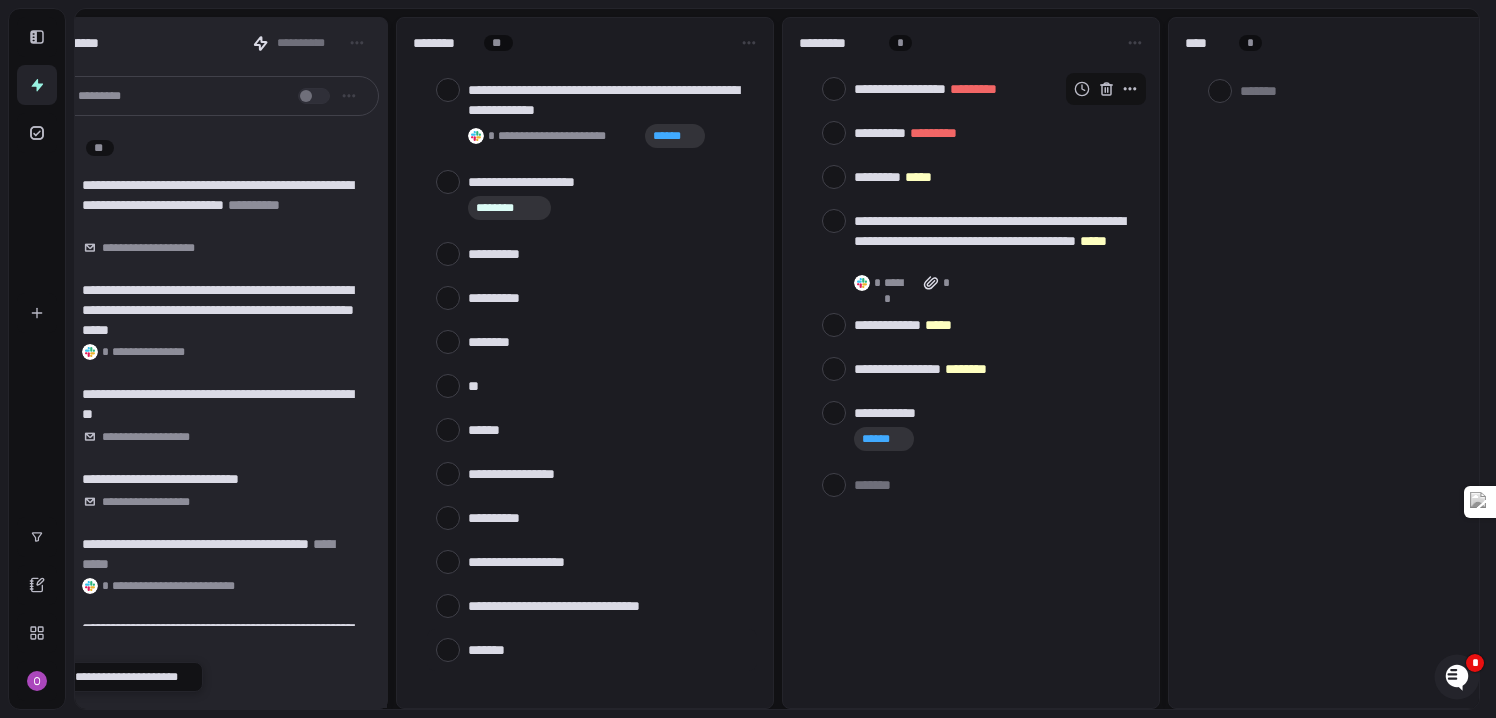 type on "*" 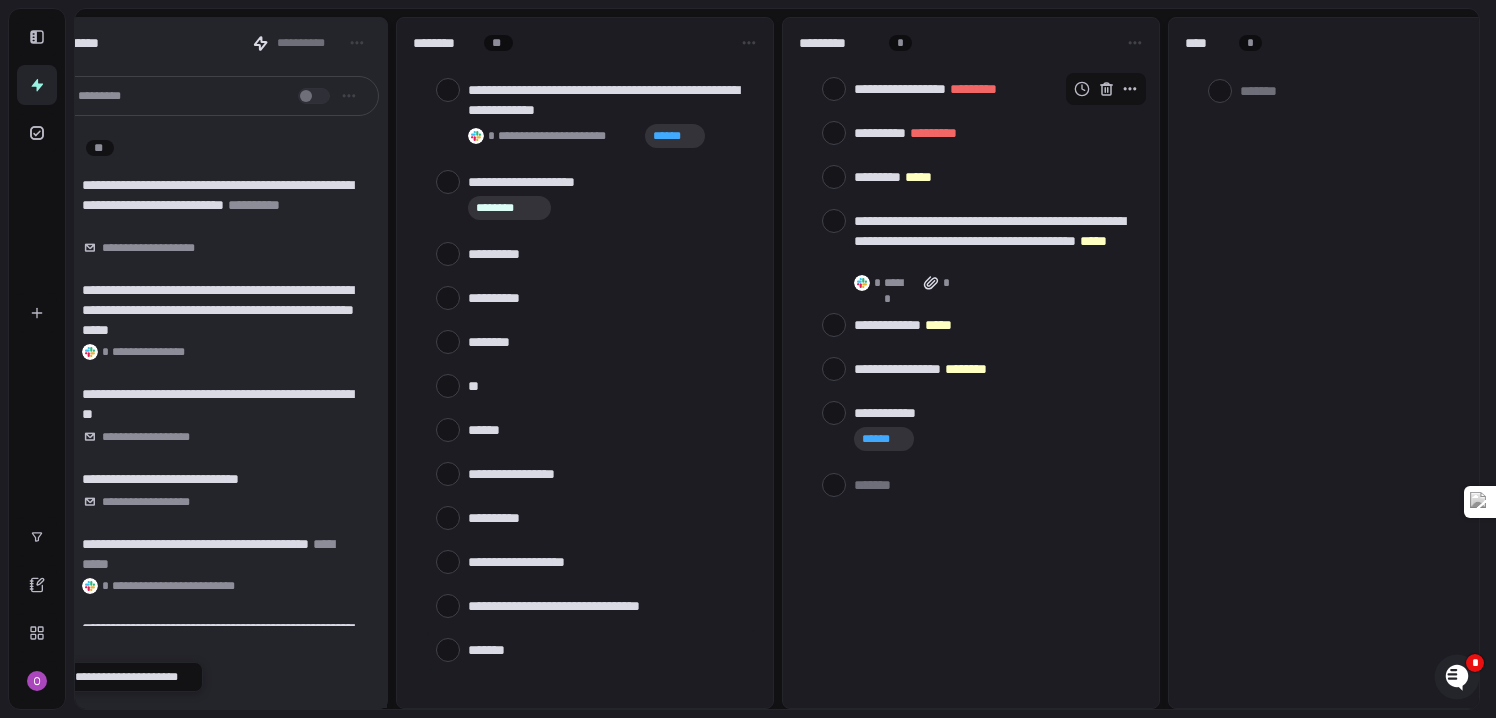 type on "*" 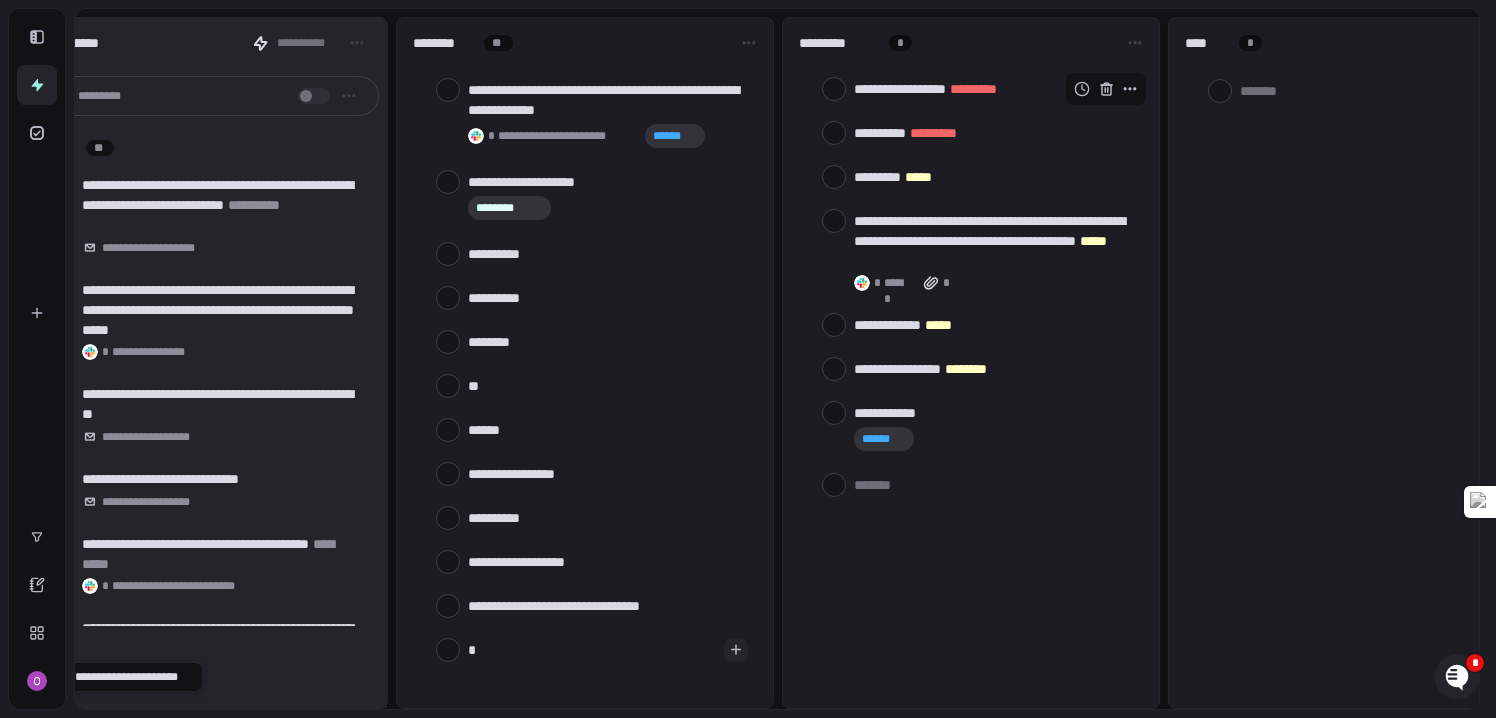 type on "**" 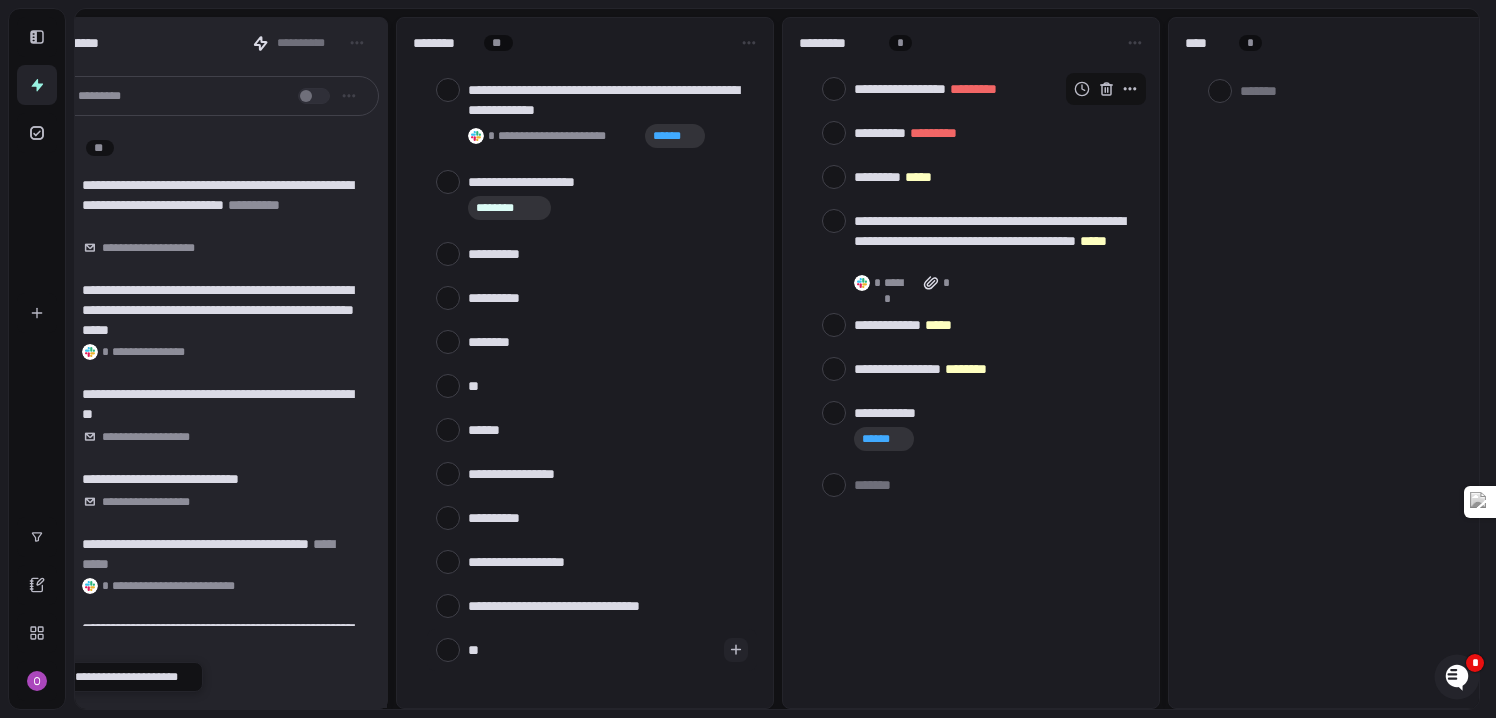 type on "***" 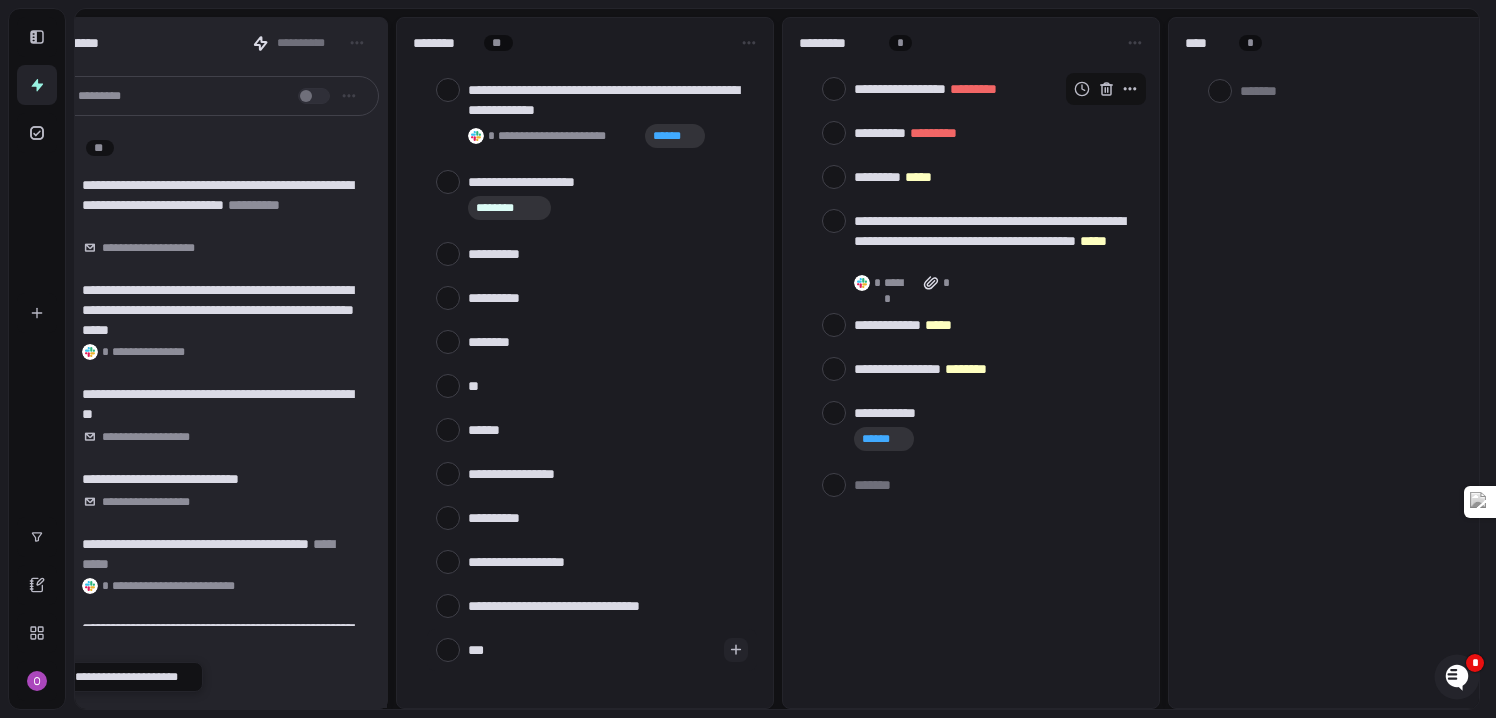 type on "****" 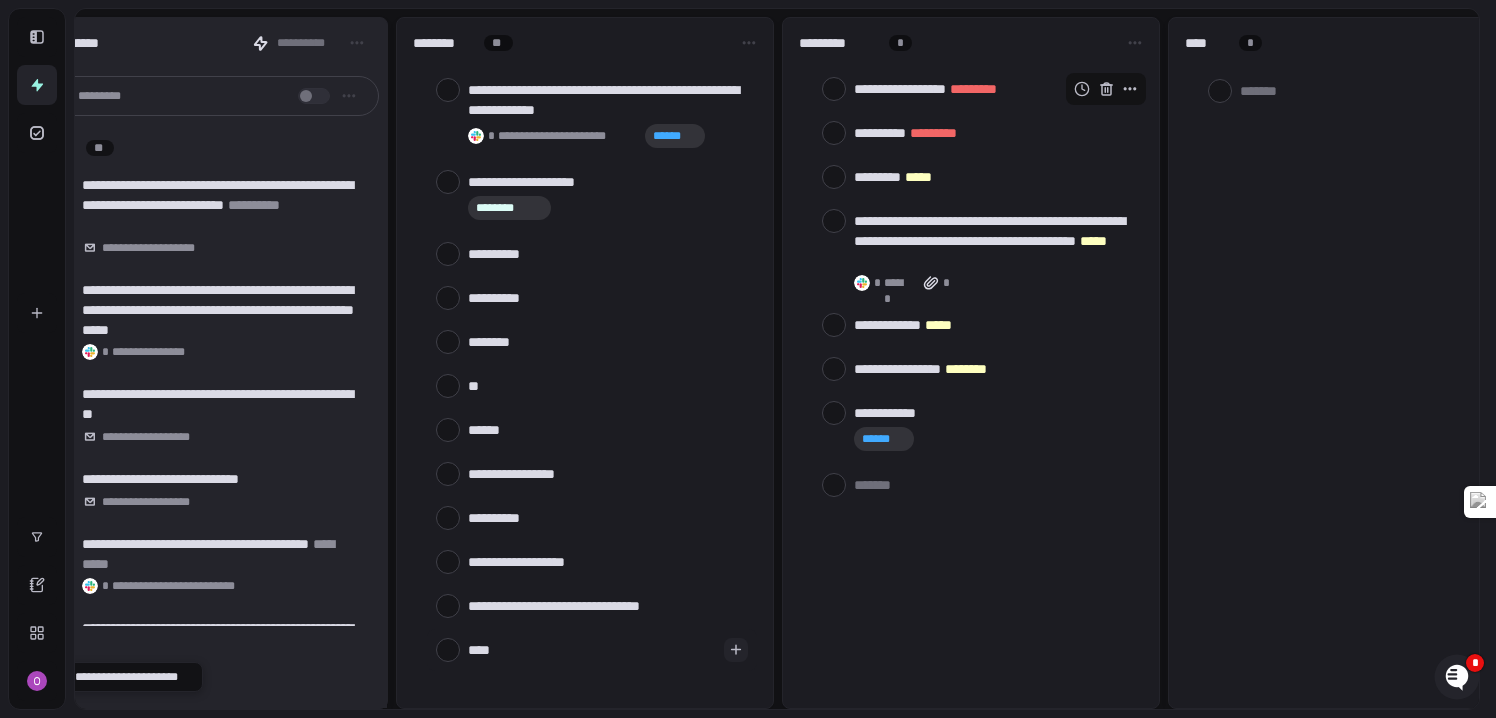 type on "*****" 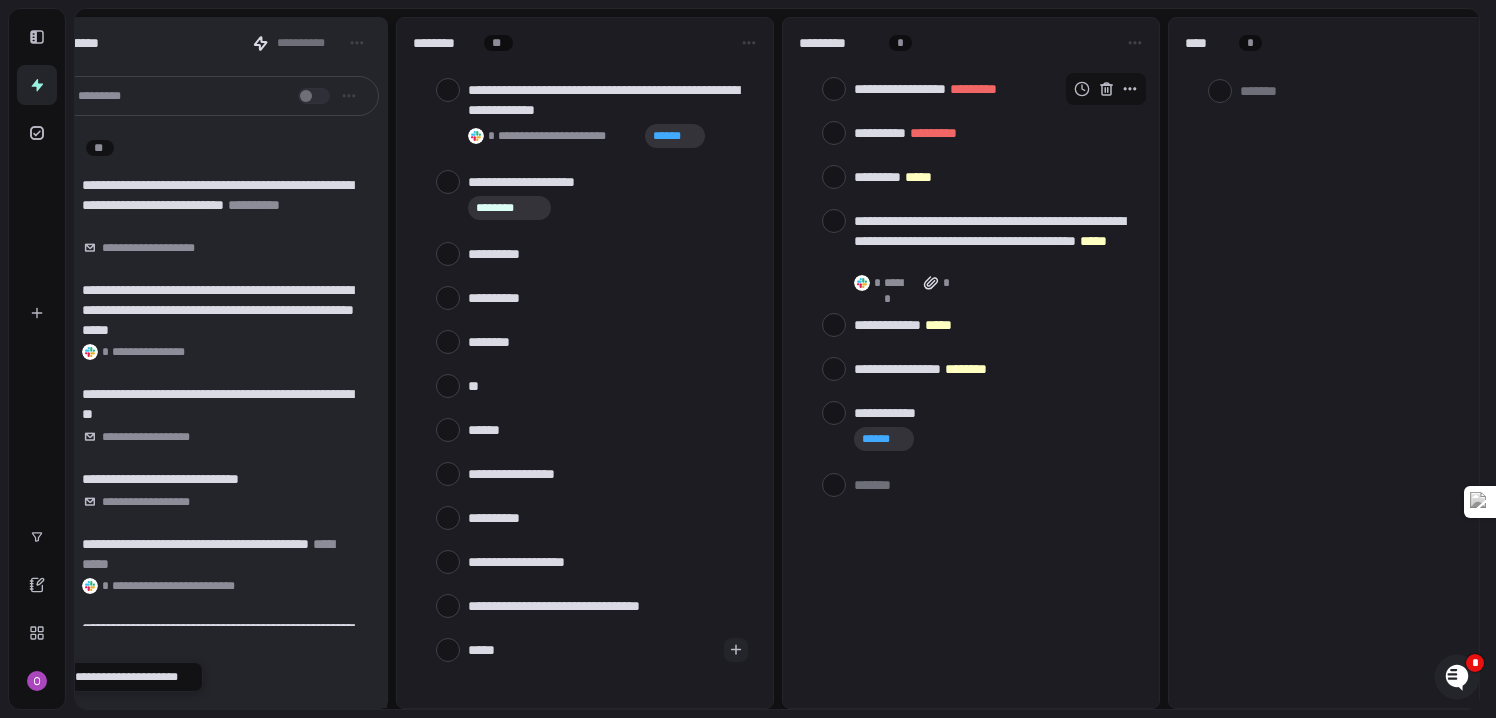 type on "*****" 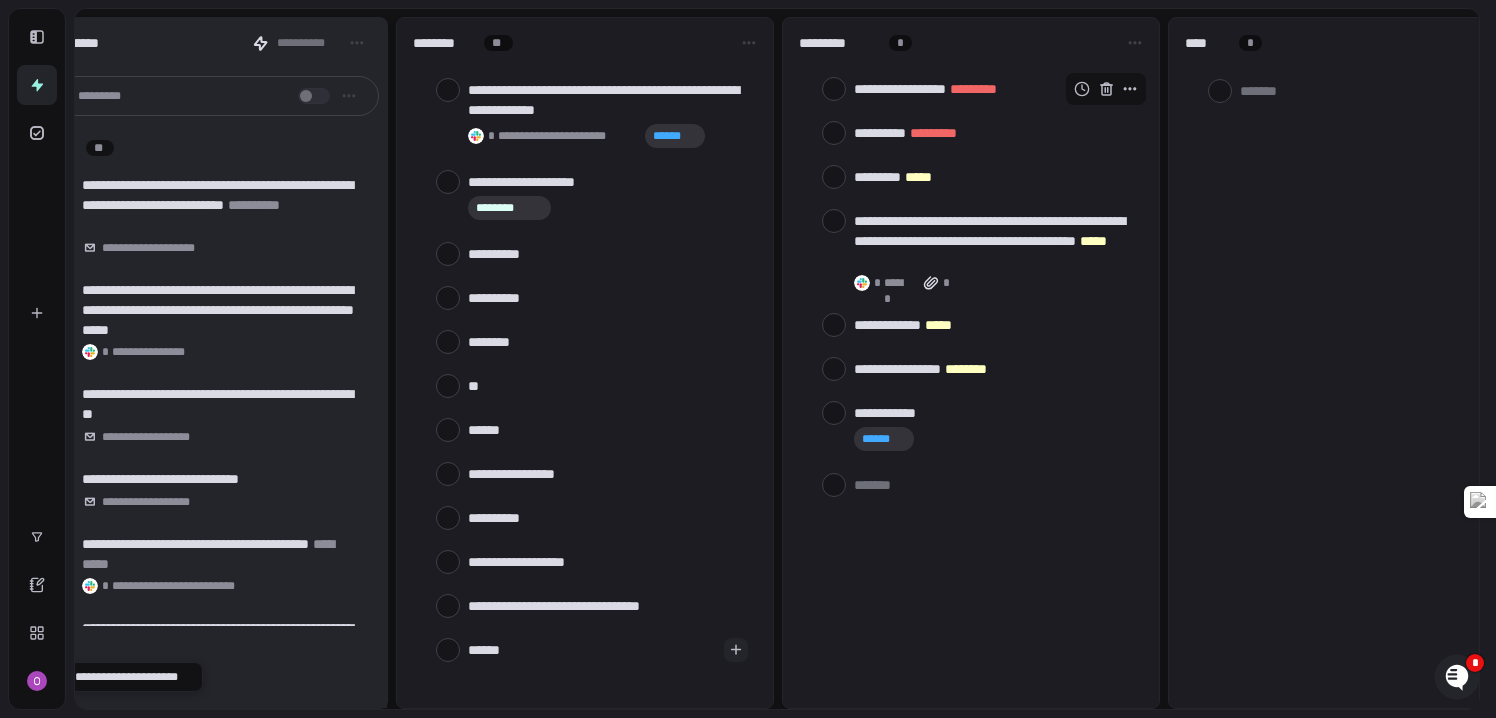 type on "*******" 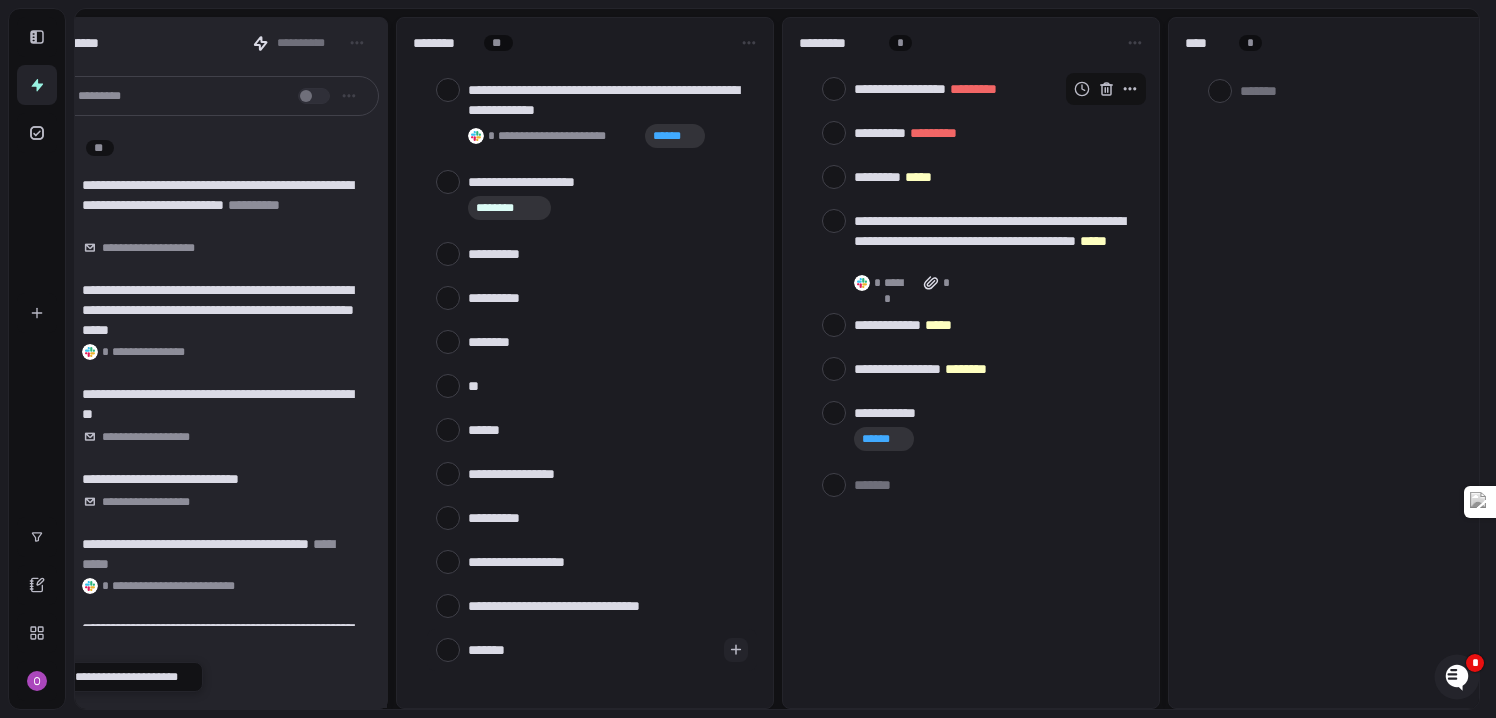 type on "********" 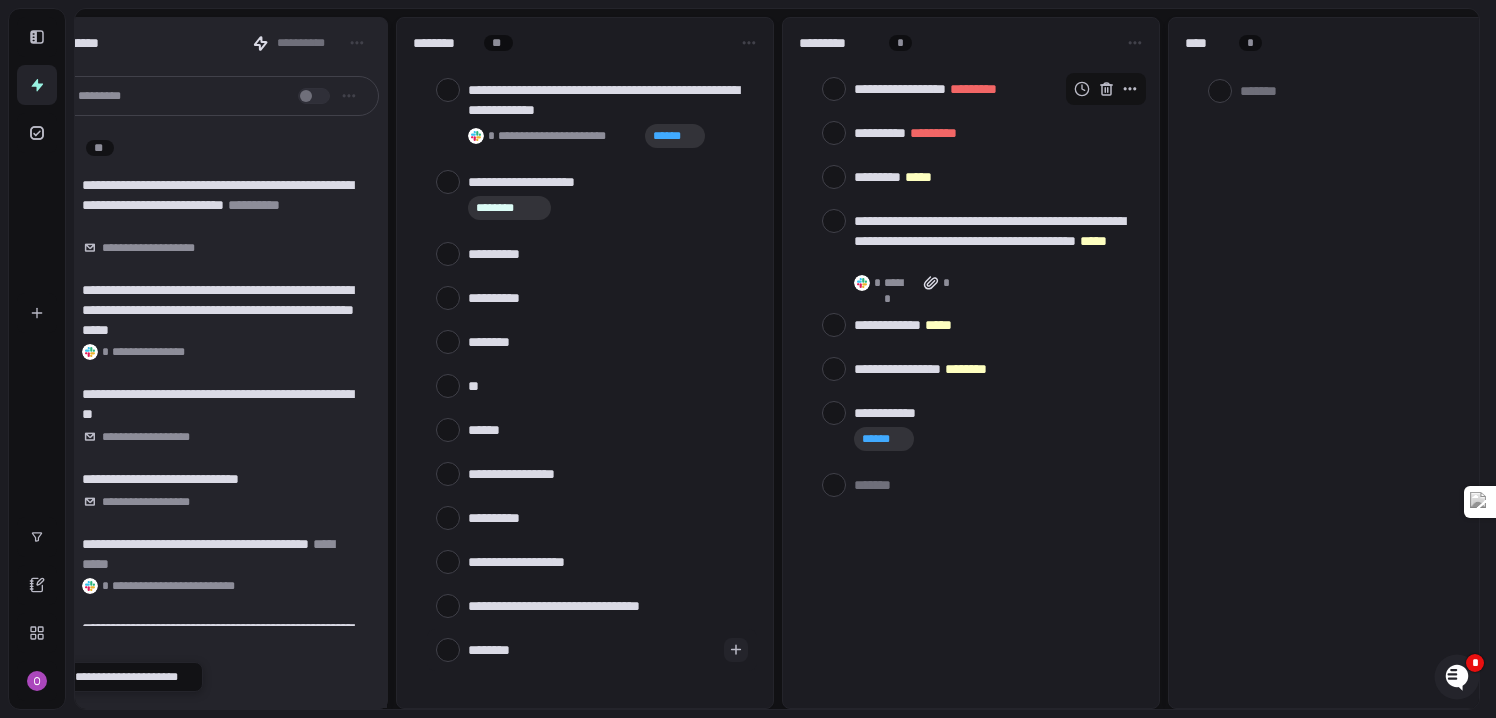 type on "*********" 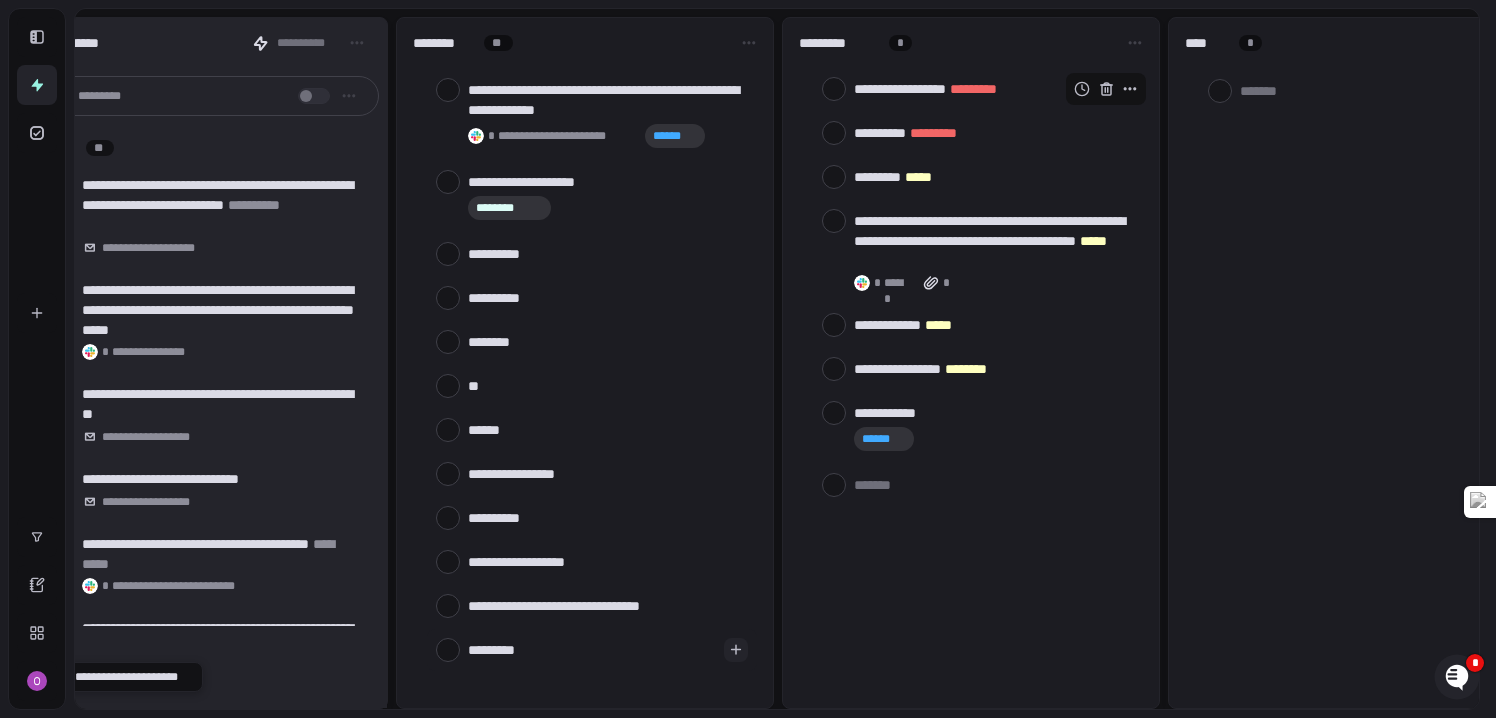 type on "**********" 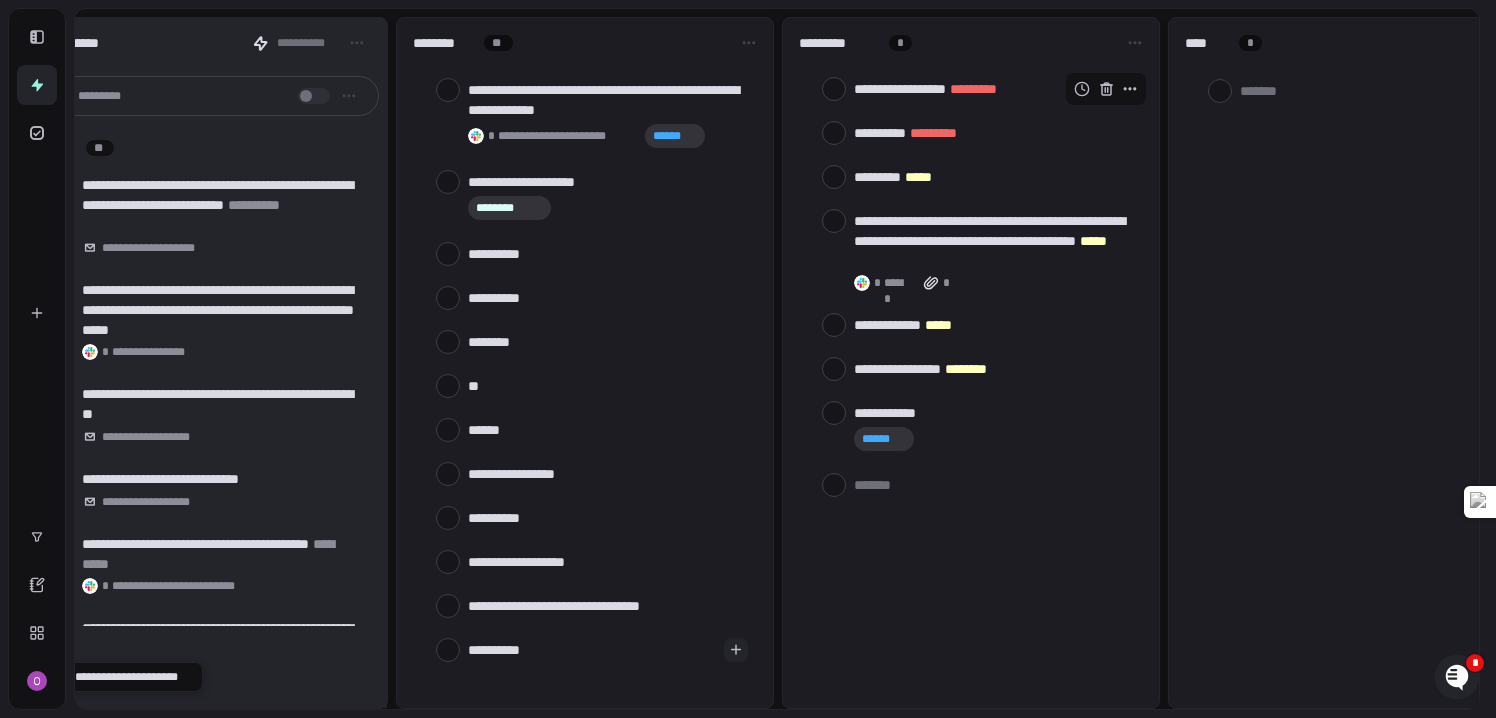 type on "**********" 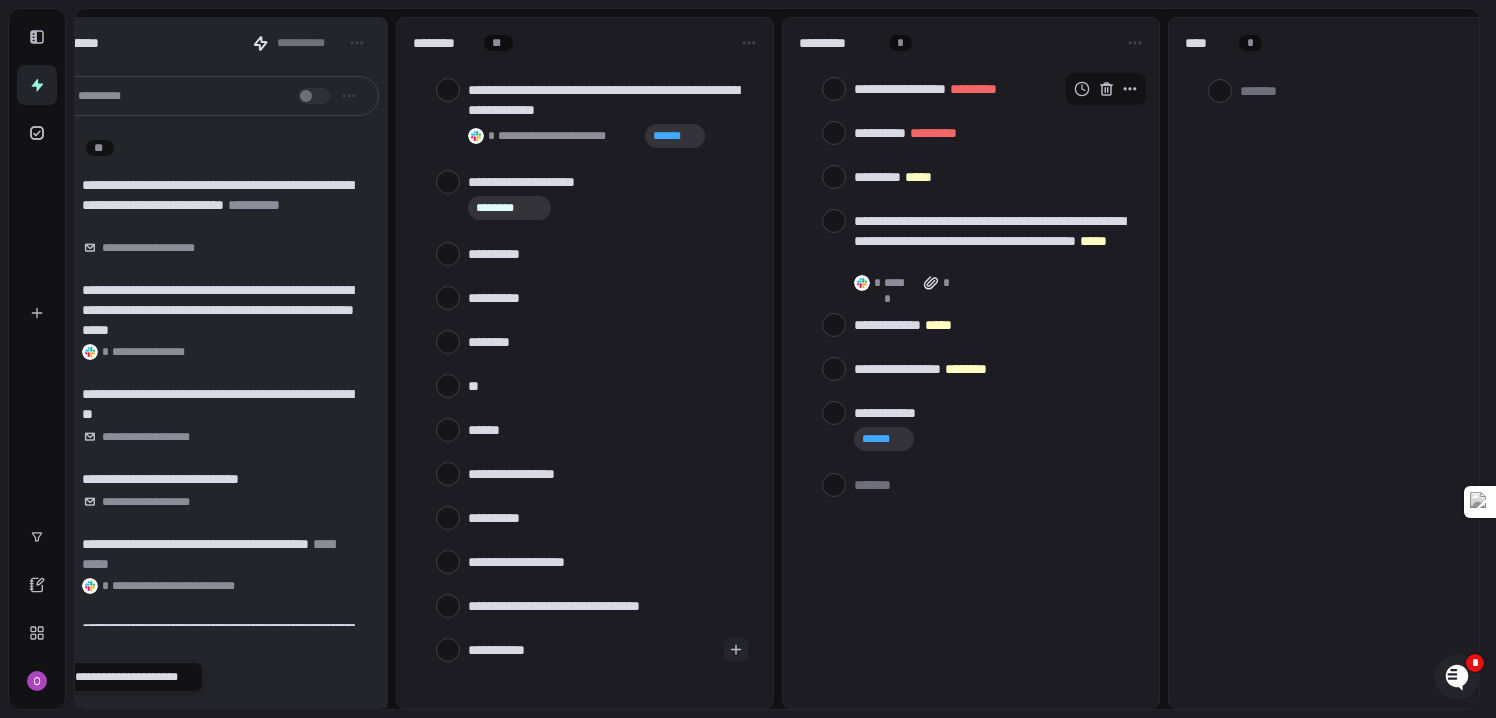 type on "**********" 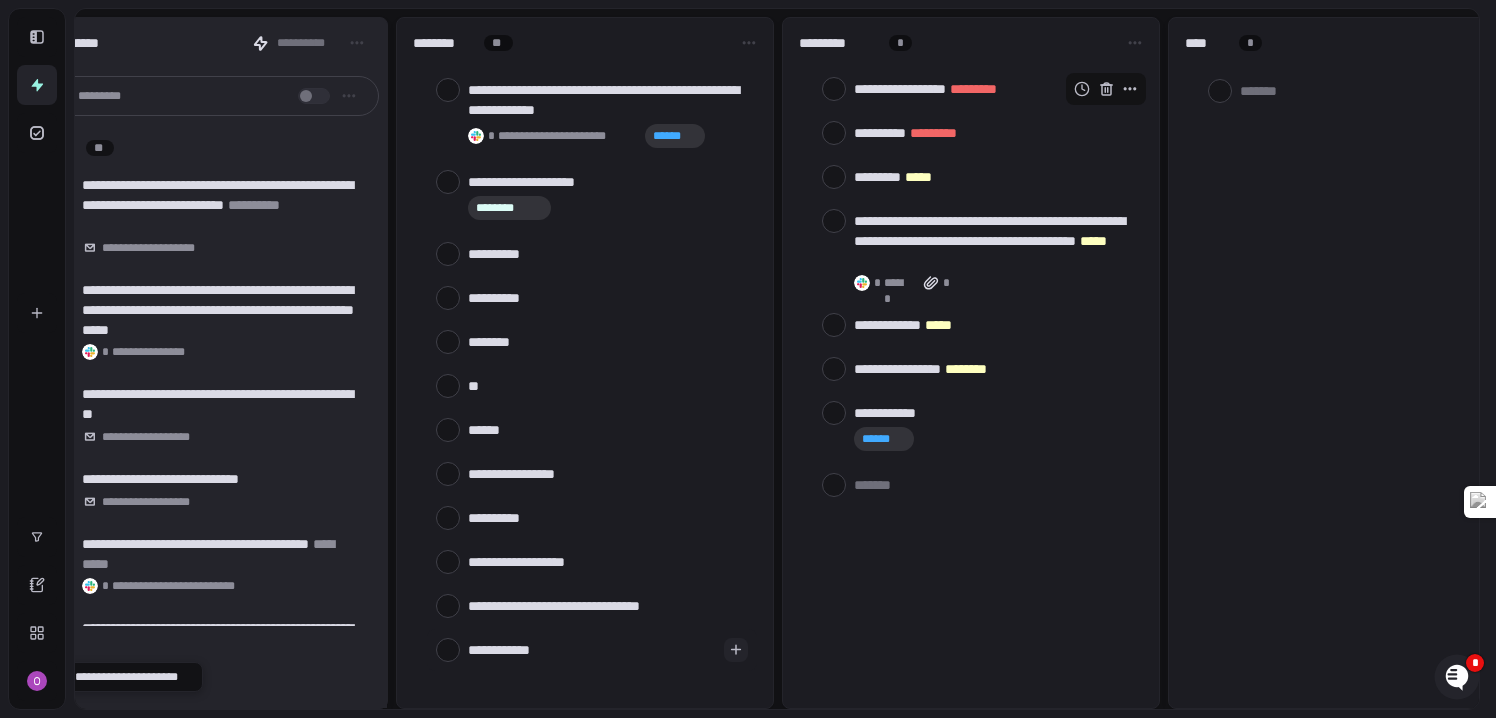 type on "**********" 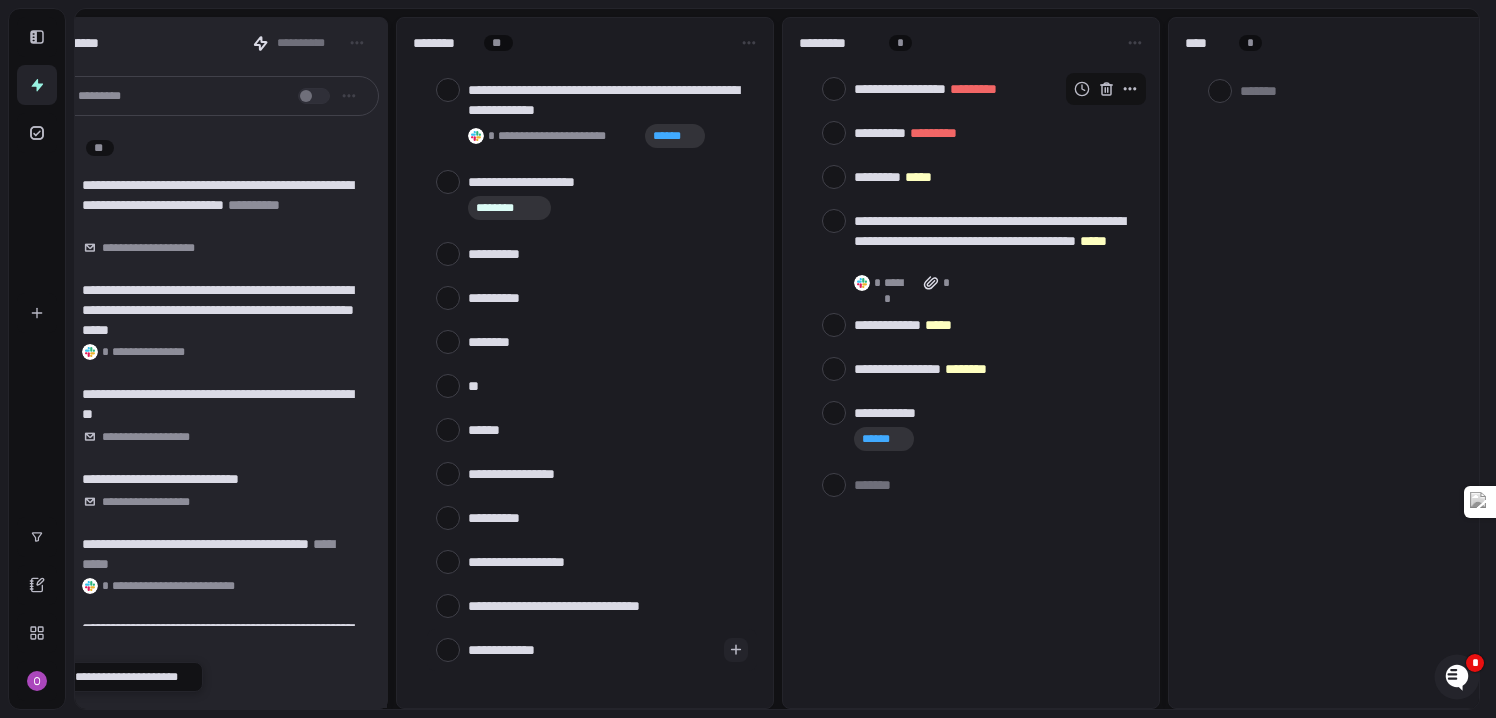 type on "**********" 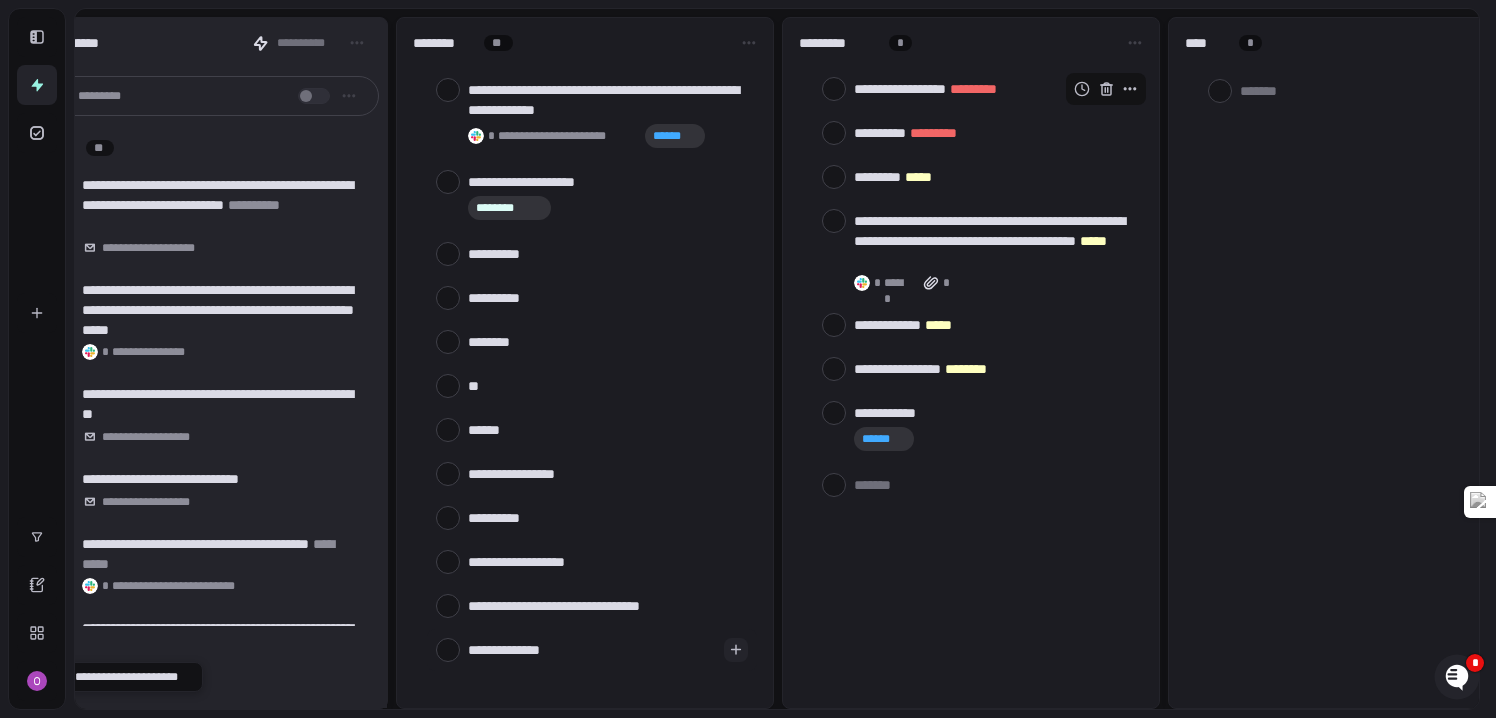 type on "**********" 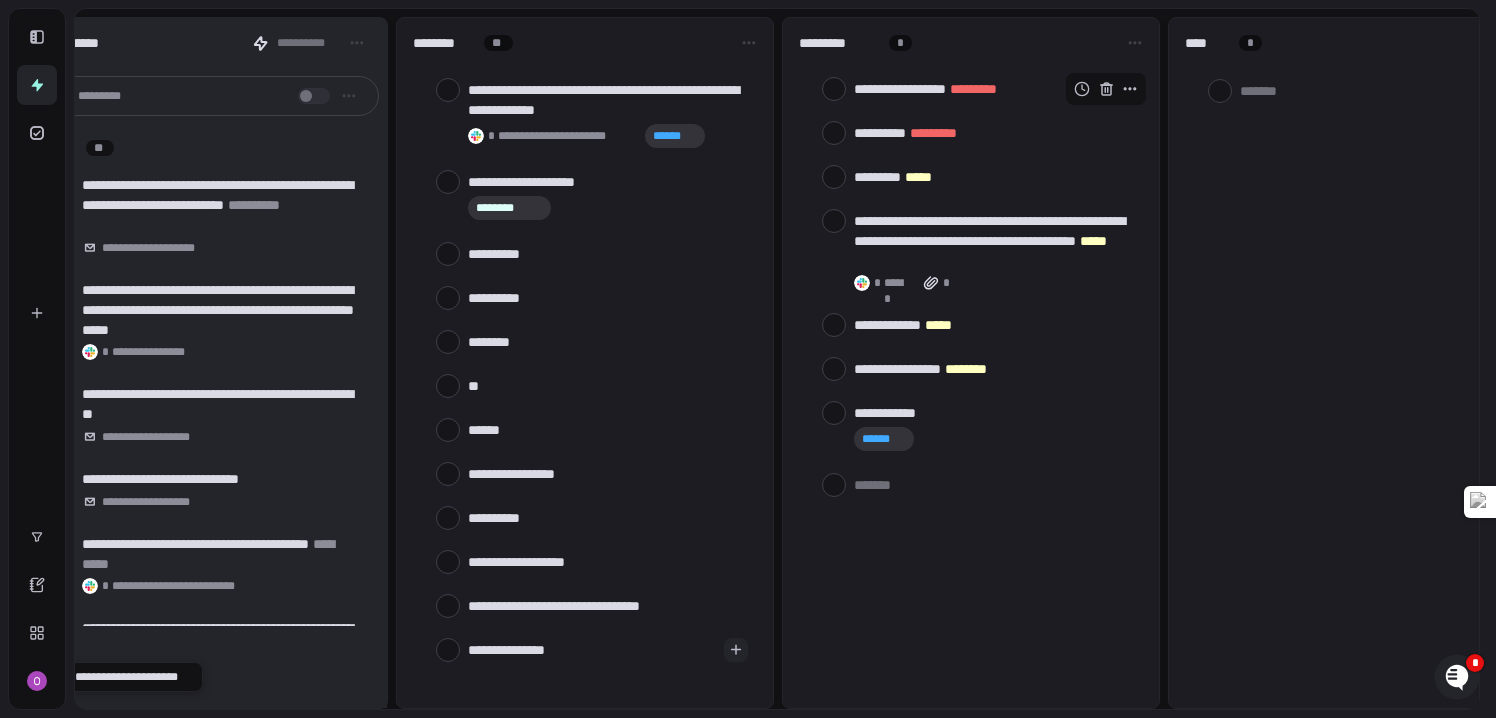 type on "**********" 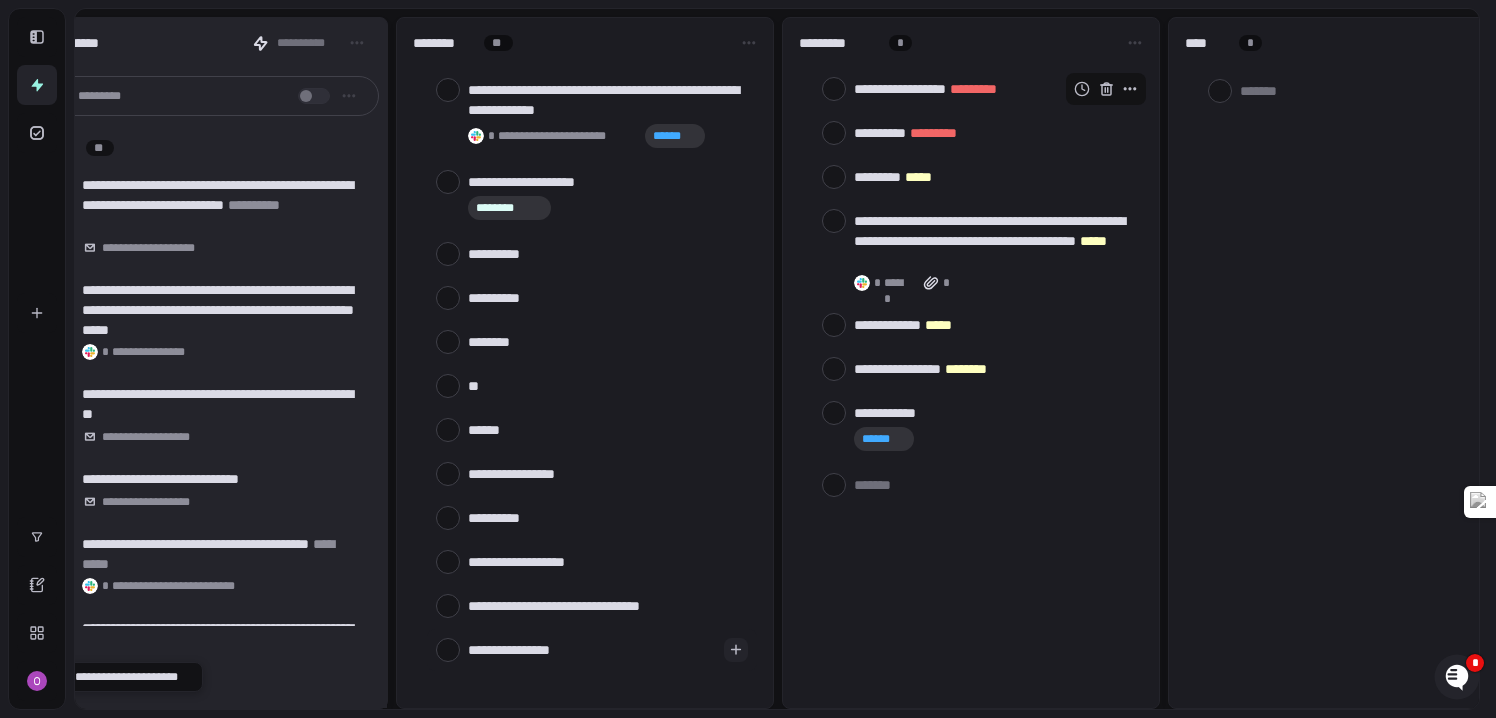 type on "**********" 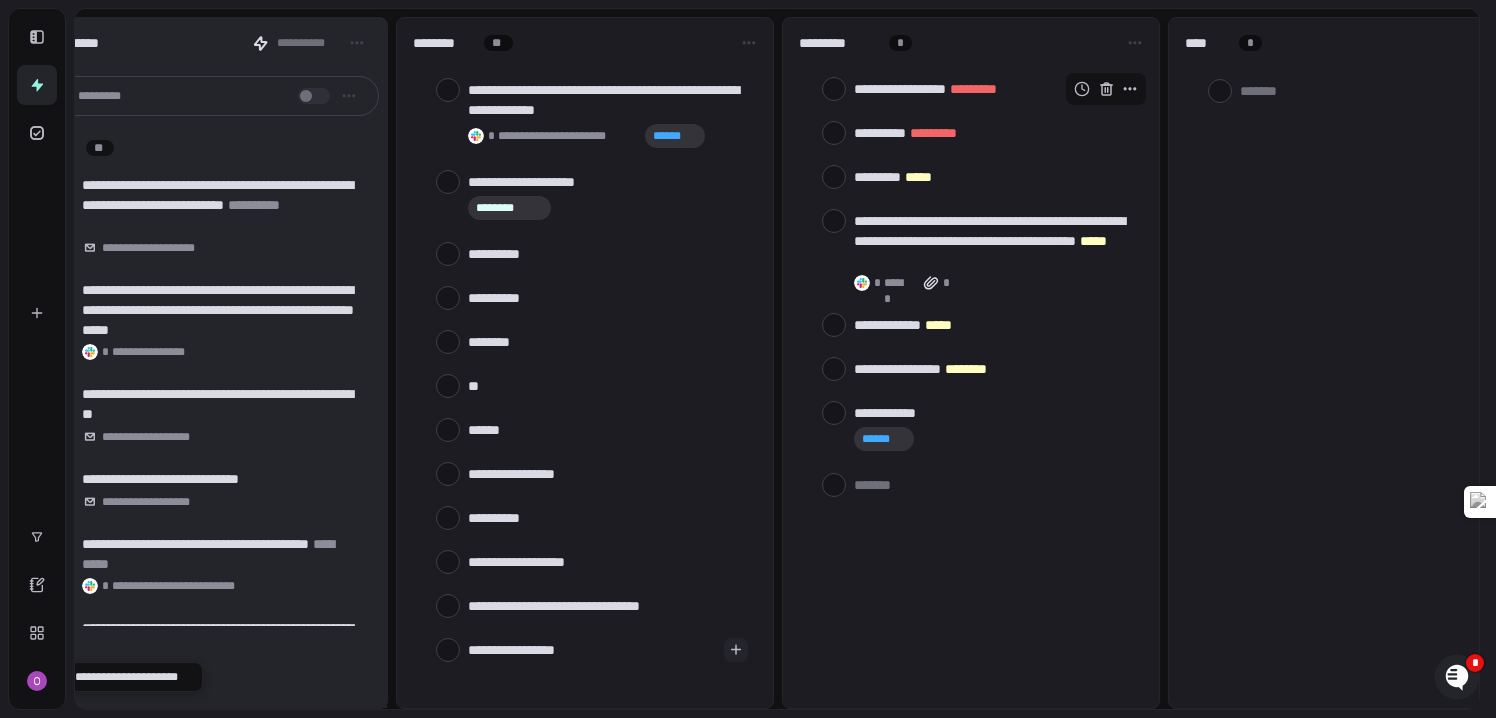 type on "**********" 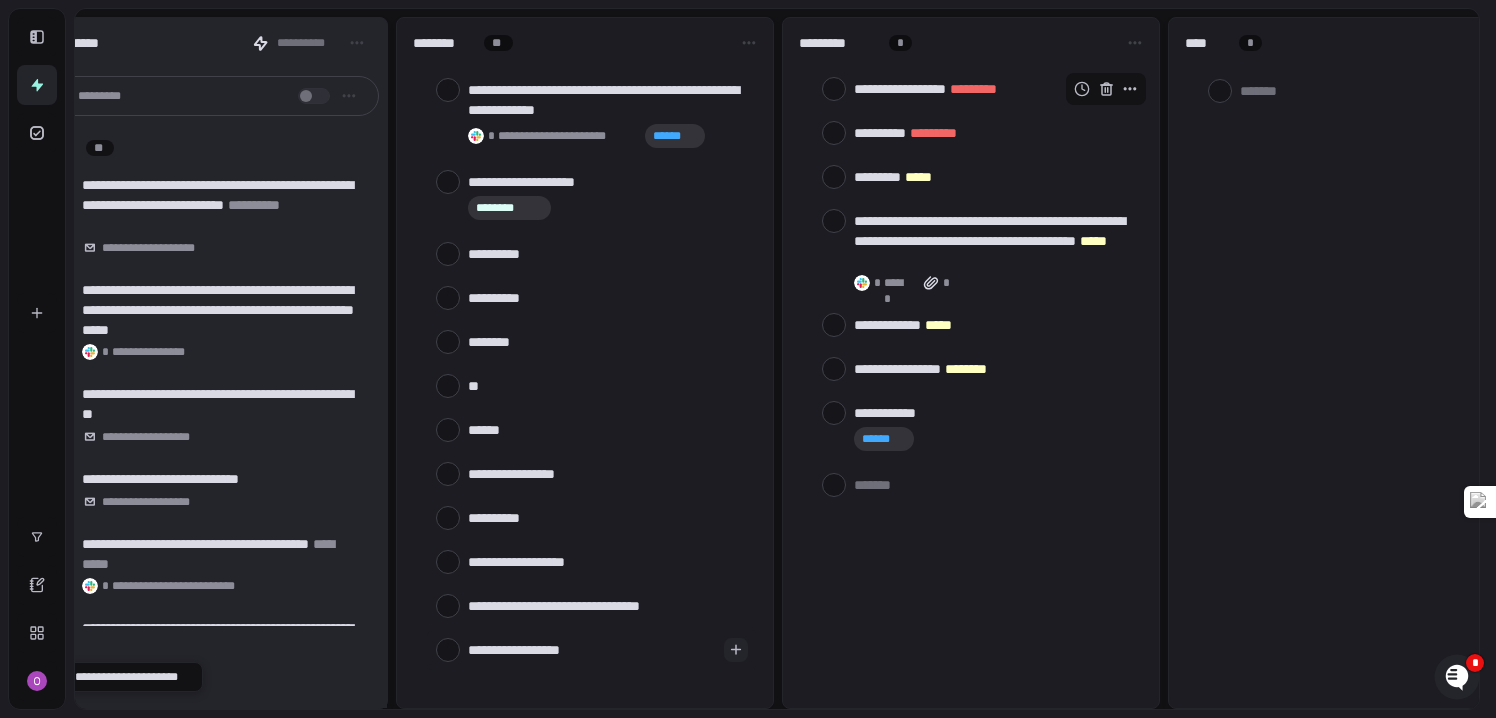 type 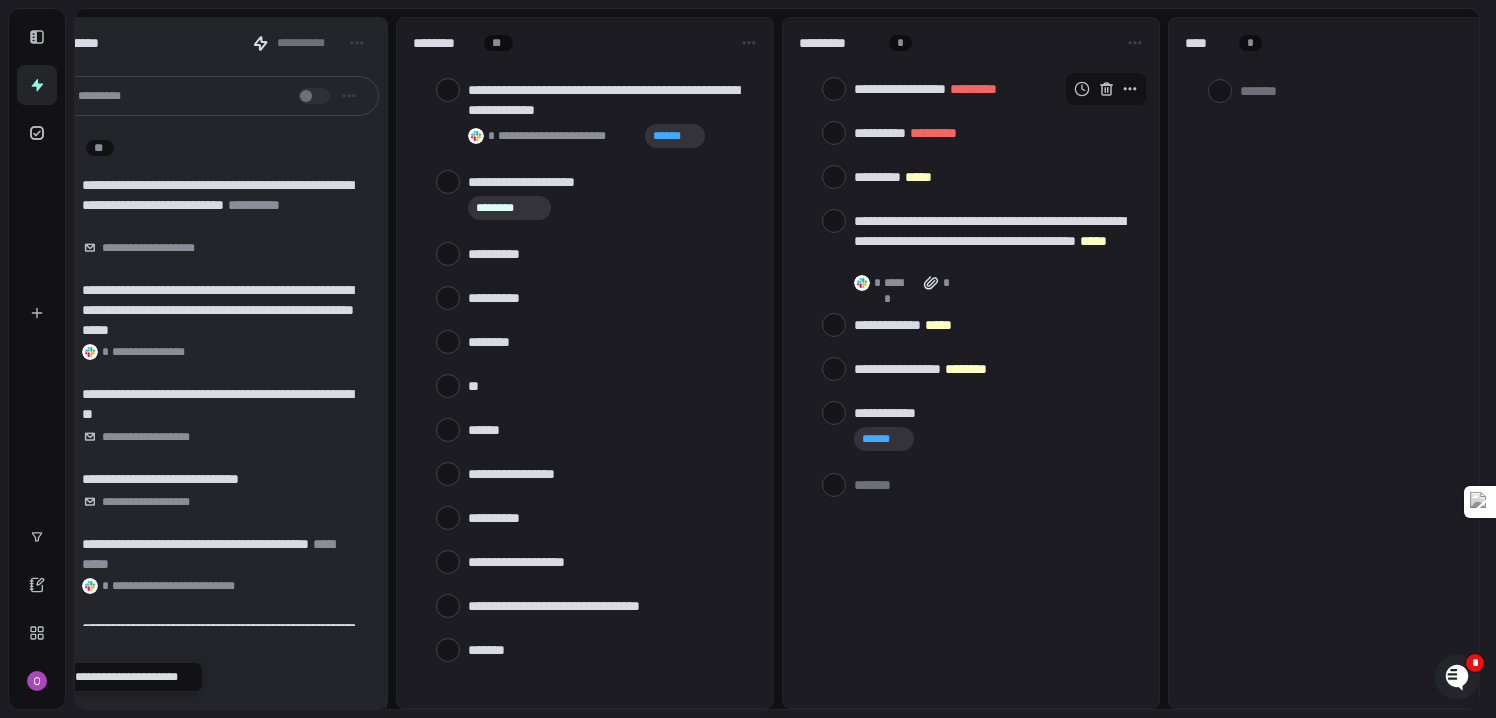 scroll, scrollTop: 131, scrollLeft: 0, axis: vertical 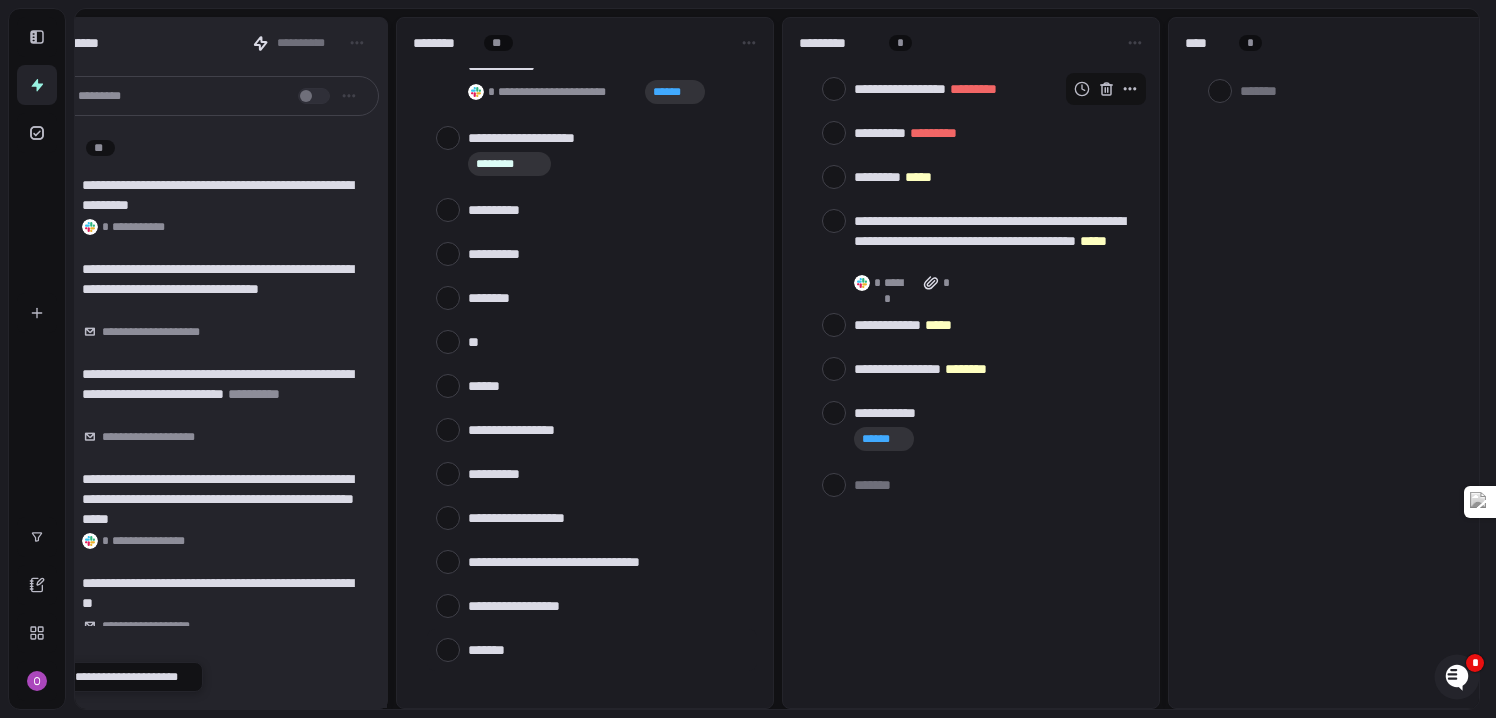 type on "*" 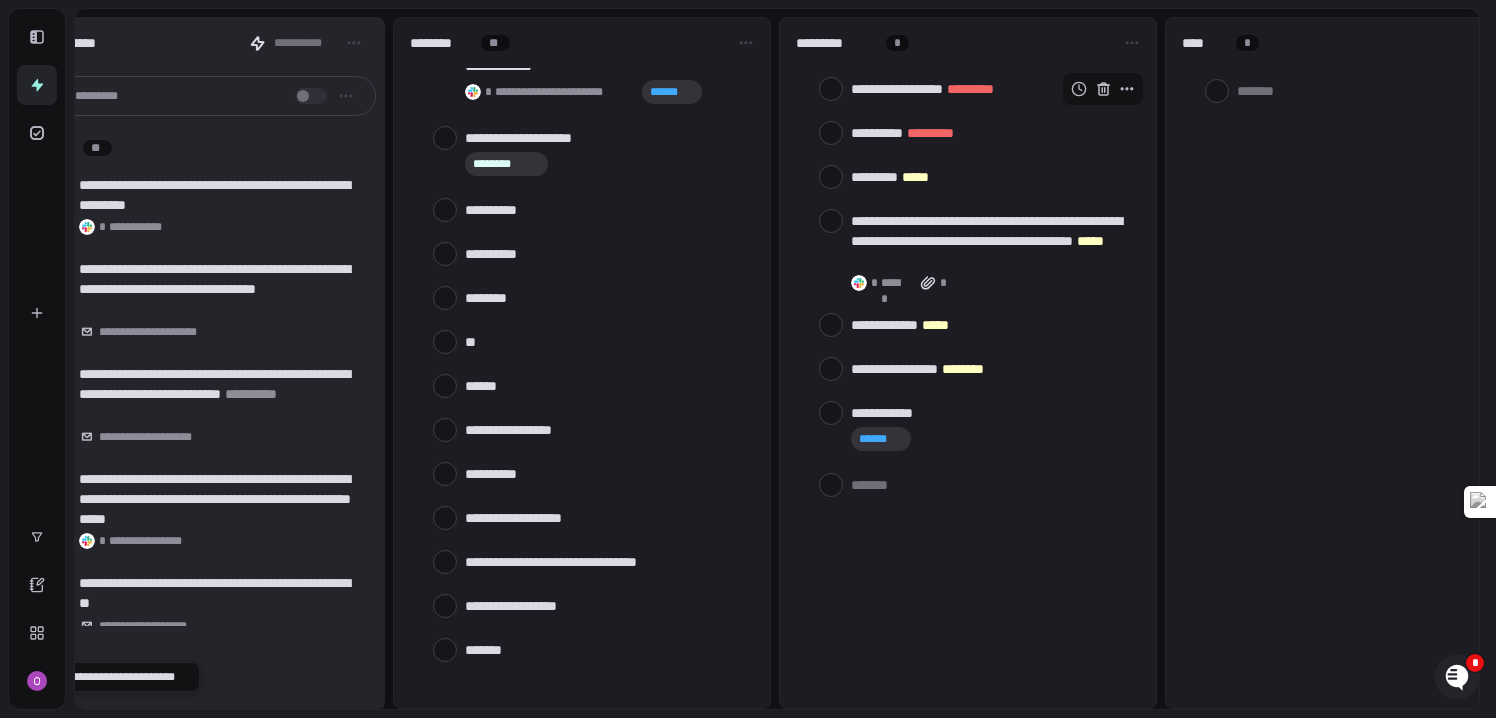 scroll, scrollTop: 0, scrollLeft: 75, axis: horizontal 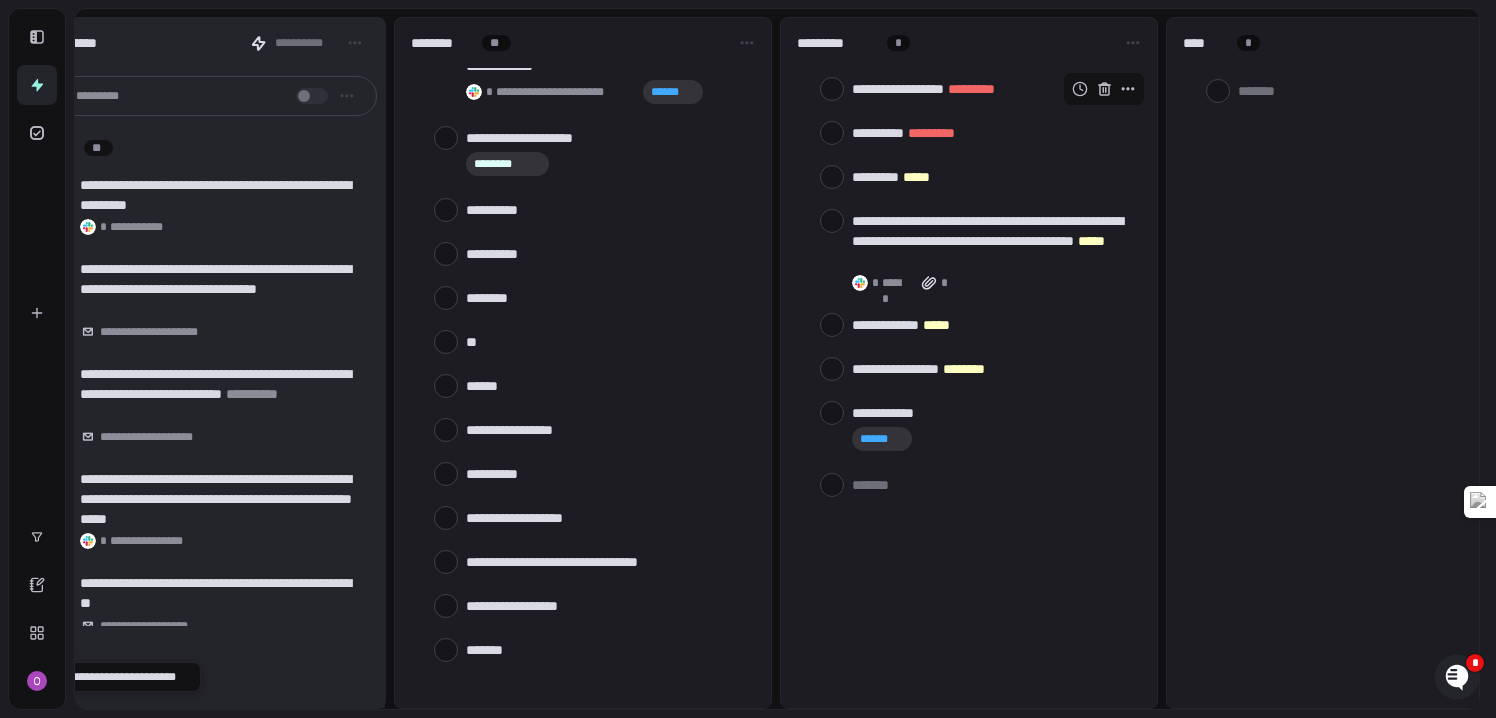 click at bounding box center [606, 649] 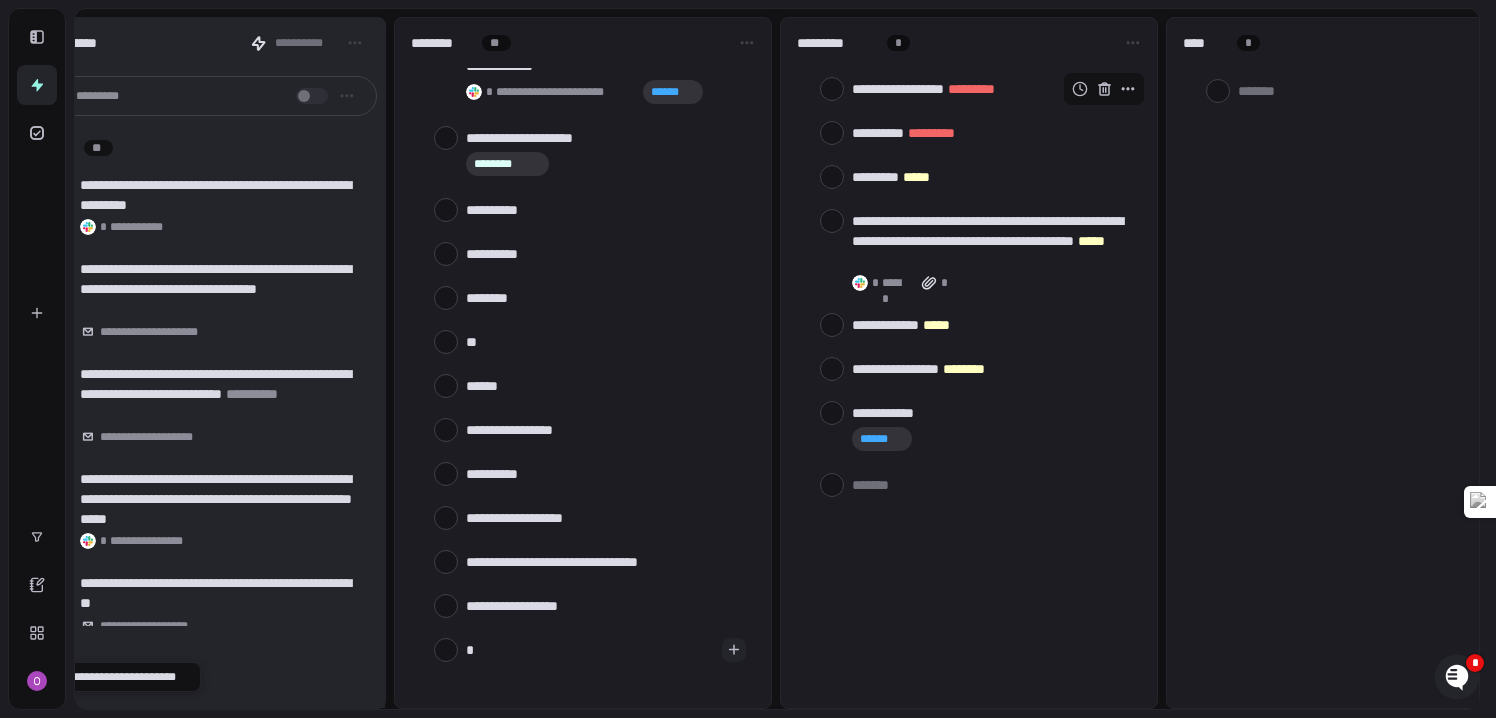 type on "**" 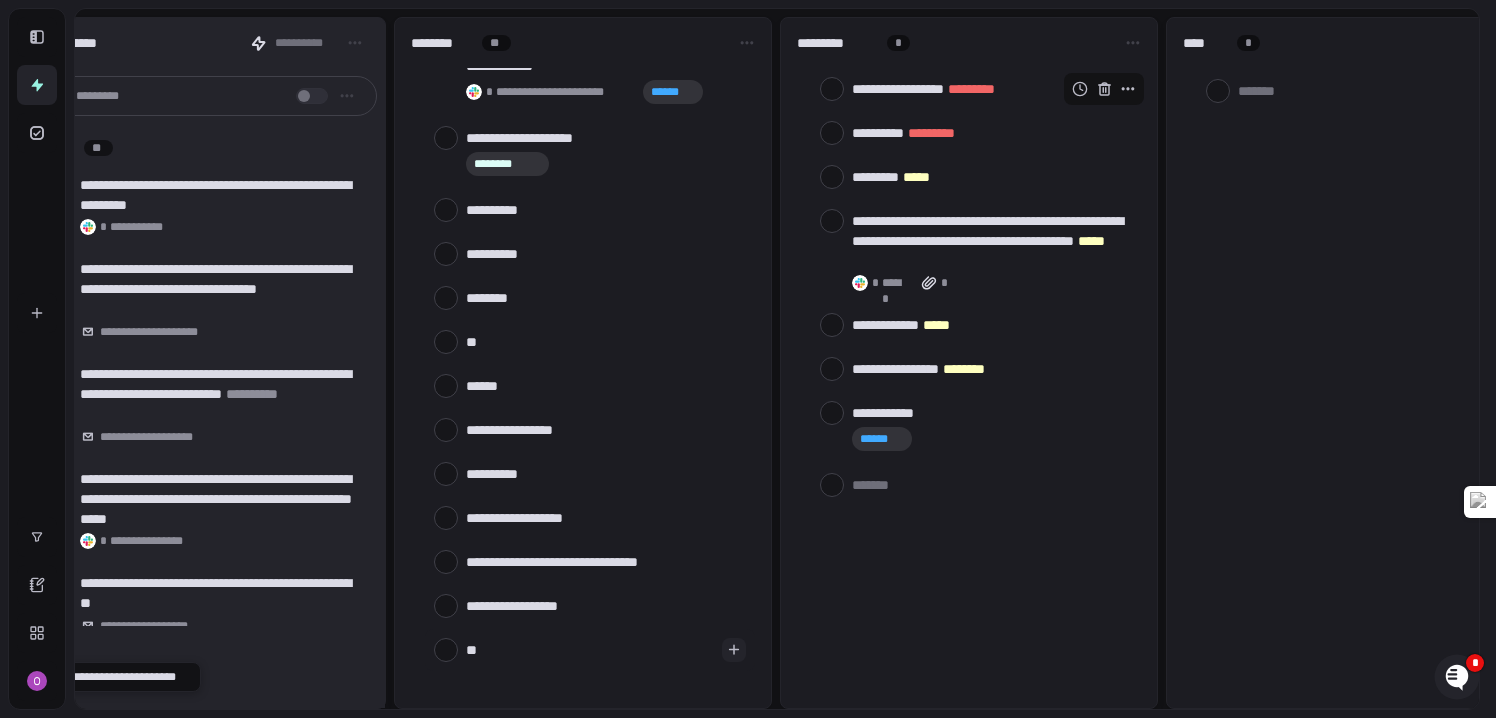 type on "*" 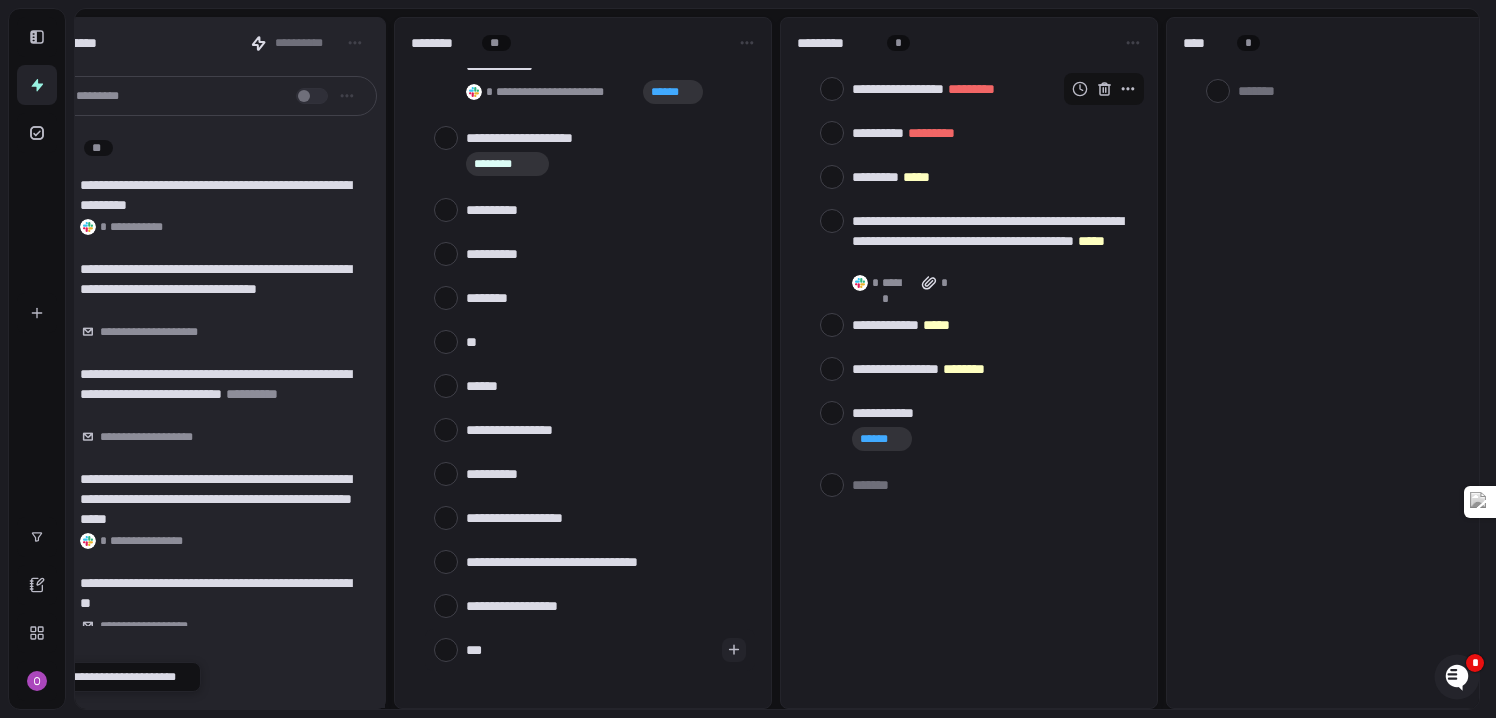 type on "****" 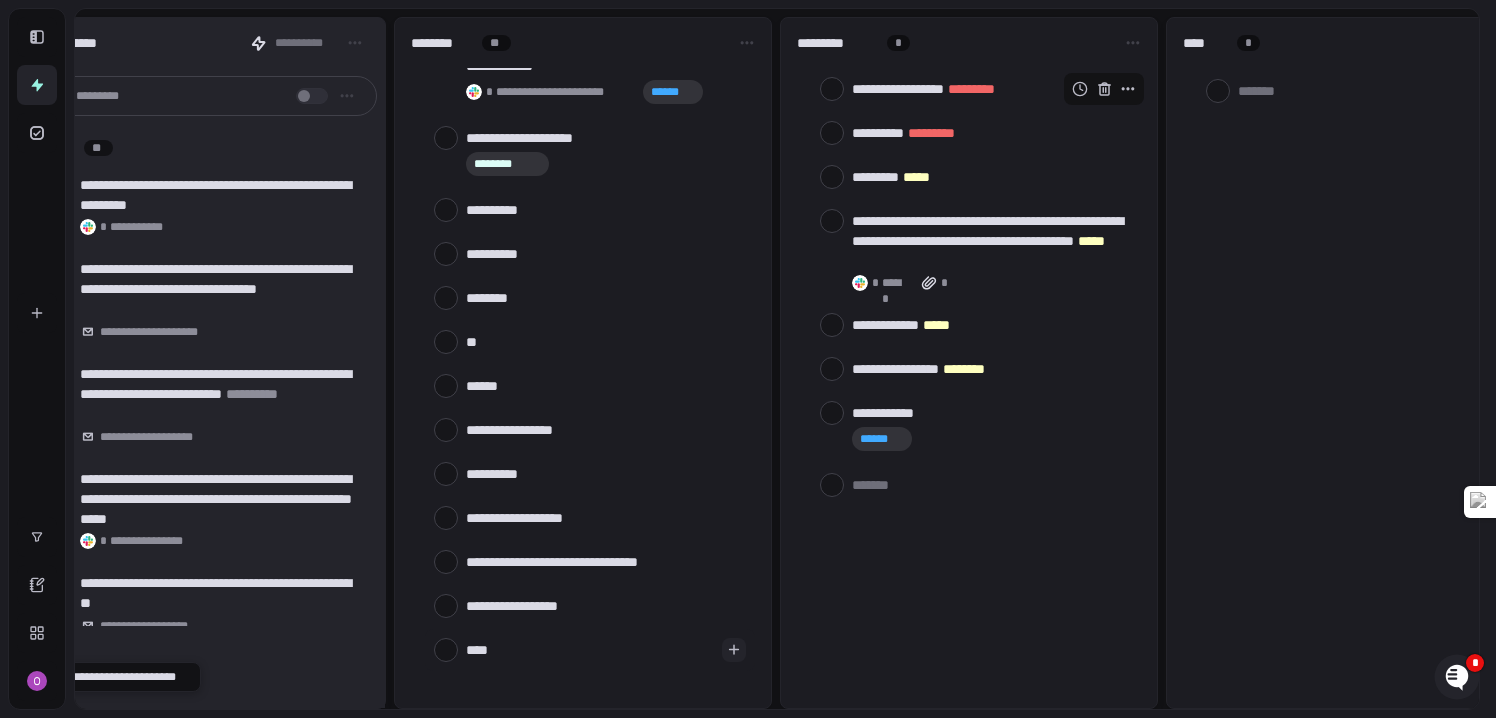 type on "*****" 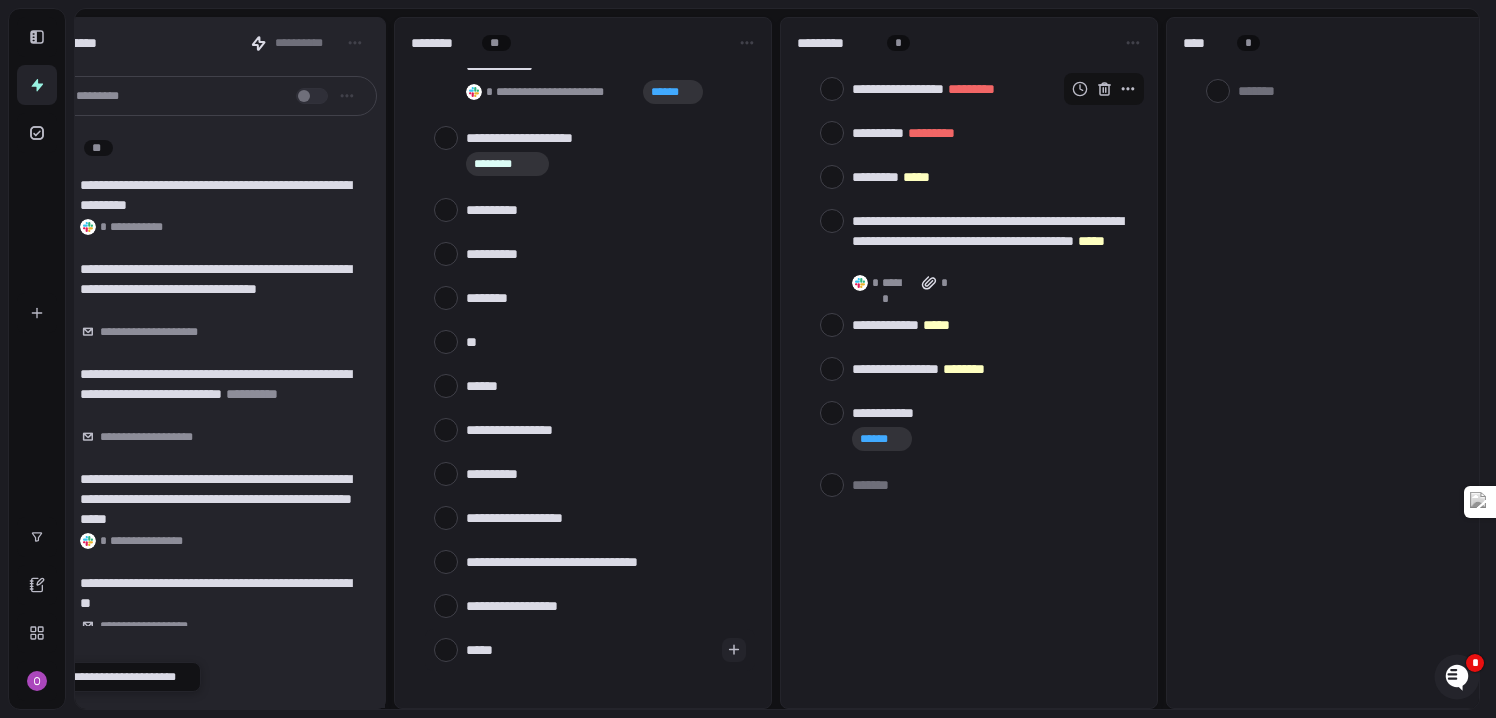 type on "******" 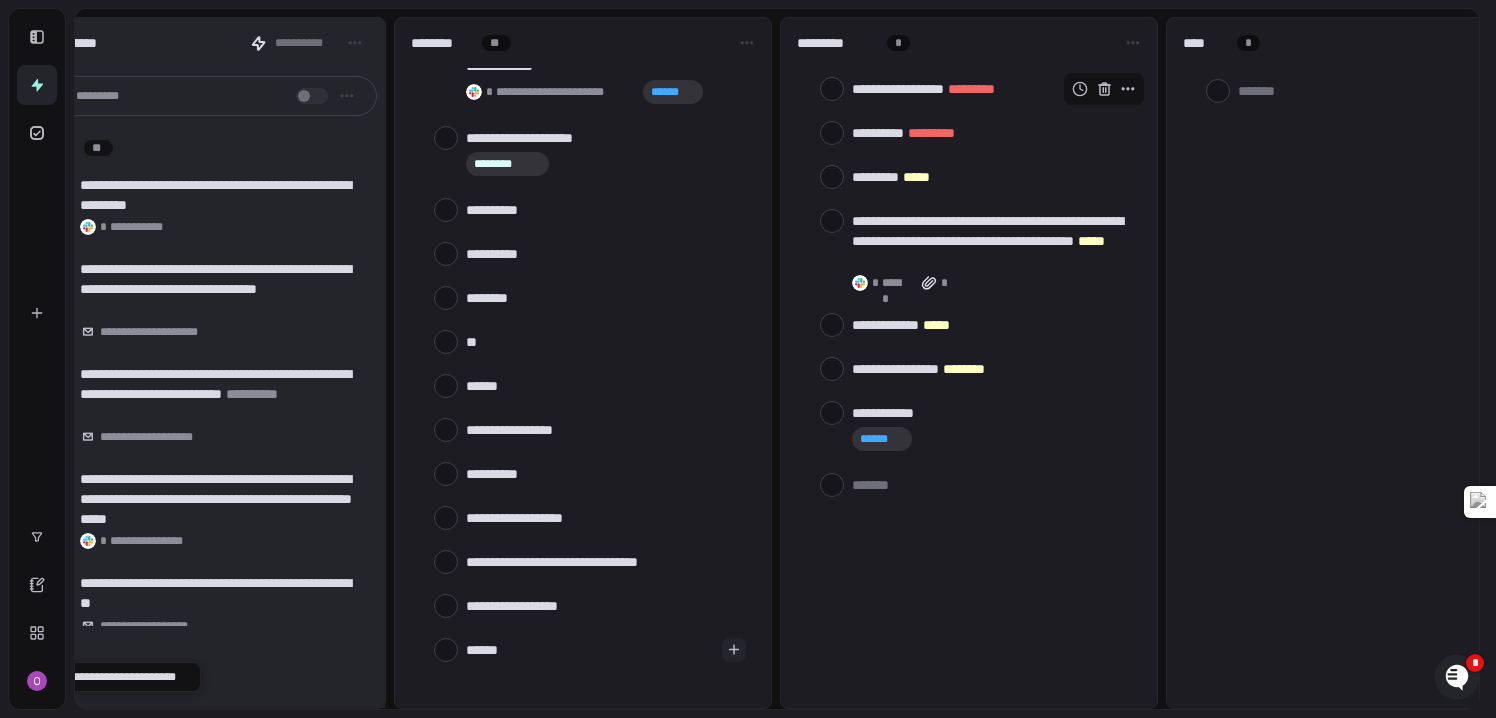 type on "*******" 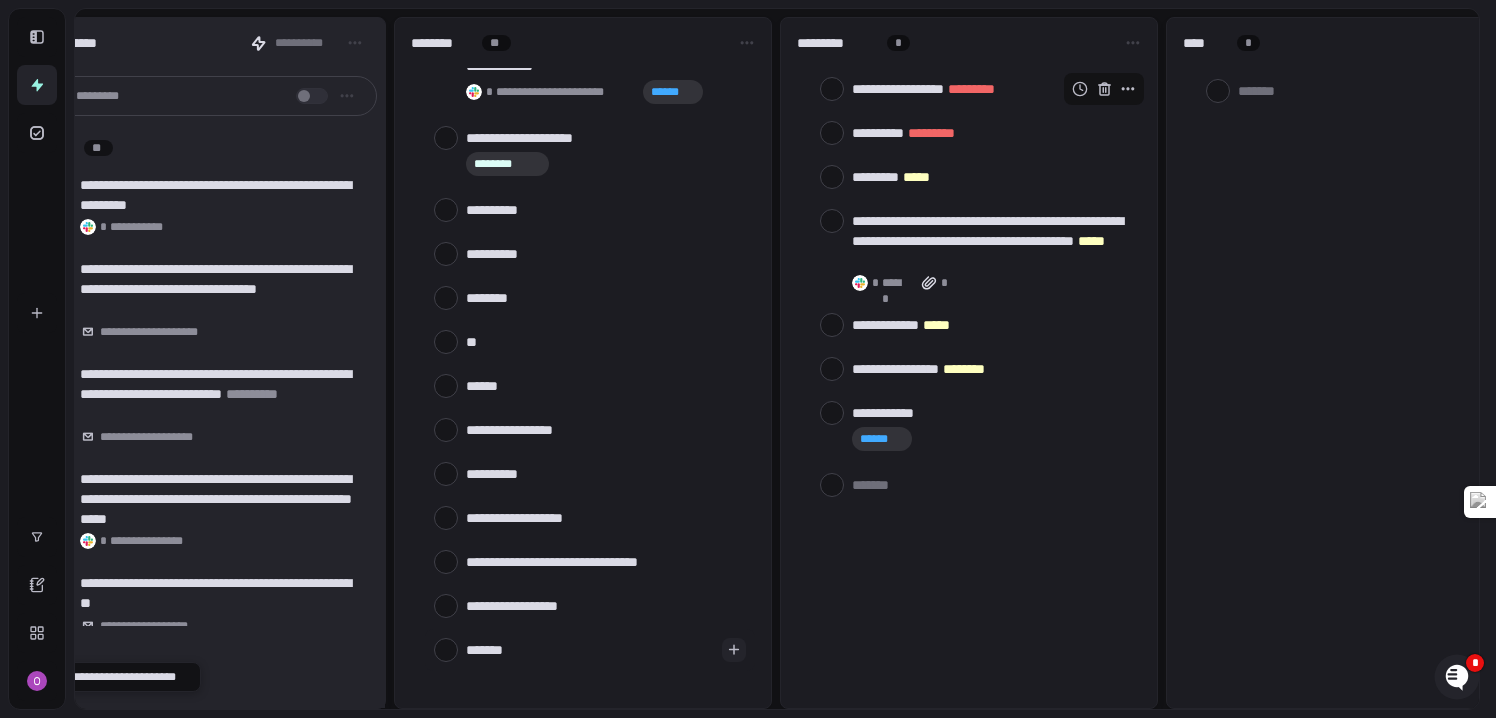 type on "********" 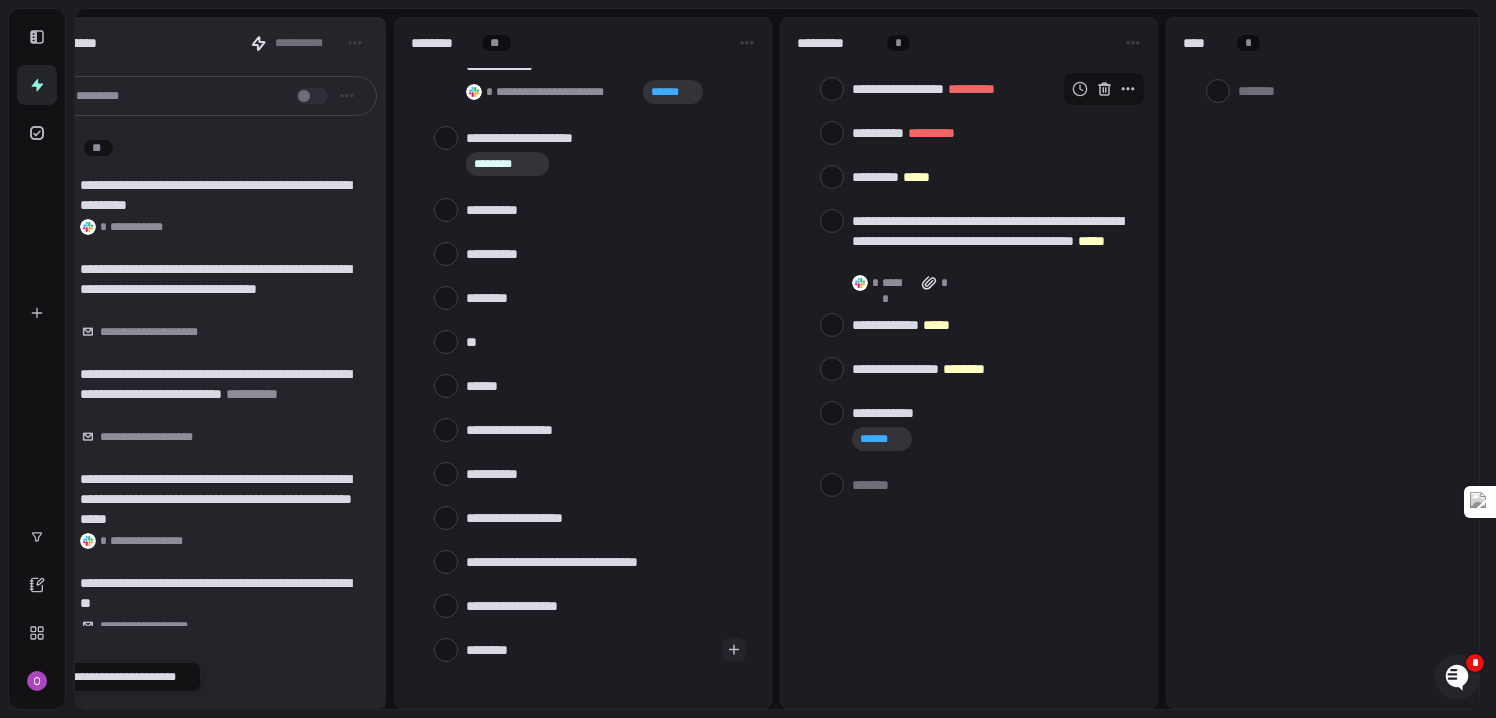 type 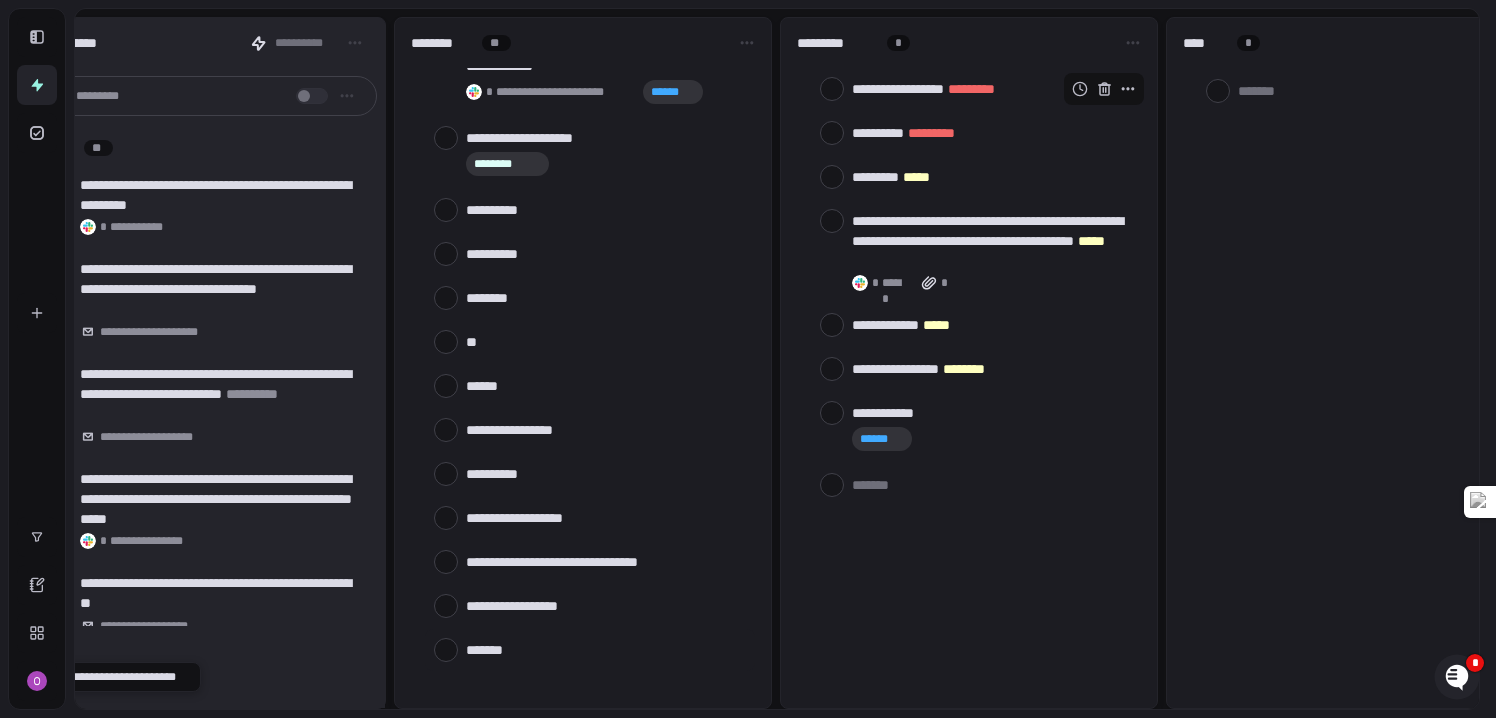 scroll, scrollTop: 175, scrollLeft: 0, axis: vertical 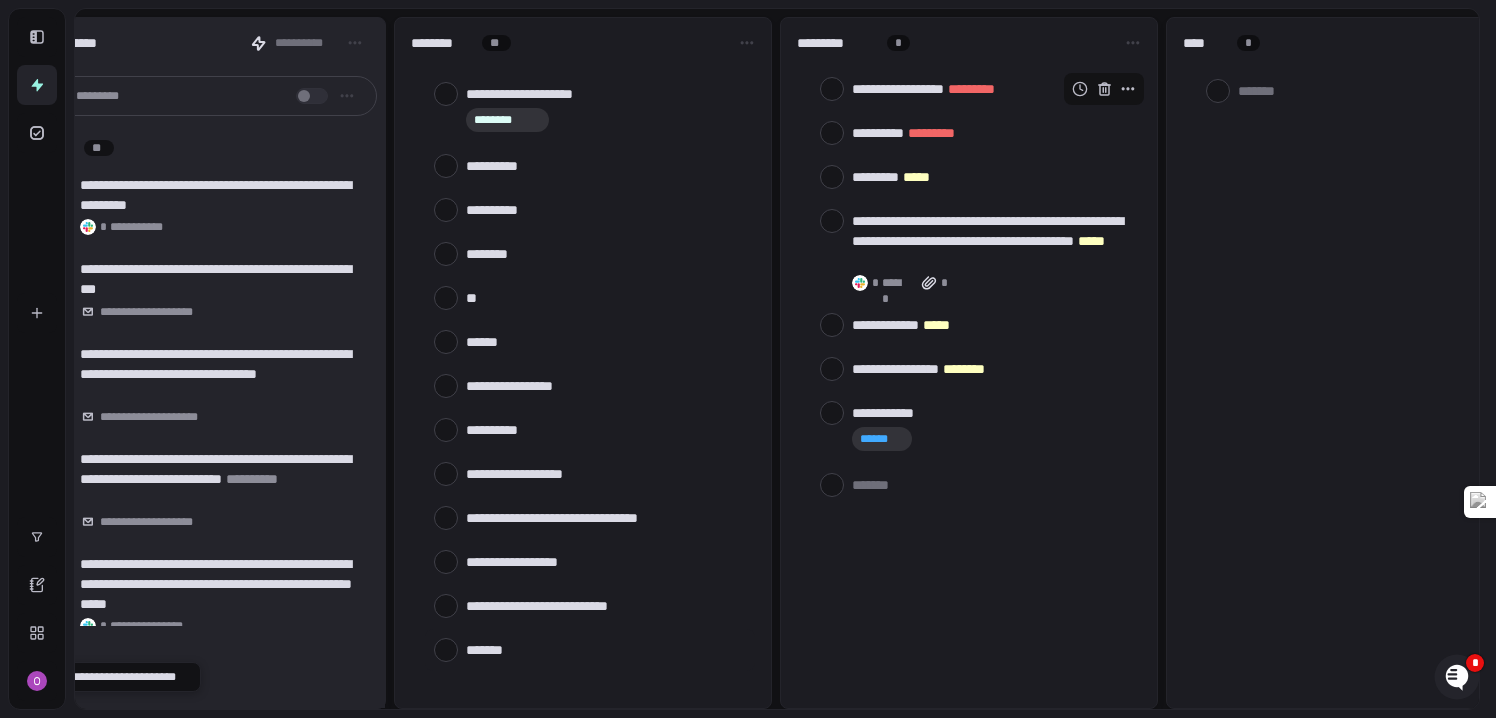 click at bounding box center [606, 649] 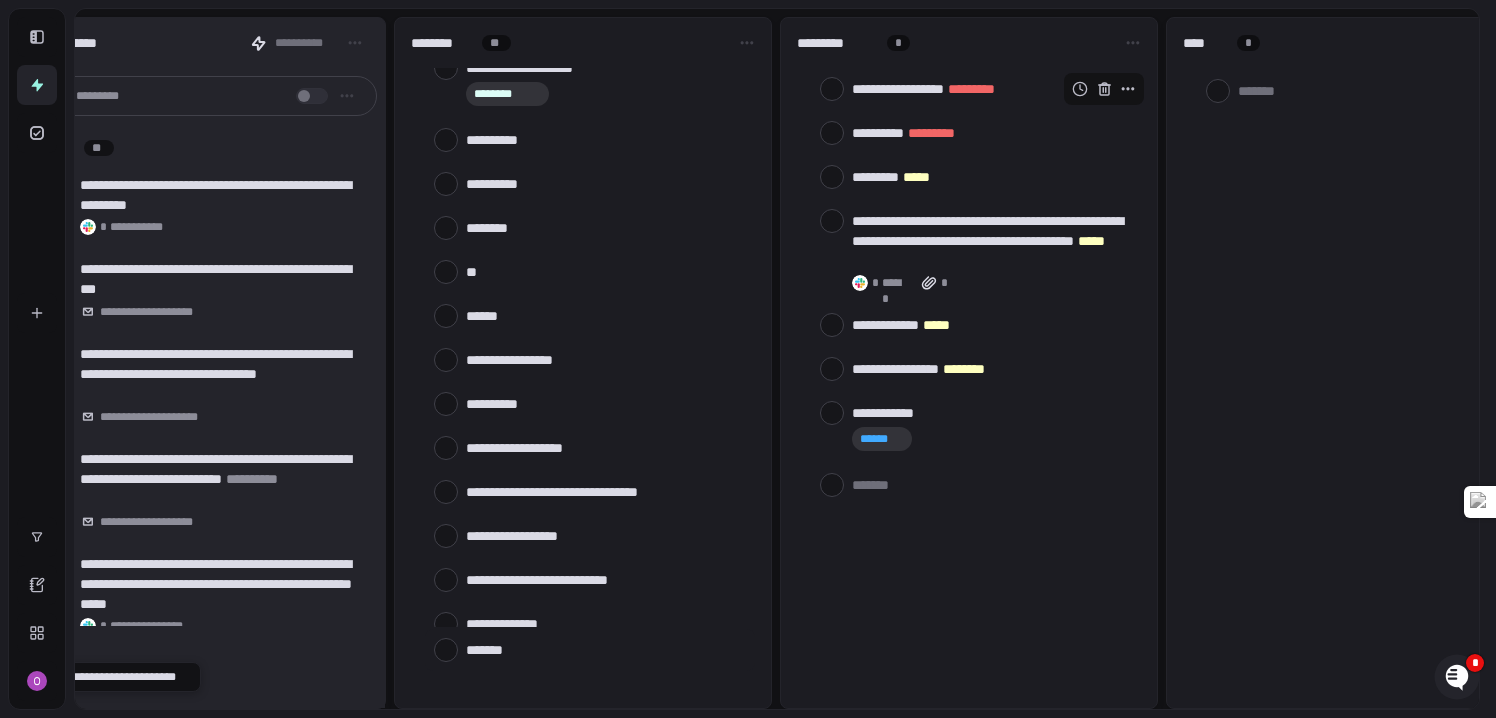 scroll, scrollTop: 219, scrollLeft: 0, axis: vertical 